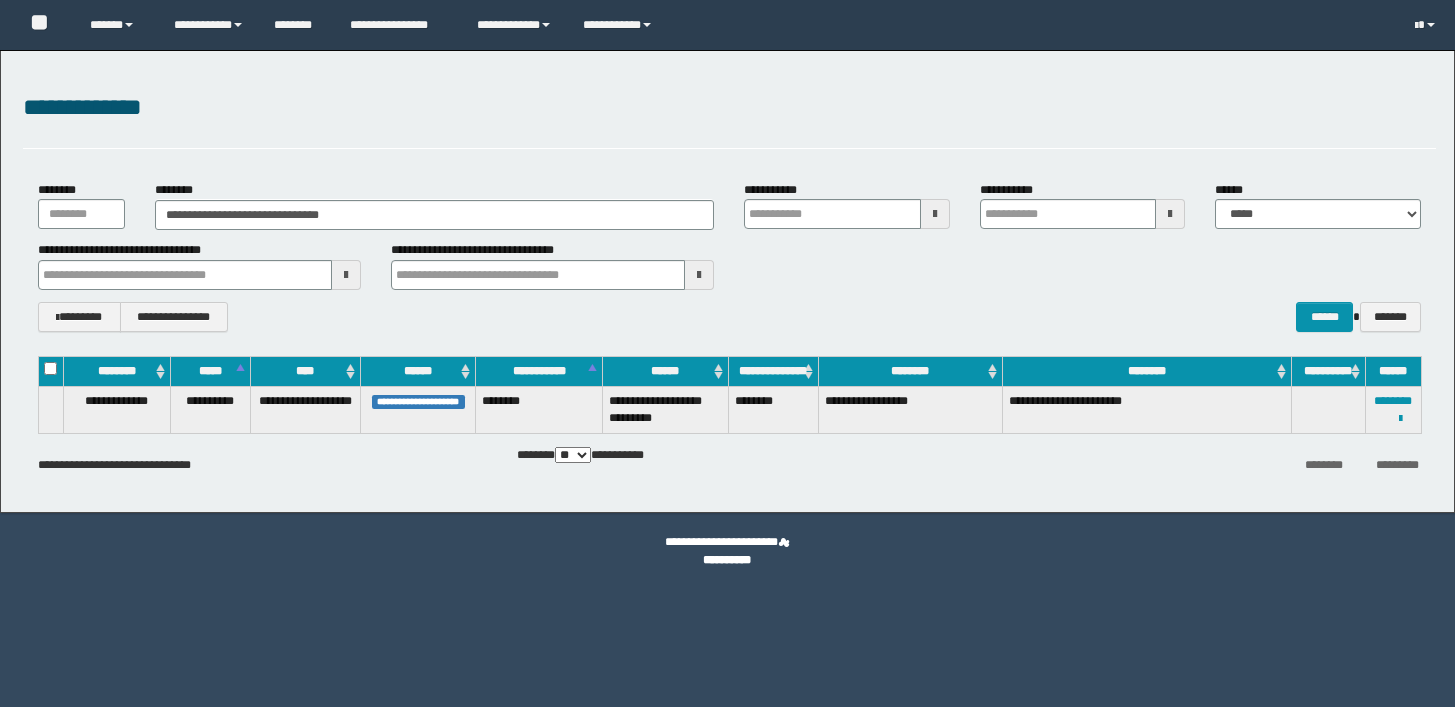 scroll, scrollTop: 0, scrollLeft: 0, axis: both 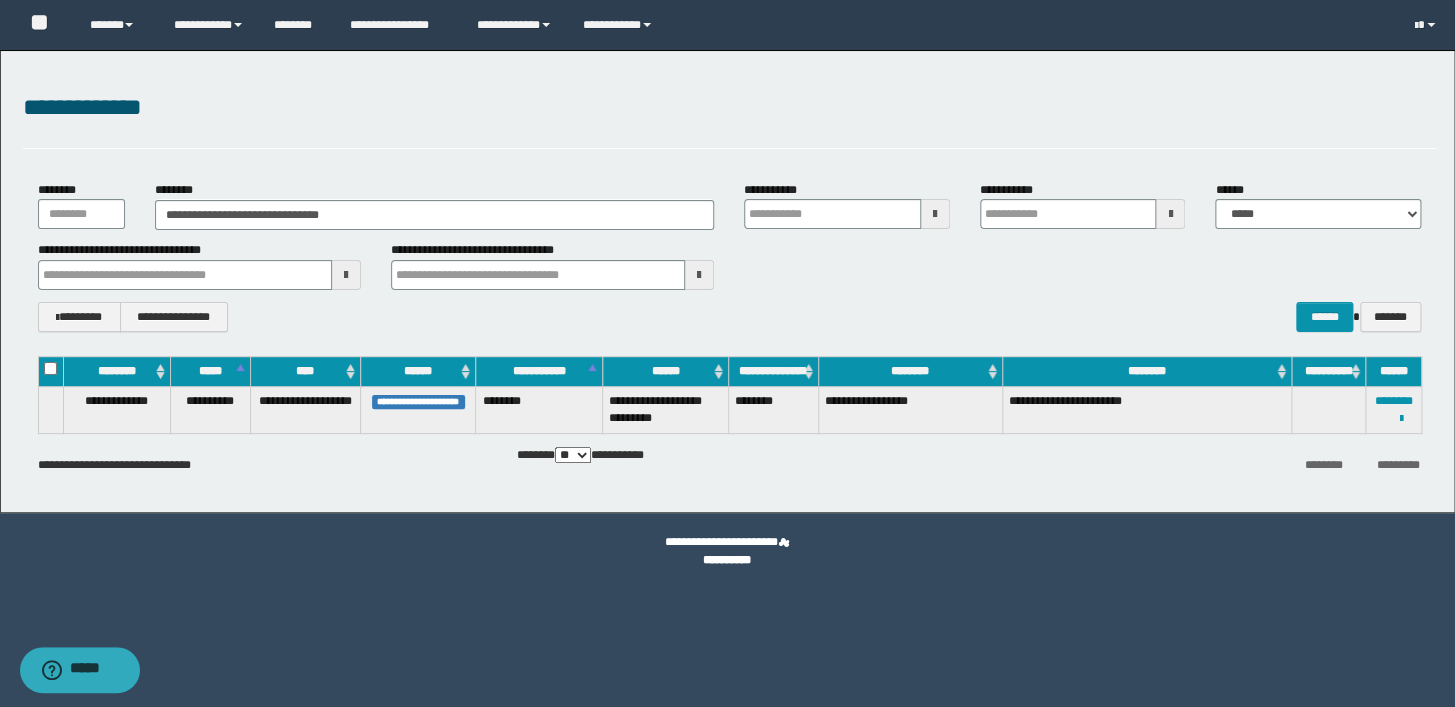 click on "**********" at bounding box center (729, 119) 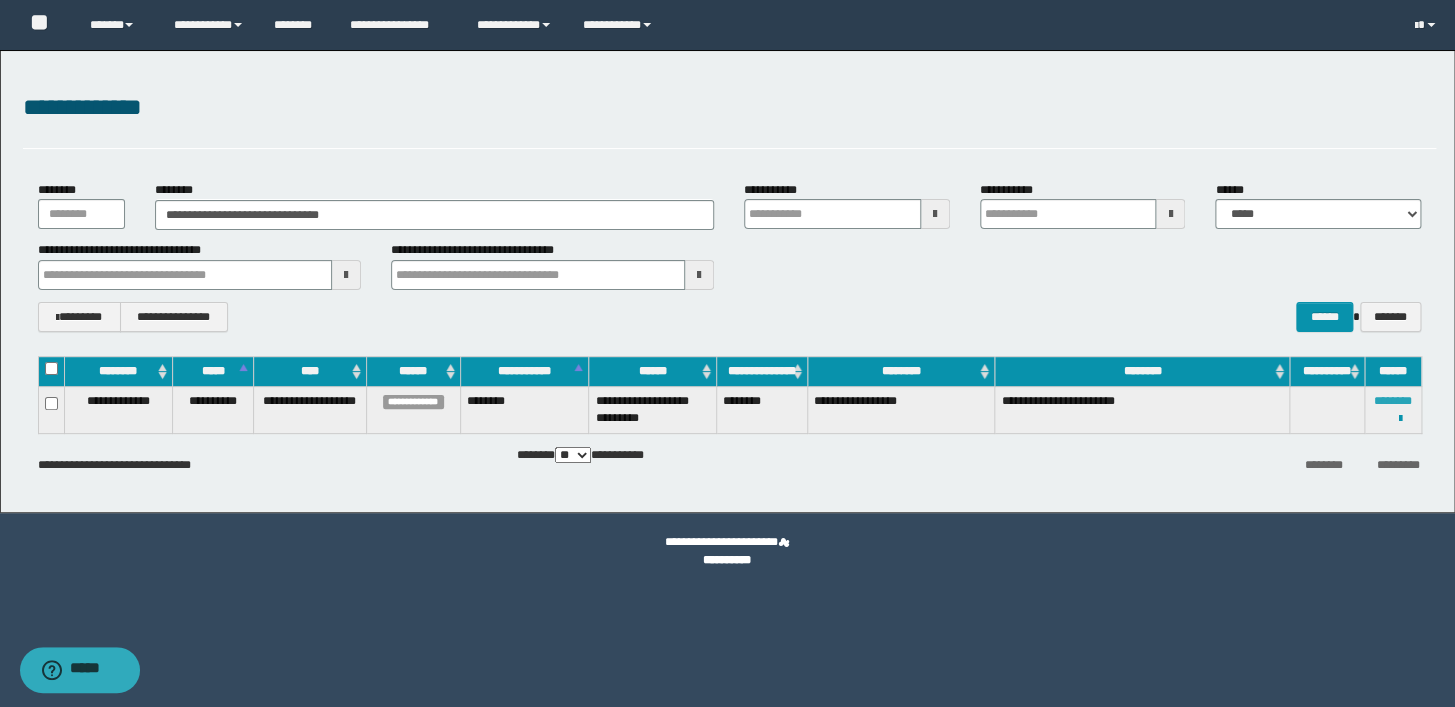 click on "********" at bounding box center [1393, 401] 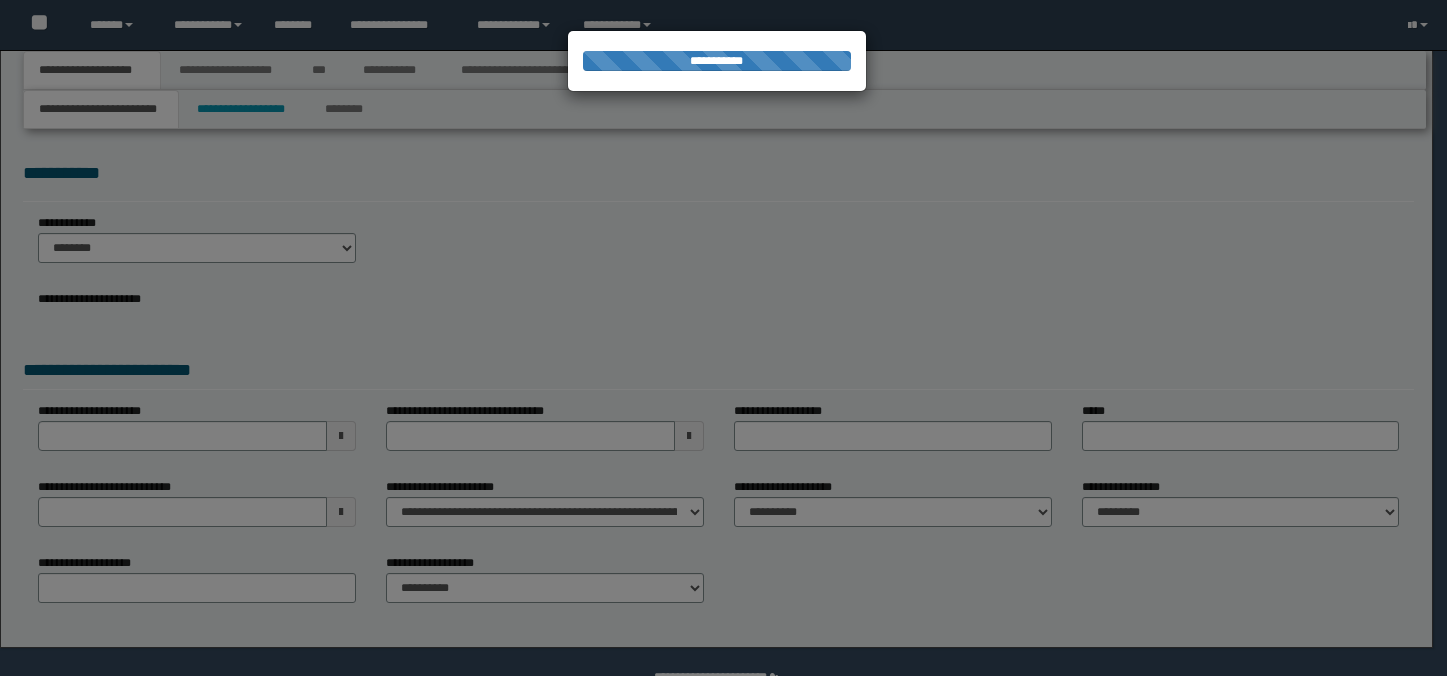 scroll, scrollTop: 0, scrollLeft: 0, axis: both 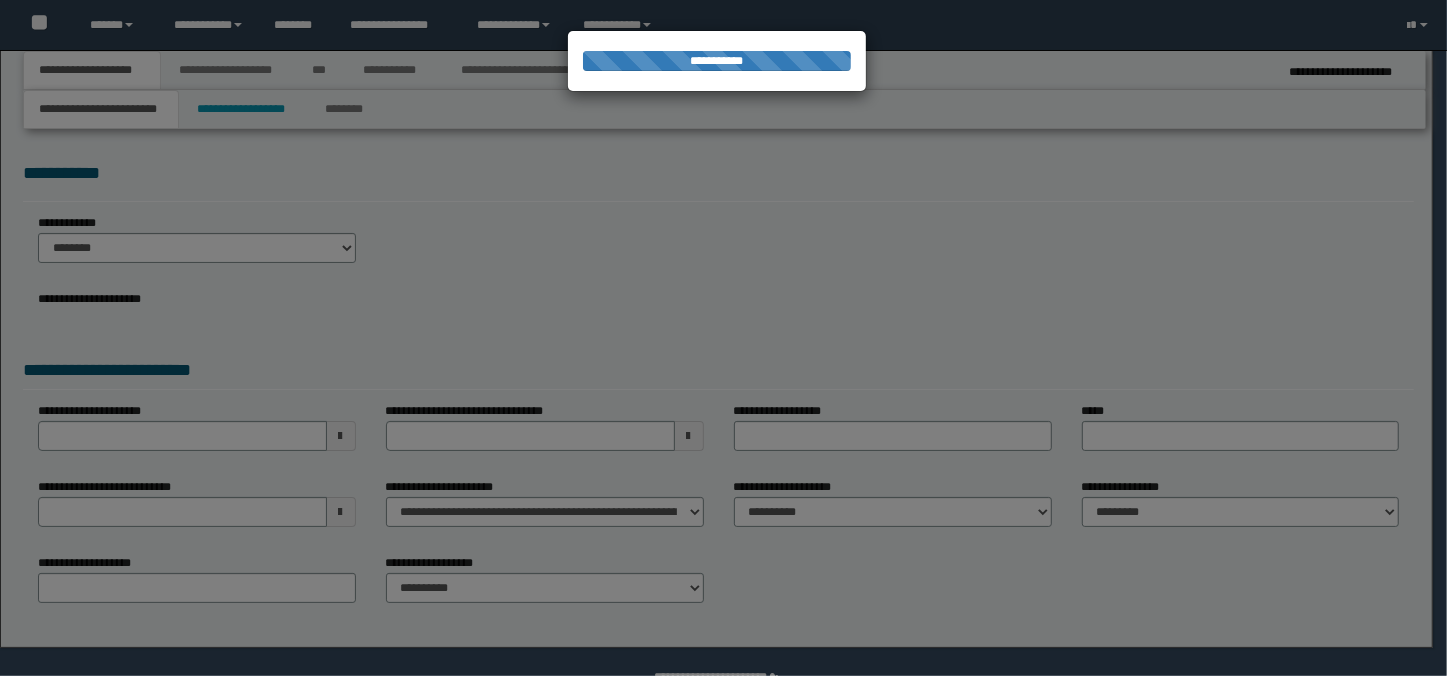 select on "*" 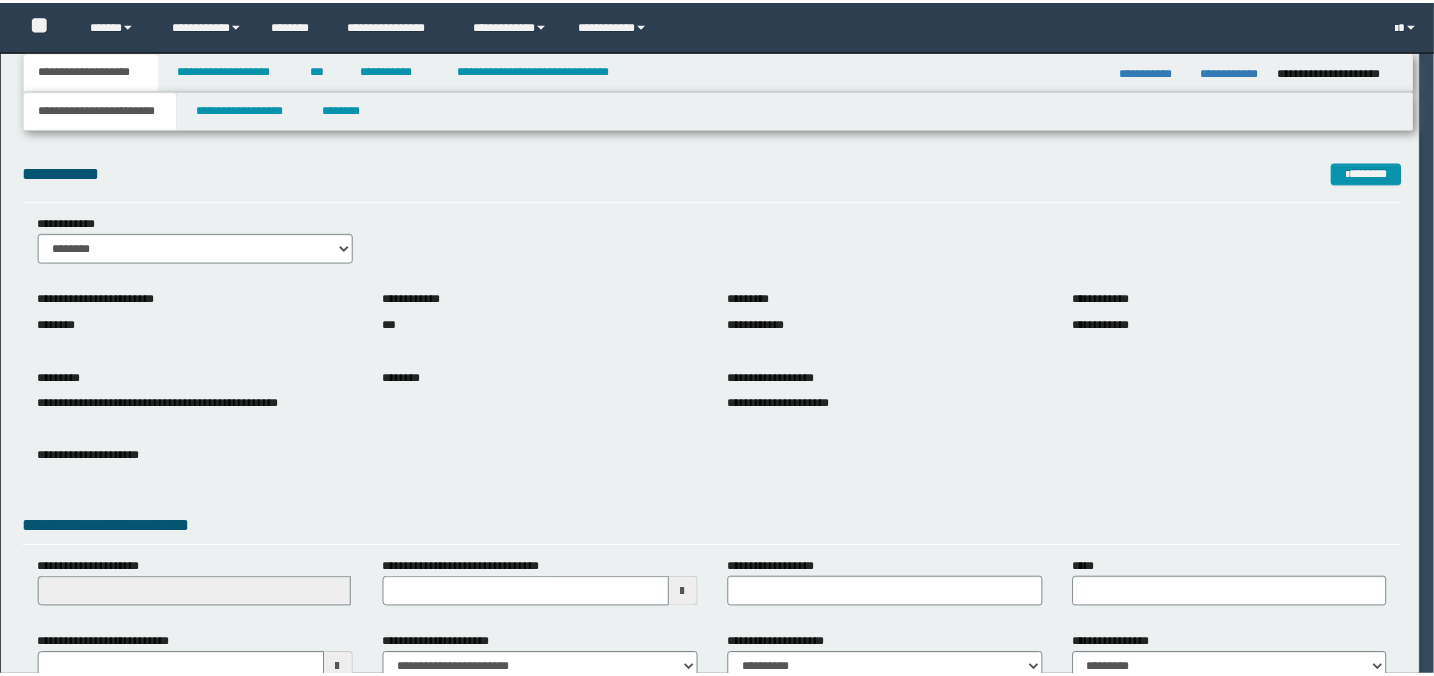 scroll, scrollTop: 0, scrollLeft: 0, axis: both 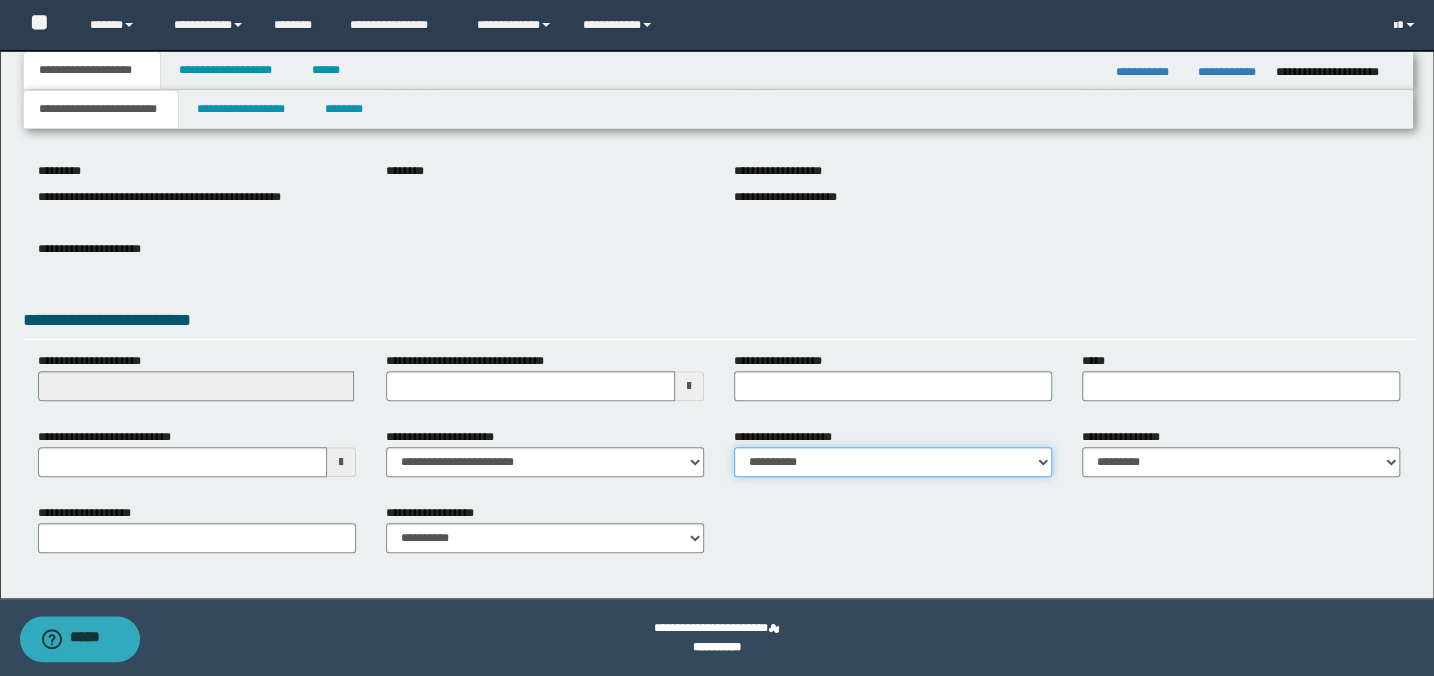 click on "**********" at bounding box center [893, 462] 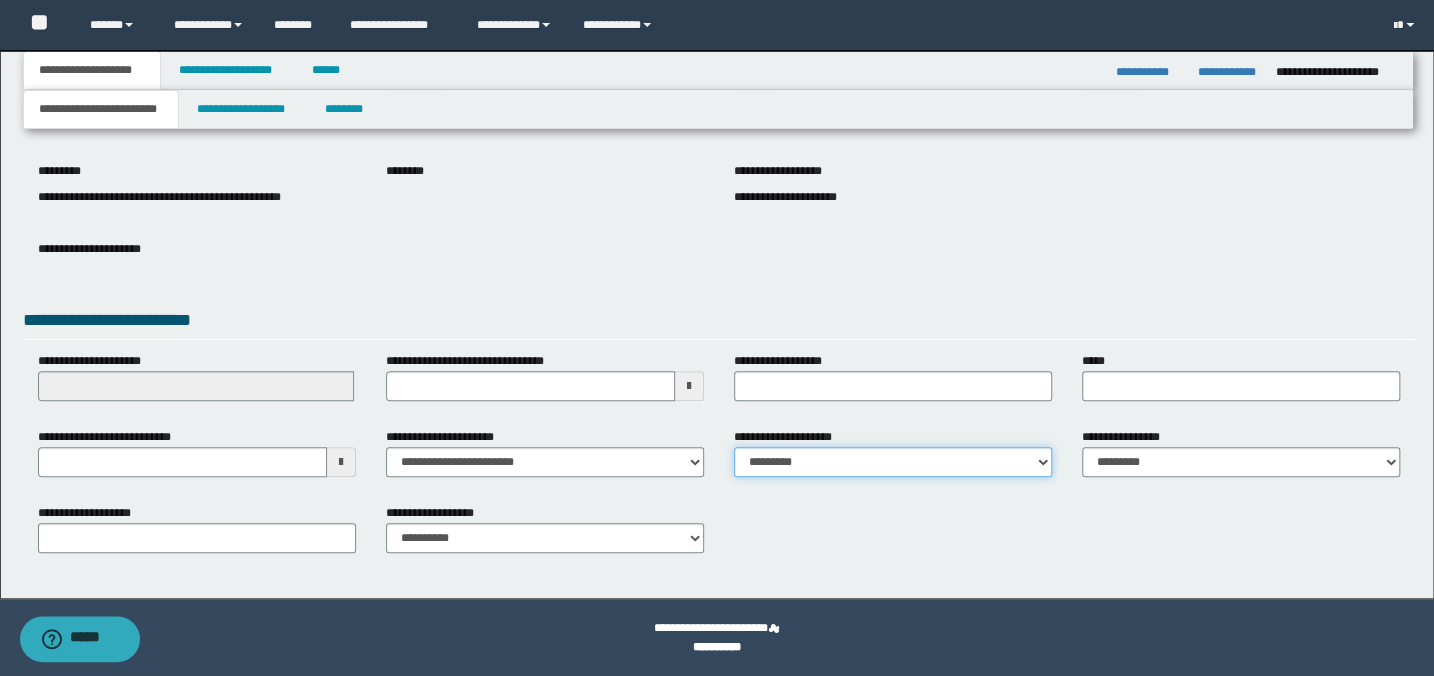 click on "**********" at bounding box center (893, 462) 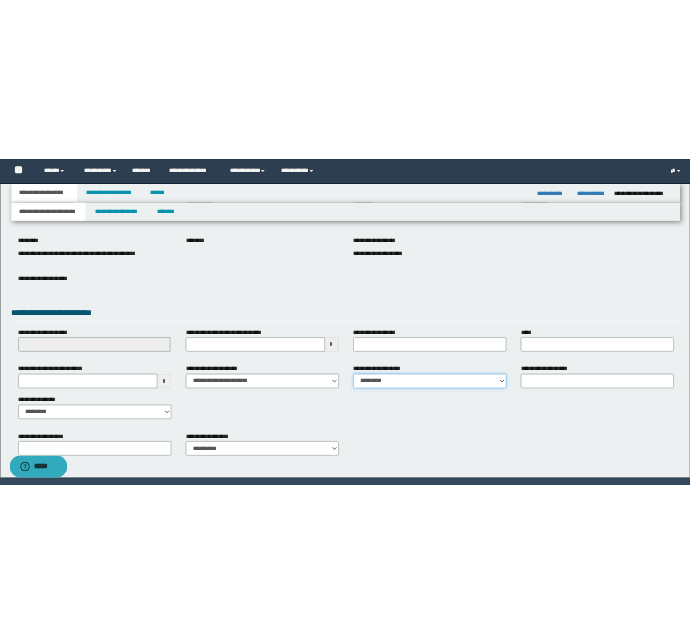 scroll, scrollTop: 270, scrollLeft: 0, axis: vertical 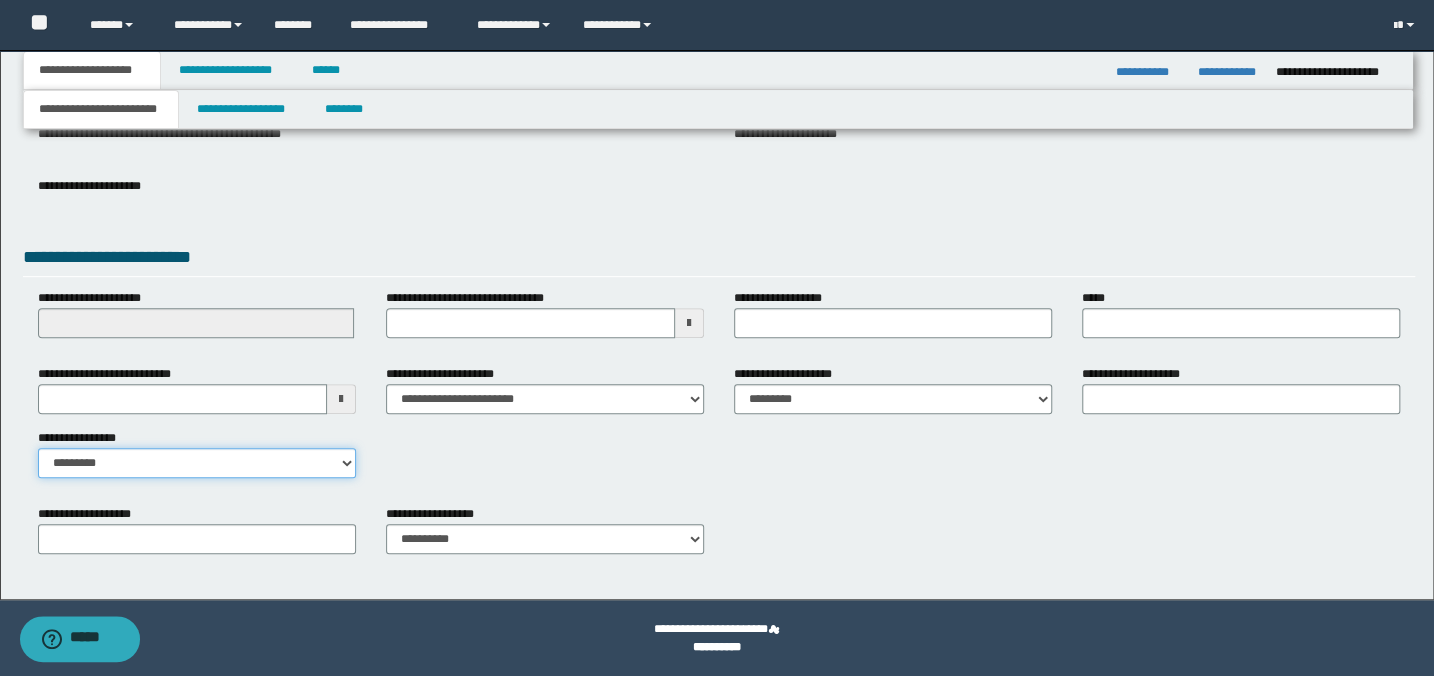 click on "**********" at bounding box center [197, 463] 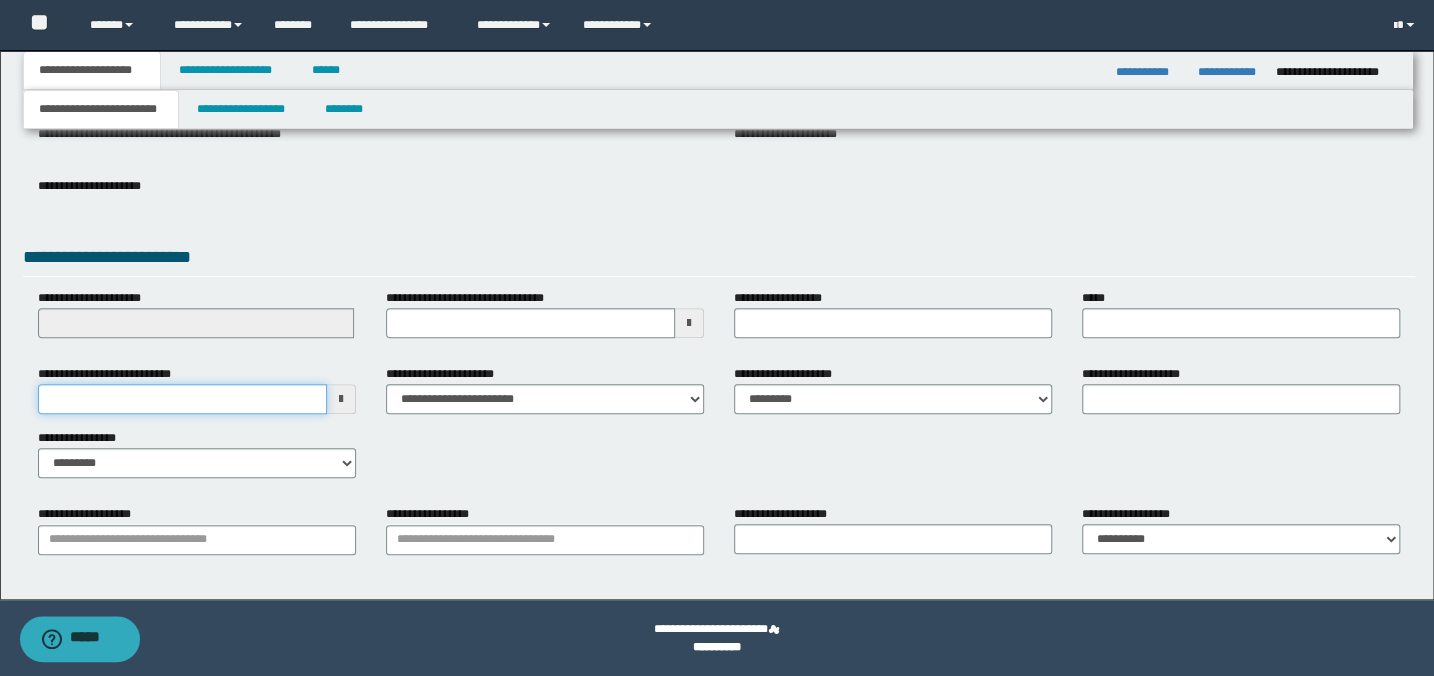 click on "**********" at bounding box center (182, 399) 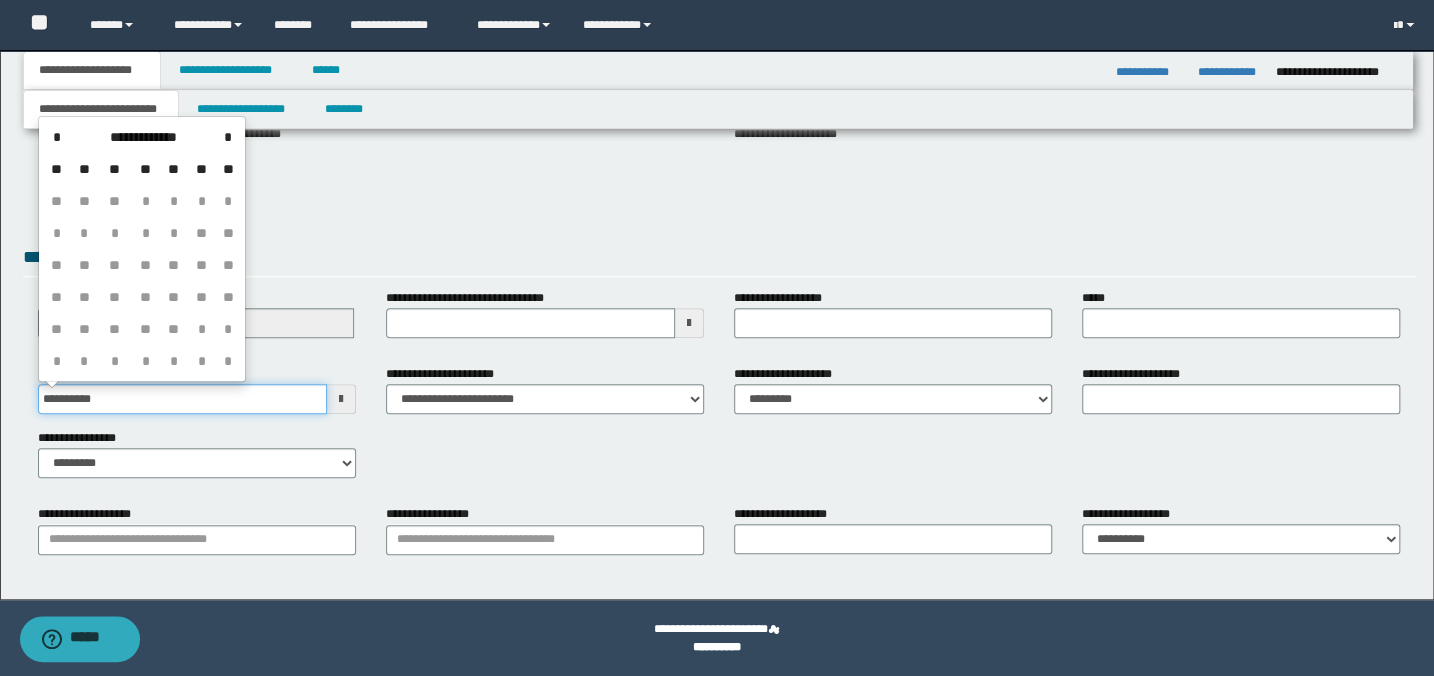 type on "**********" 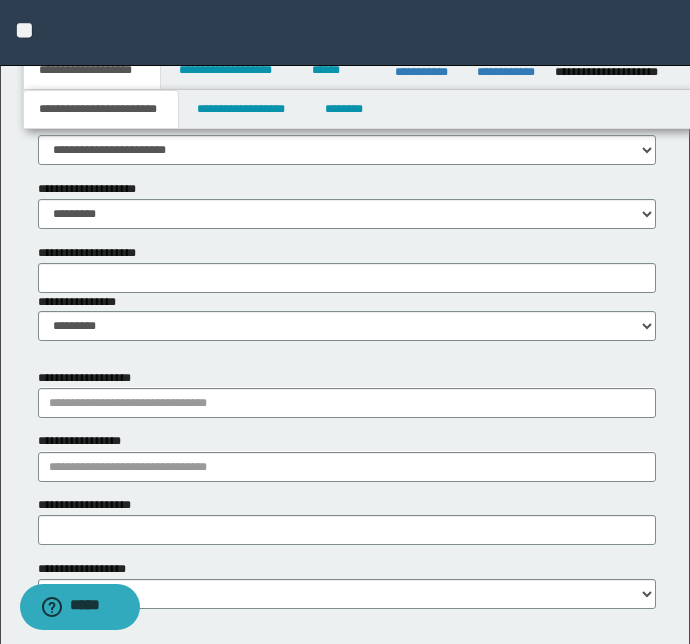scroll, scrollTop: 1178, scrollLeft: 0, axis: vertical 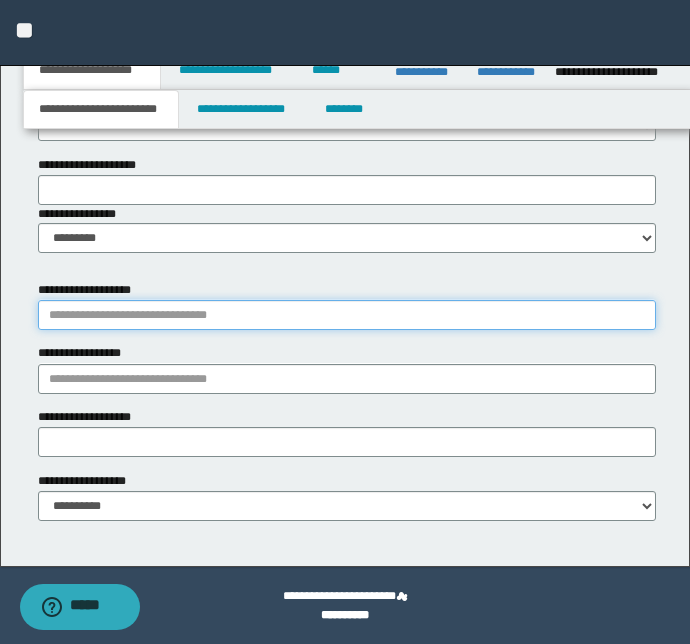 click on "**********" at bounding box center [347, 315] 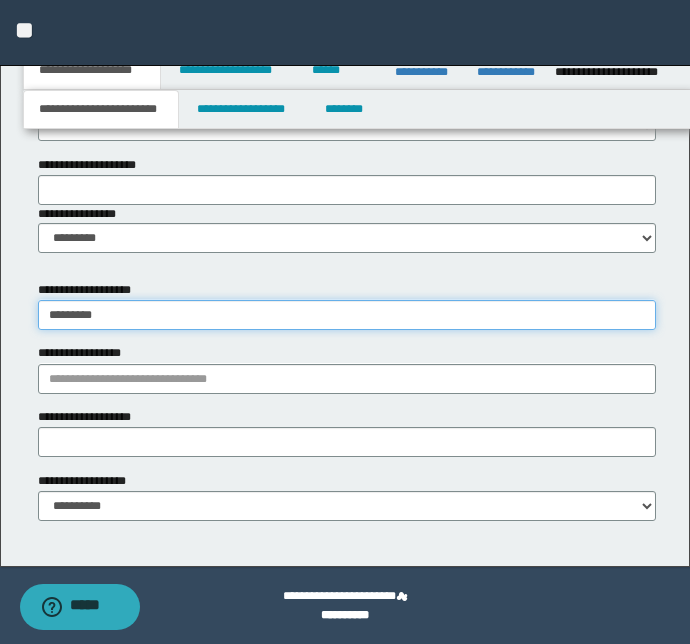 type on "*********" 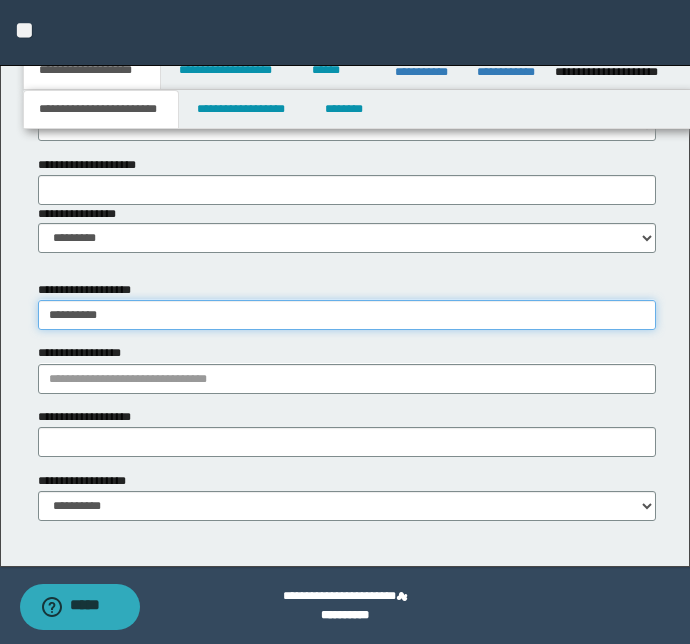 type on "*********" 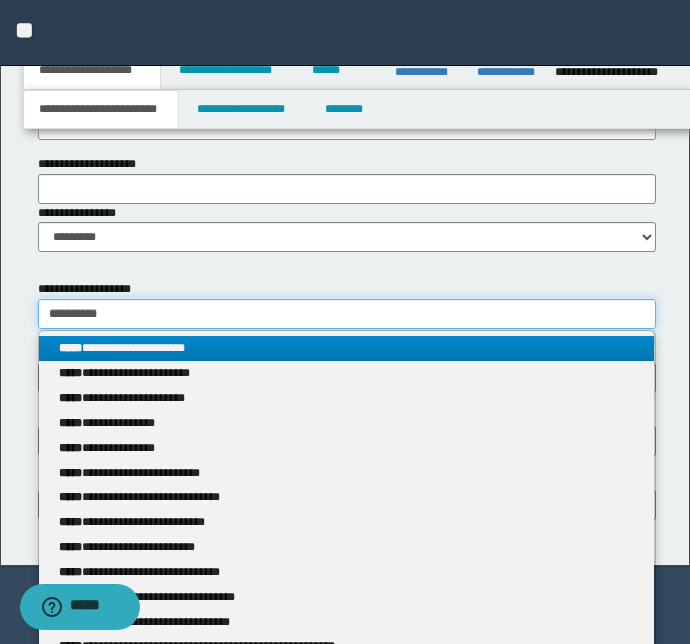 type on "*********" 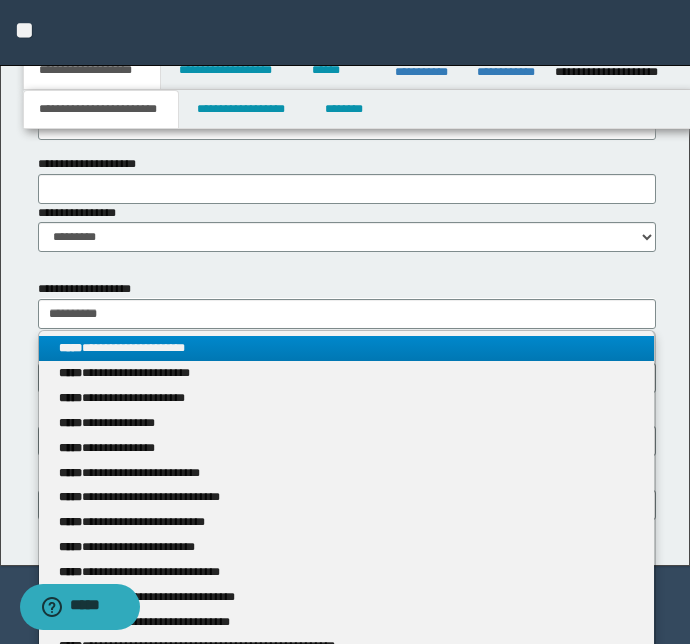 click on "**********" at bounding box center [347, 348] 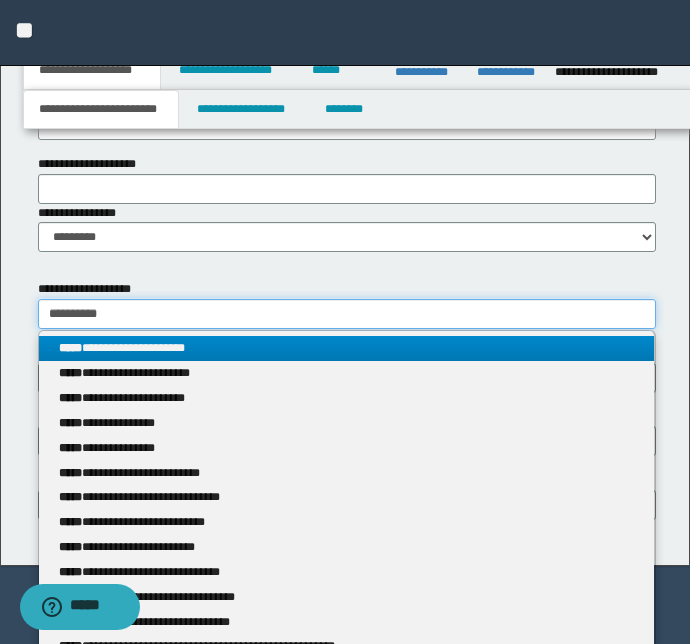 type 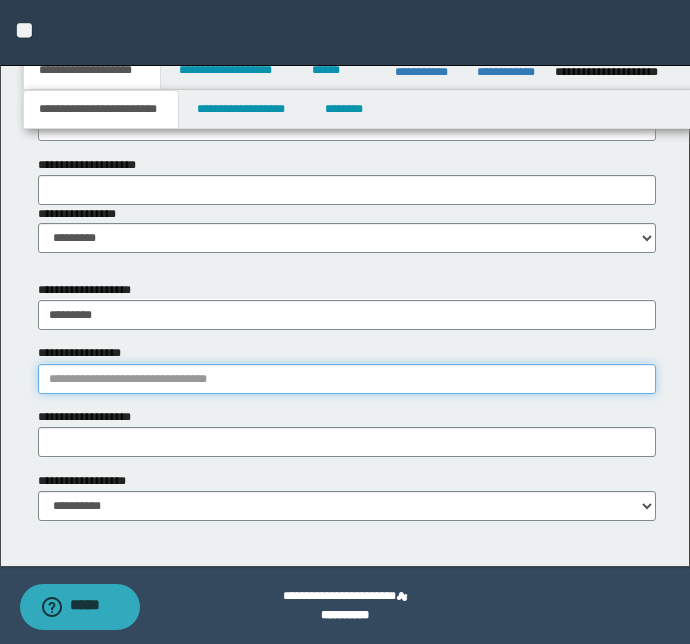 click on "**********" at bounding box center [347, 379] 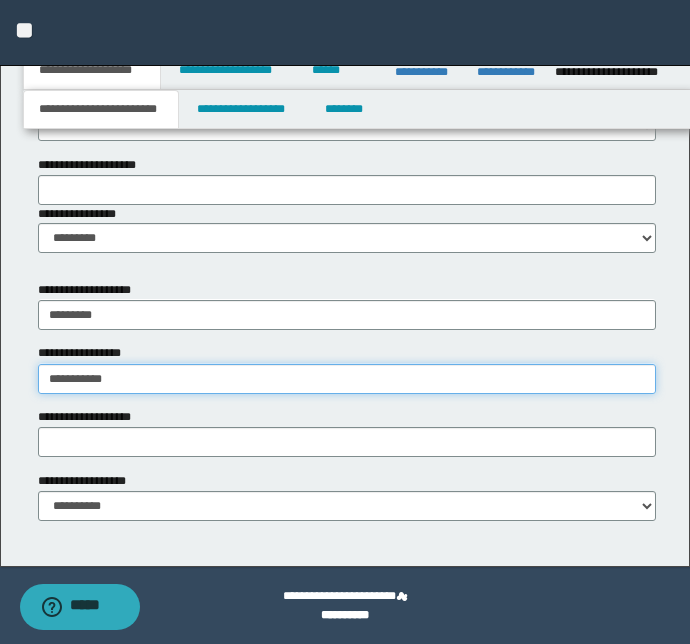 type on "**********" 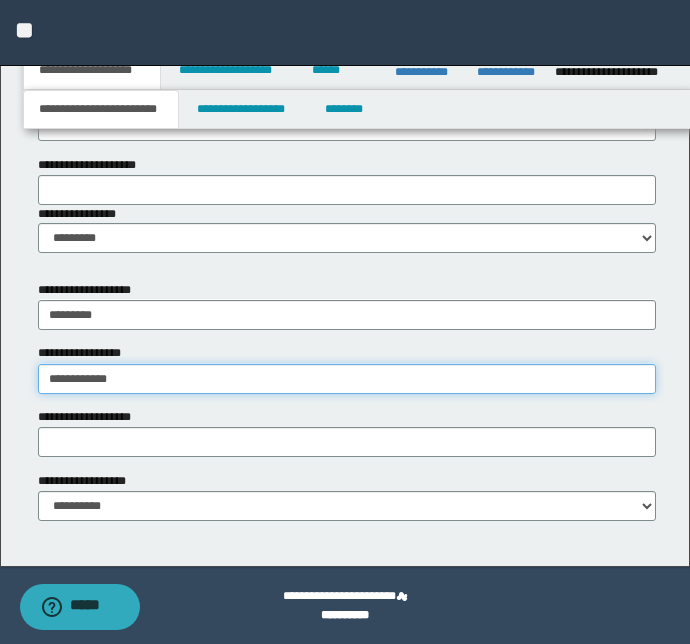 type on "**********" 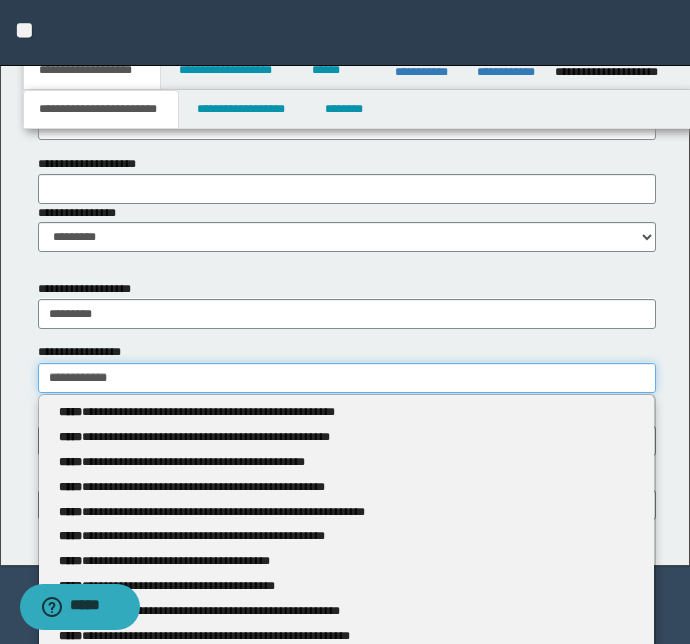 type 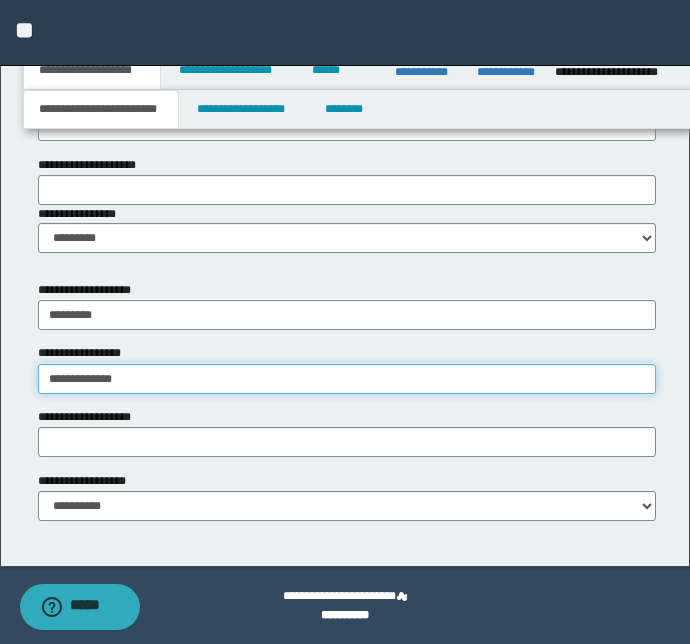 type on "**********" 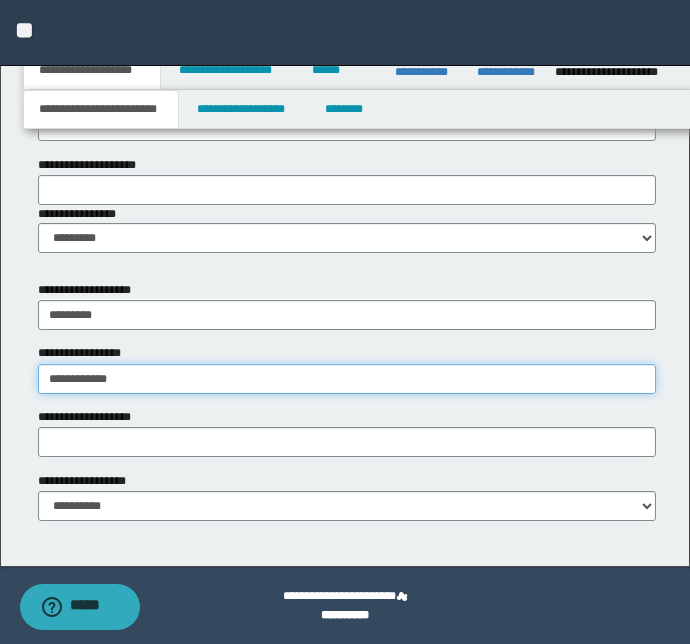 type on "**********" 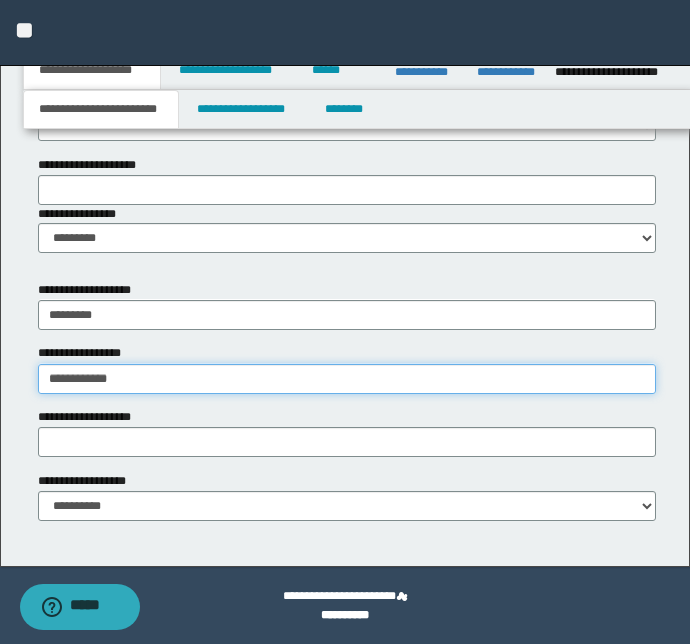 type 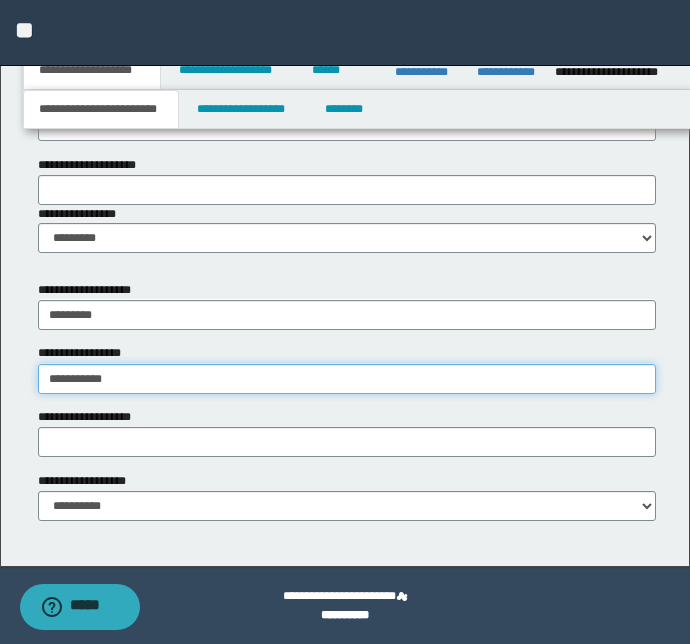 type on "**********" 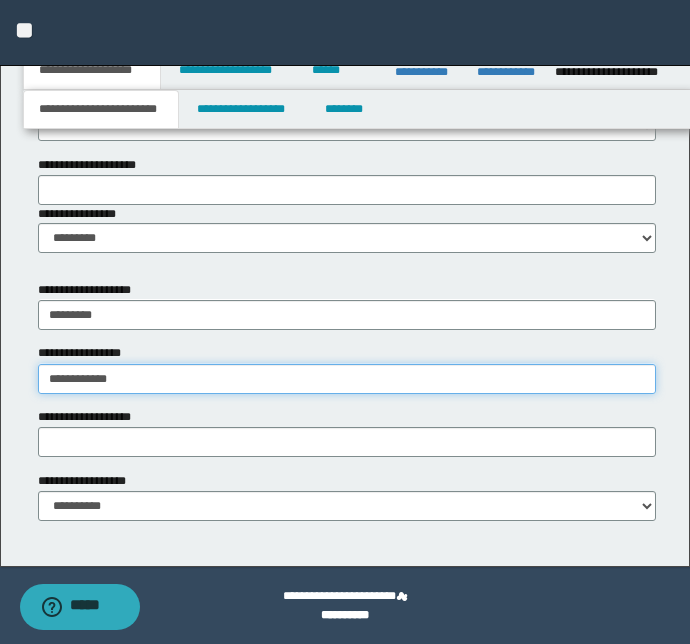 type on "**********" 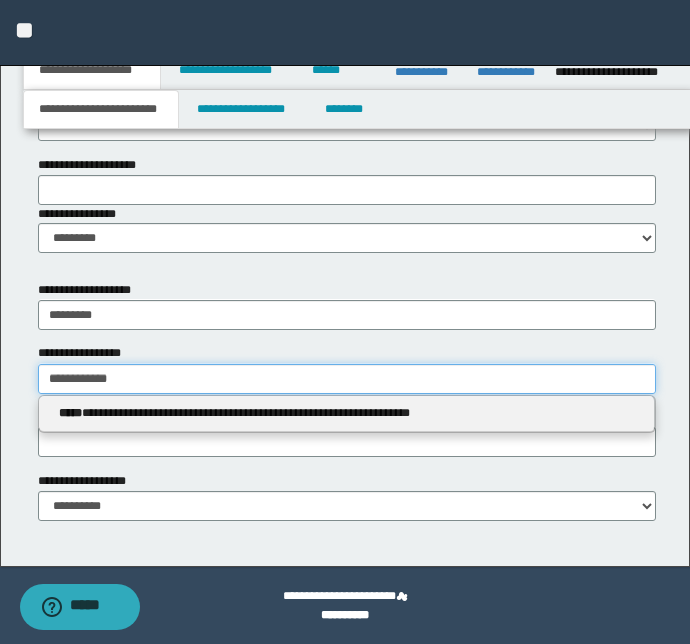 type 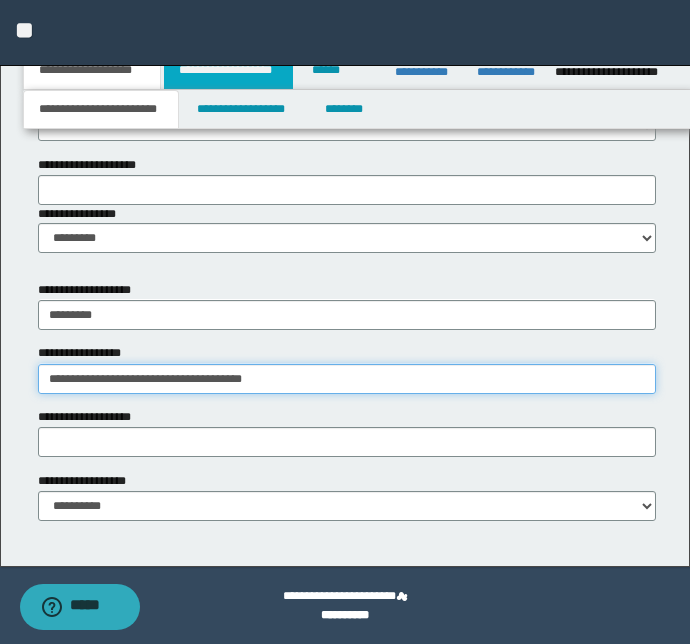 type on "**********" 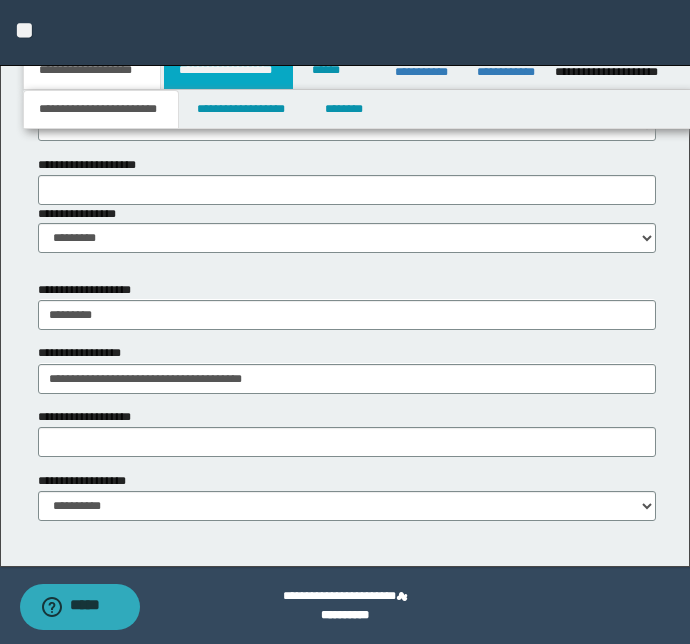 click on "**********" at bounding box center (228, 70) 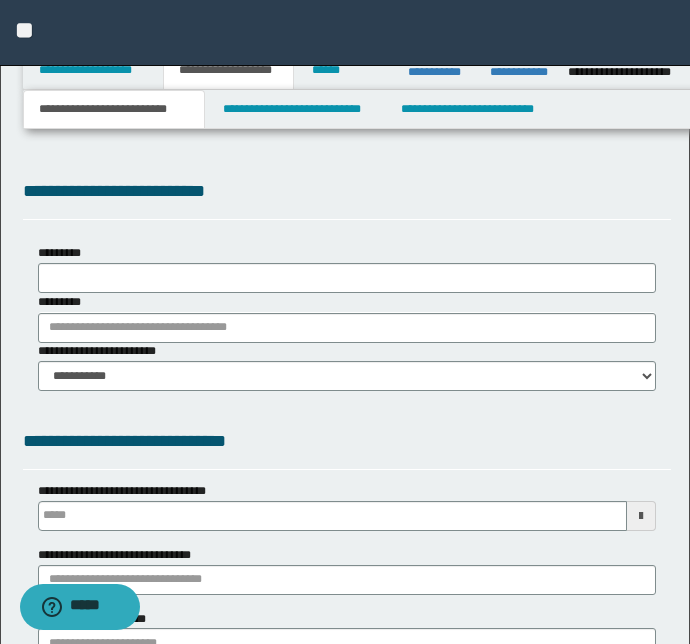 type 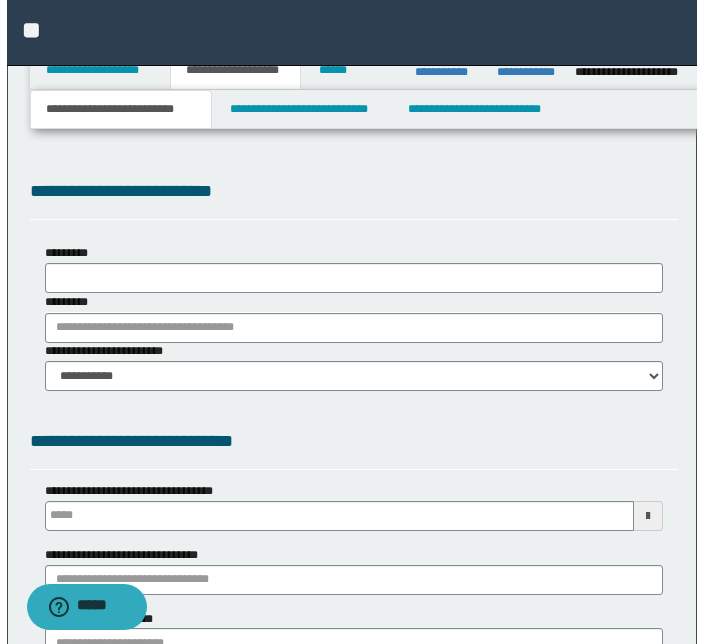 scroll, scrollTop: 0, scrollLeft: 0, axis: both 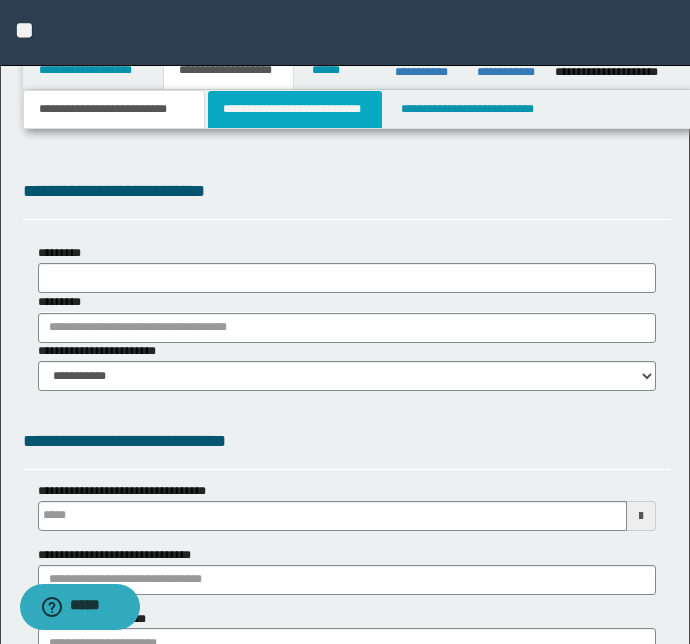 select on "*" 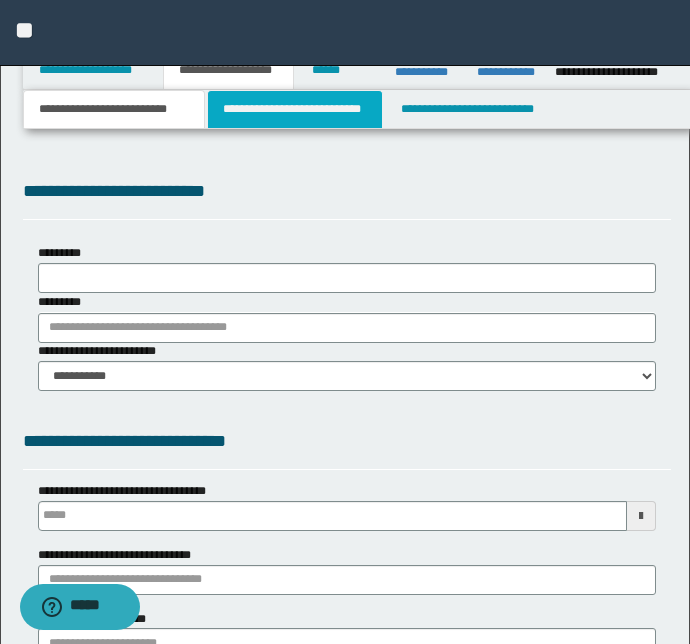 type 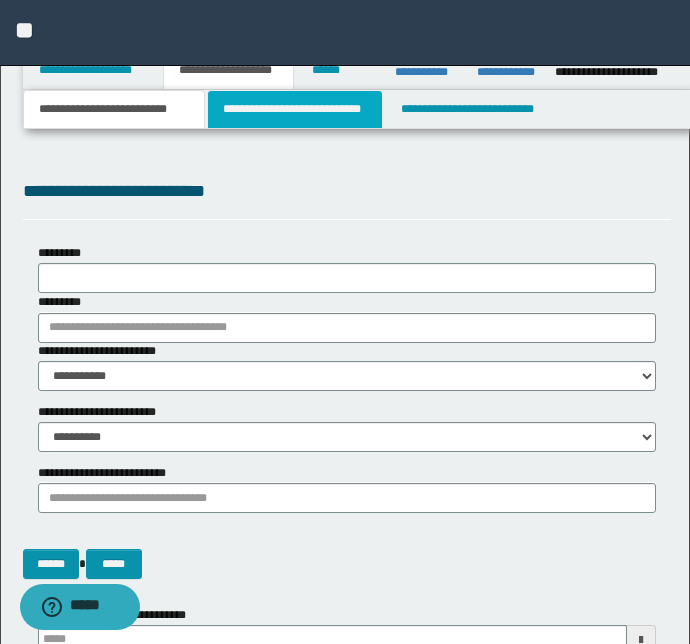 click on "**********" at bounding box center [294, 109] 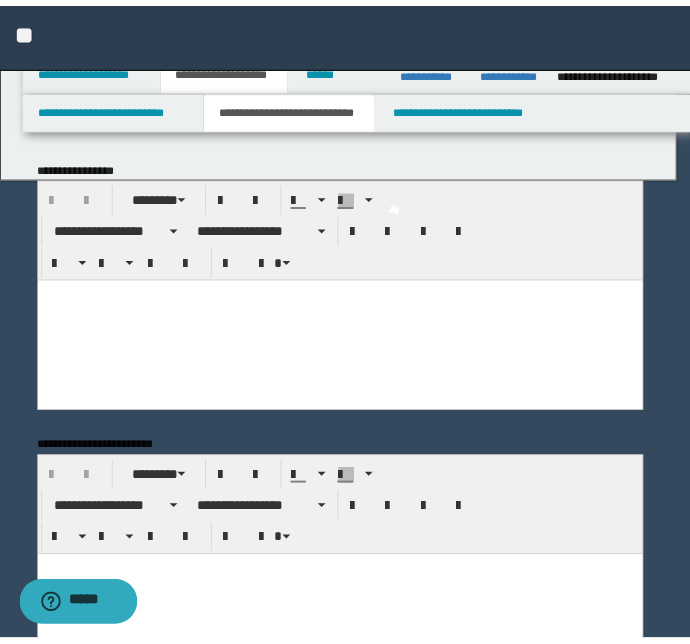 scroll, scrollTop: 0, scrollLeft: 0, axis: both 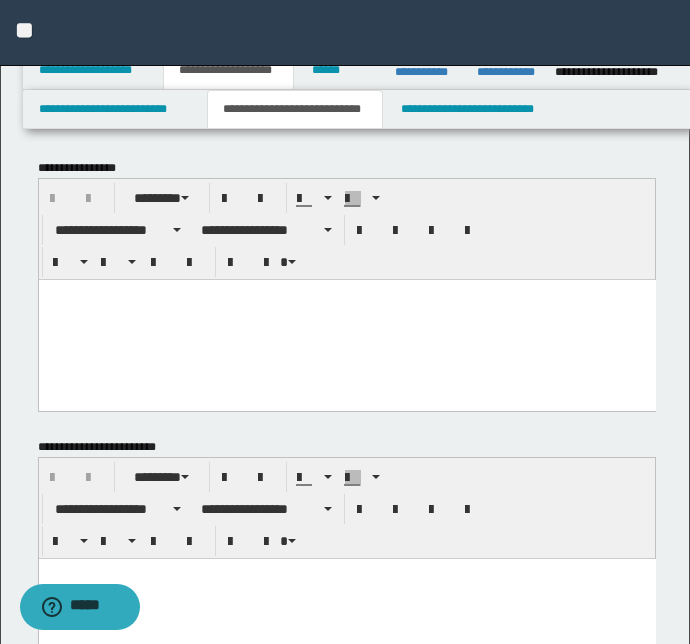 click at bounding box center [346, 294] 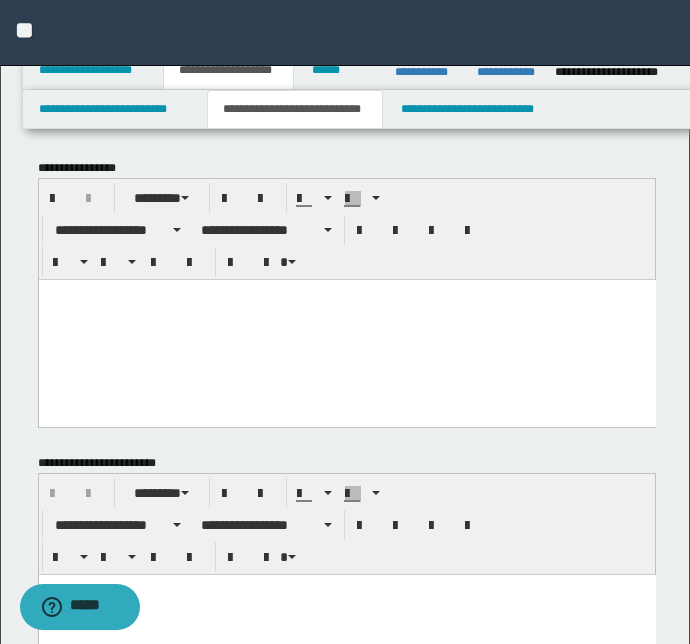 paste 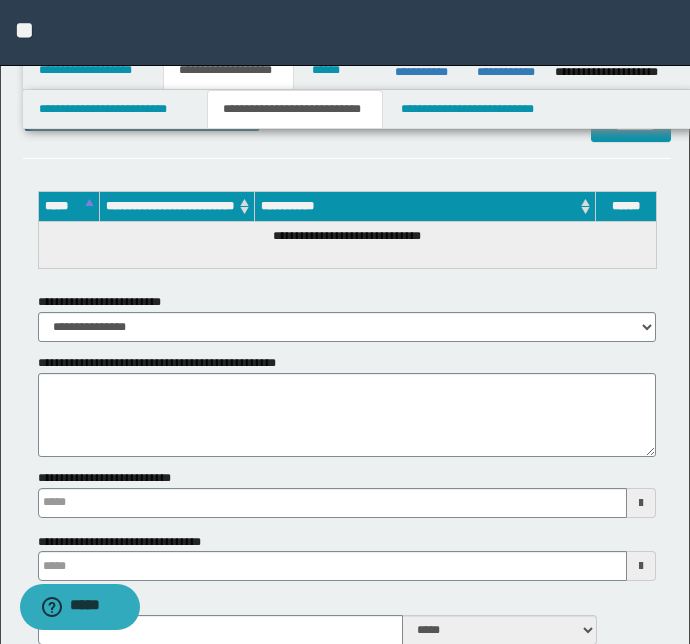 scroll, scrollTop: 3909, scrollLeft: 0, axis: vertical 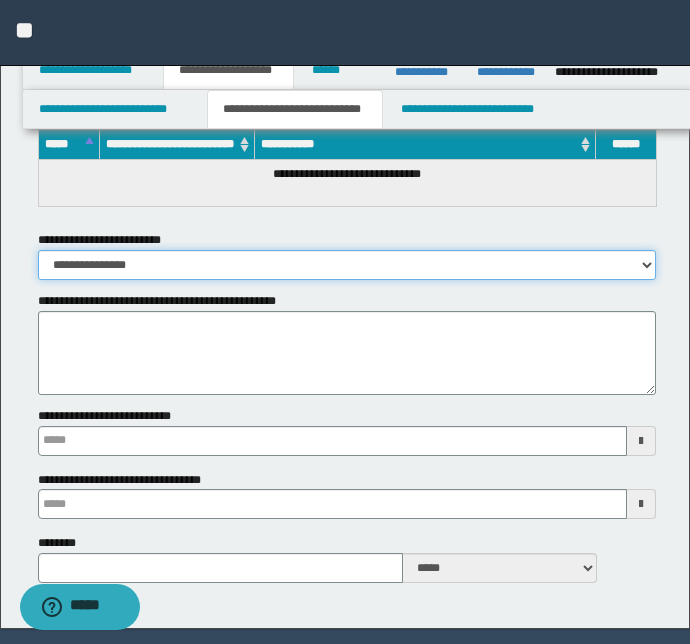 click on "**********" at bounding box center [347, 265] 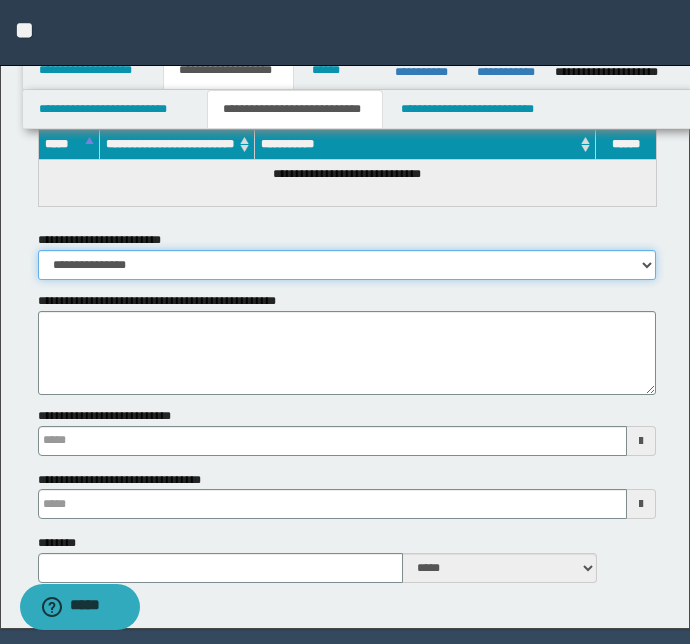 select on "*" 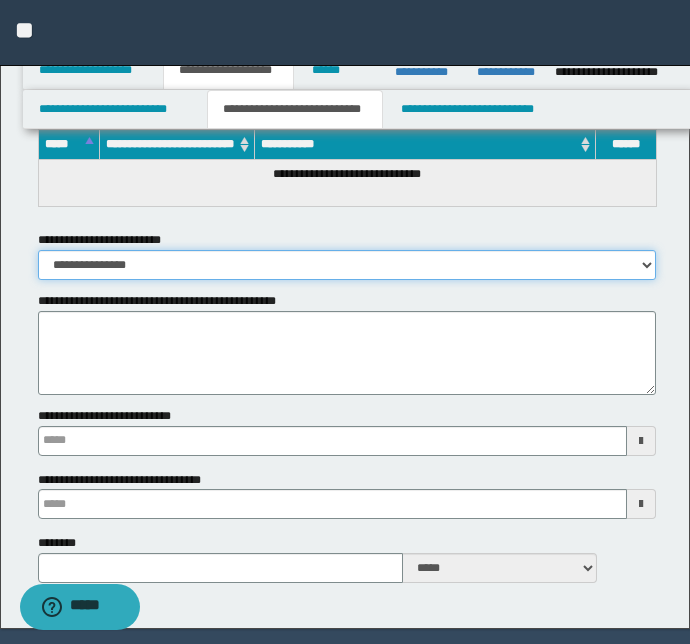click on "**********" at bounding box center (347, 265) 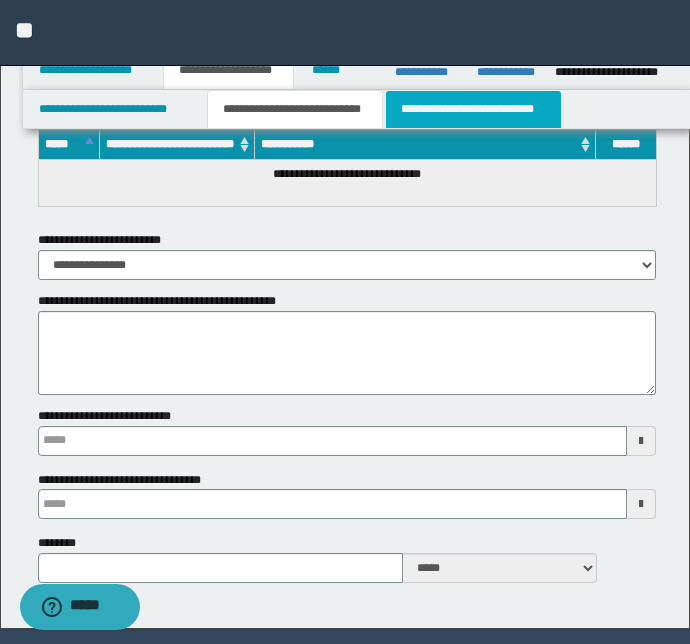 click on "**********" at bounding box center [473, 109] 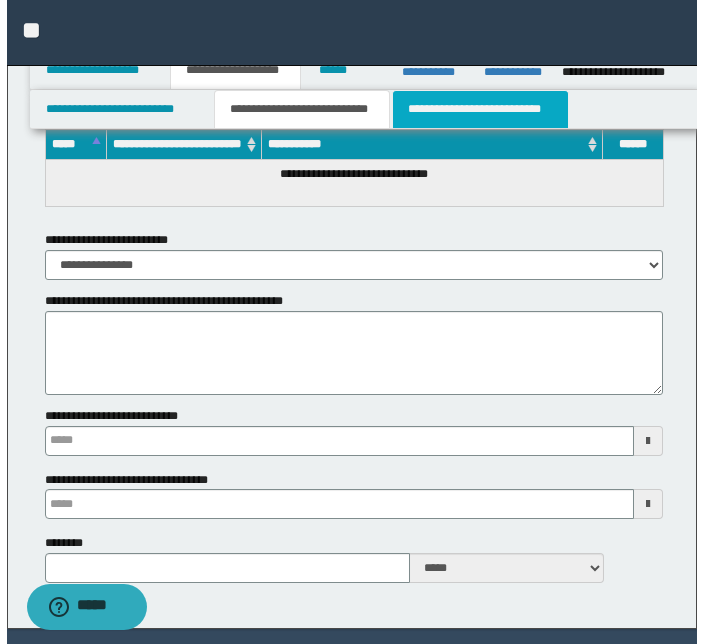 scroll, scrollTop: 0, scrollLeft: 0, axis: both 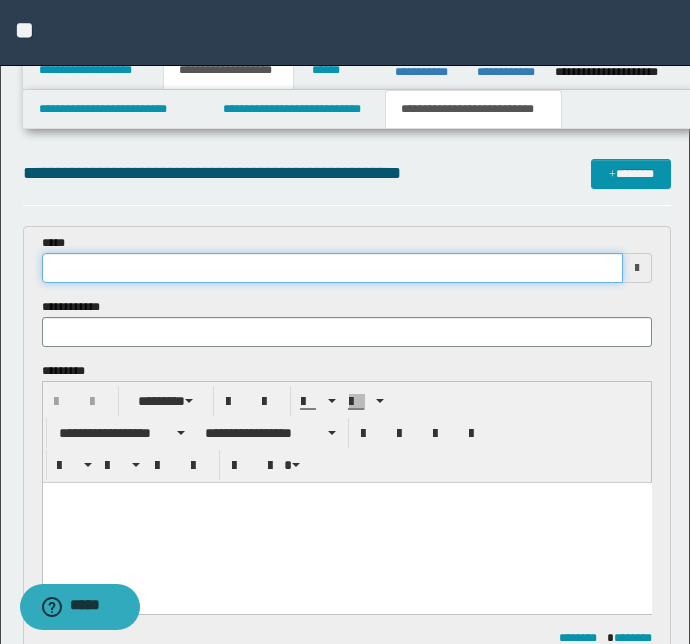 click at bounding box center [333, 268] 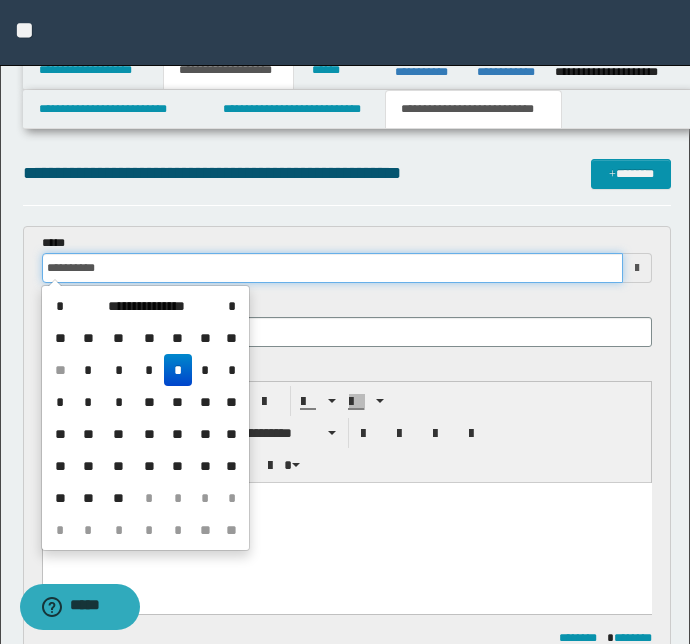 type on "**********" 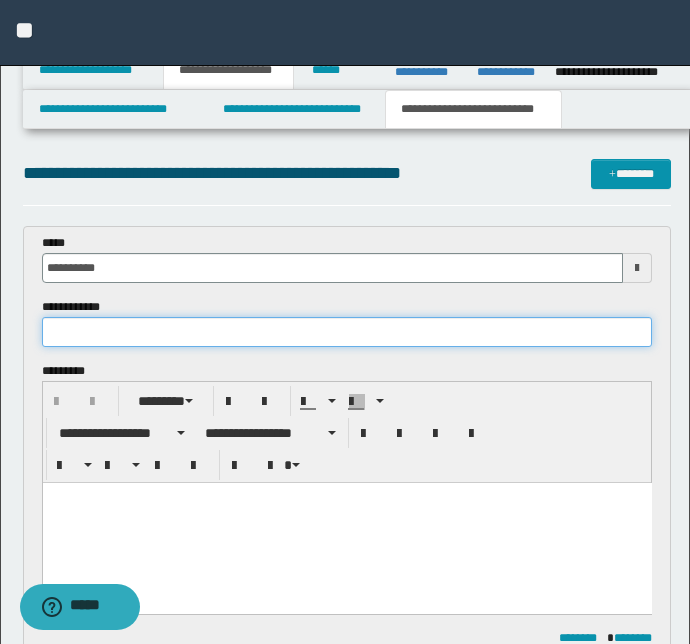 paste on "**********" 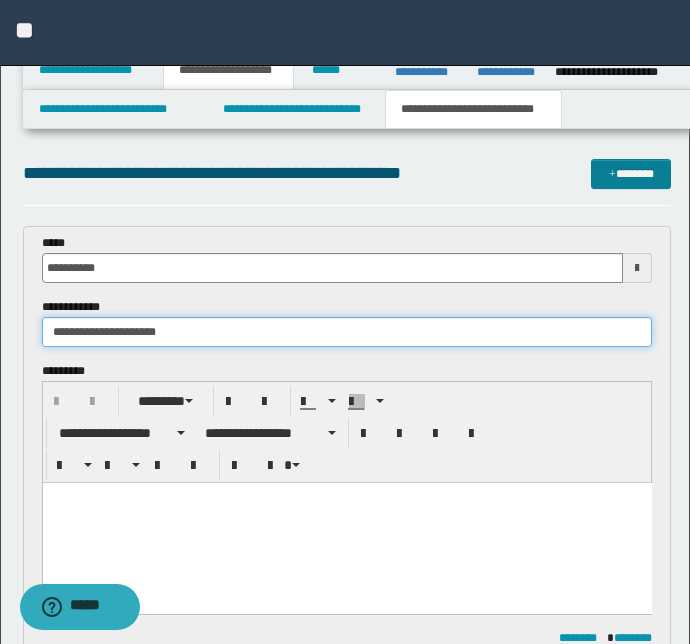 type on "**********" 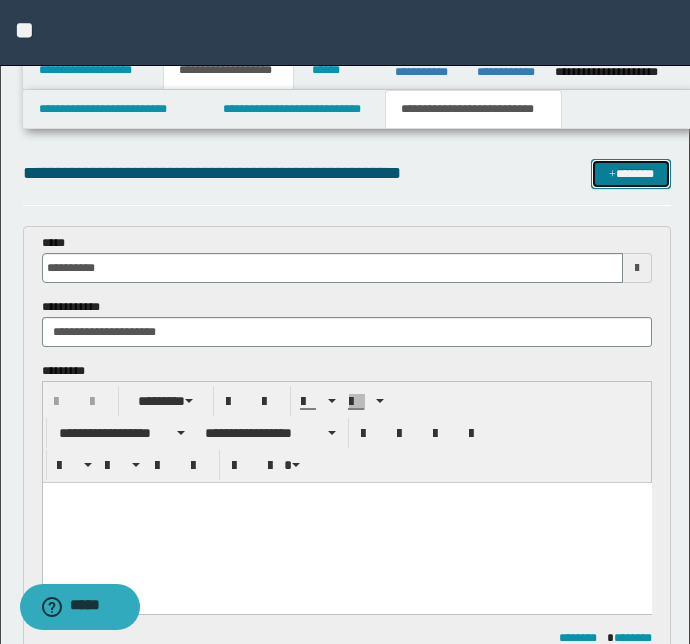 click on "*******" at bounding box center [631, 174] 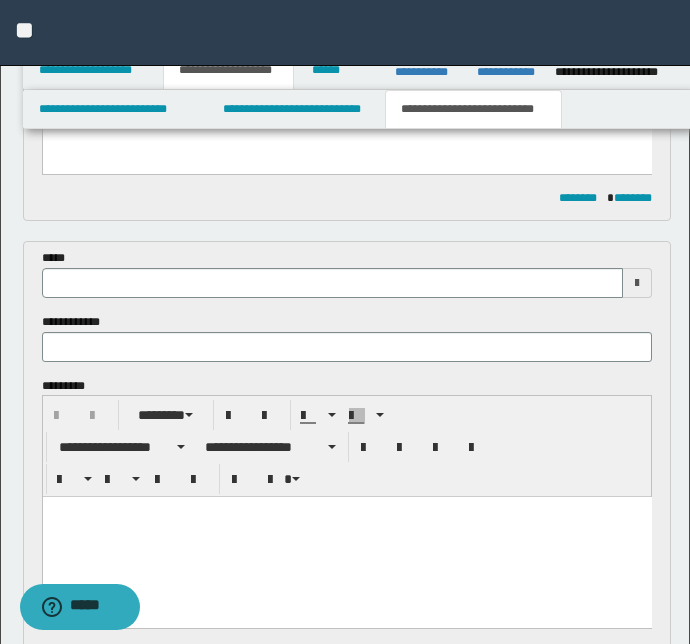 scroll, scrollTop: 425, scrollLeft: 0, axis: vertical 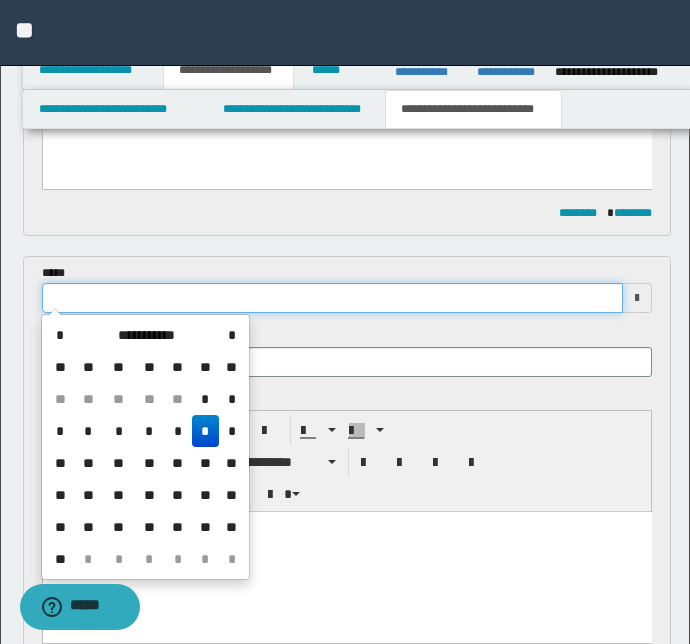 click at bounding box center (333, 298) 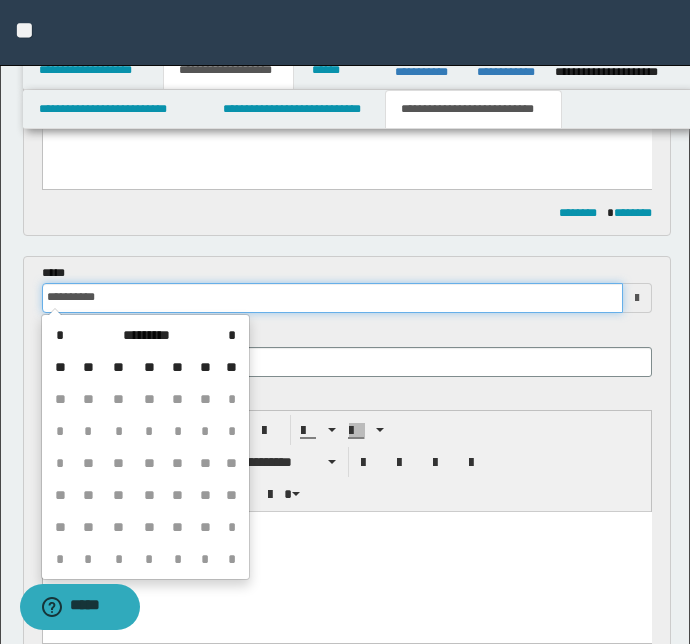 type on "**********" 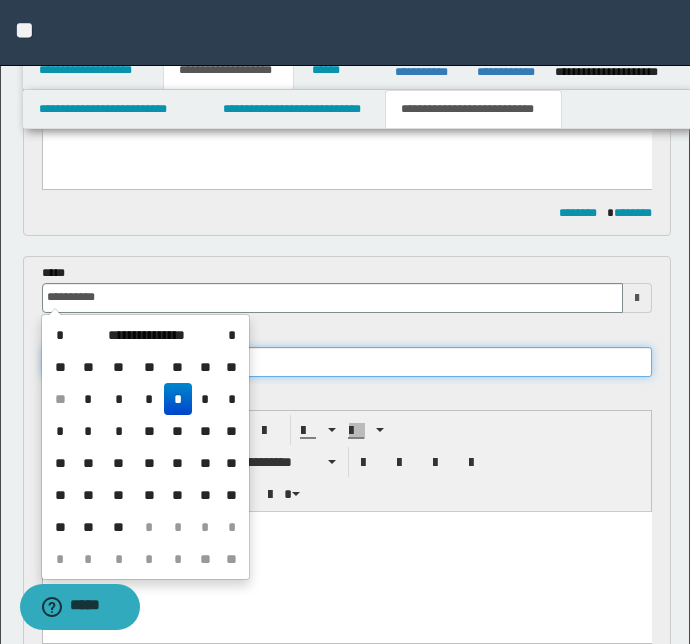 type on "**********" 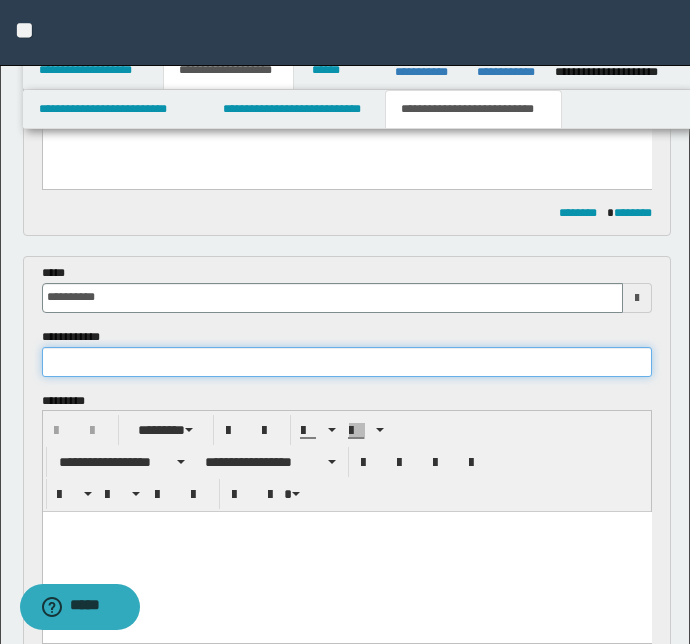 paste on "**********" 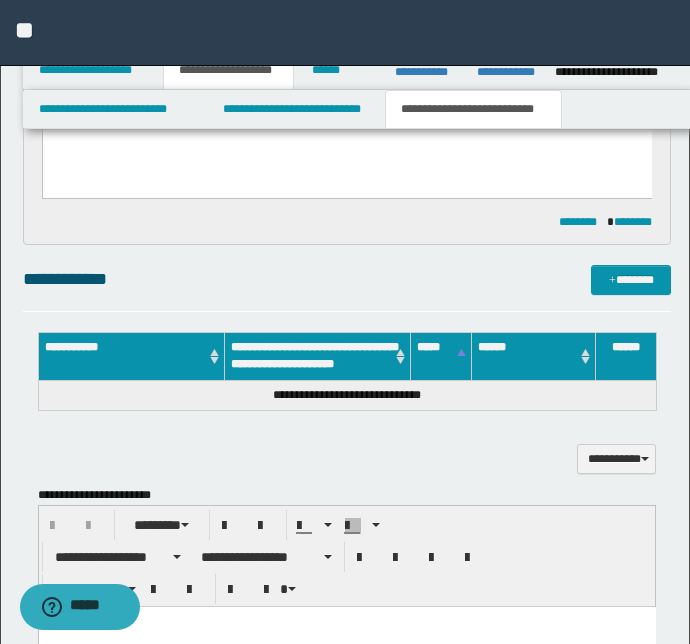 scroll, scrollTop: 970, scrollLeft: 0, axis: vertical 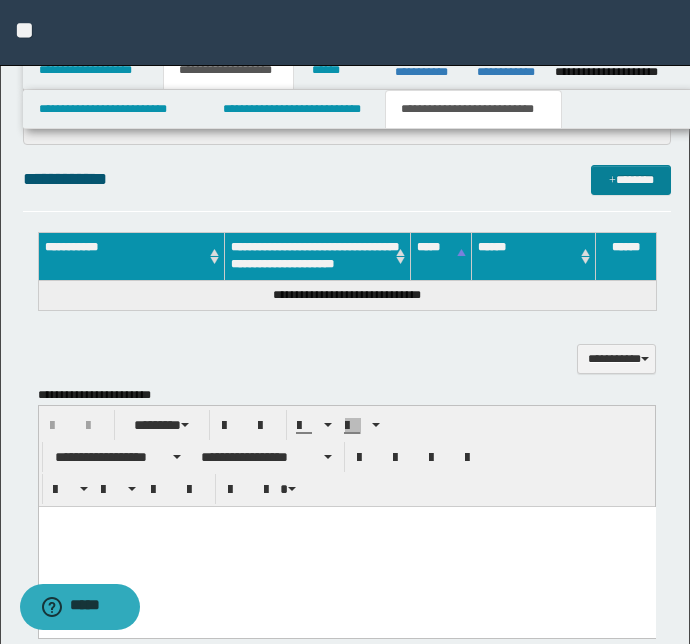 type on "**********" 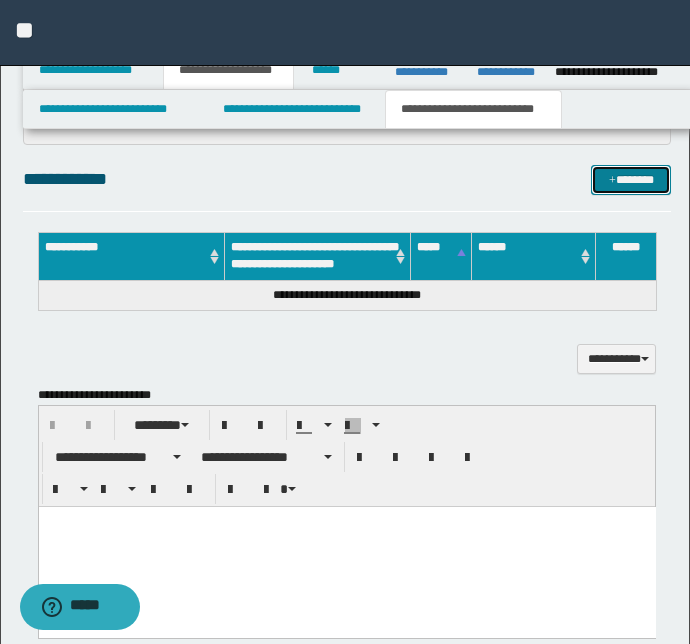 click on "*******" at bounding box center (631, 180) 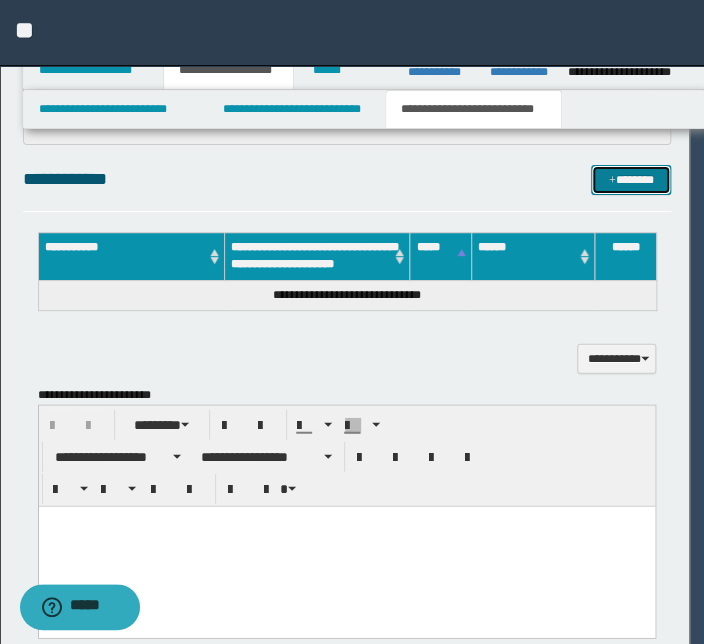 type 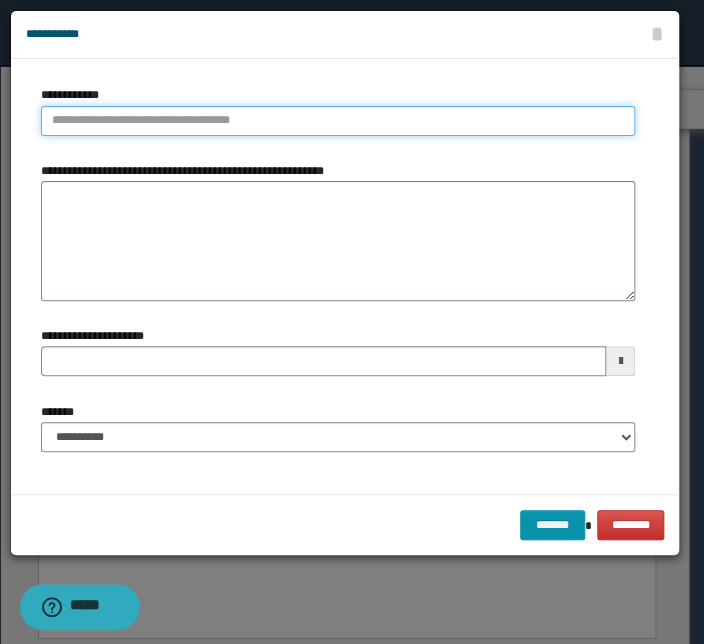 click on "**********" at bounding box center [338, 121] 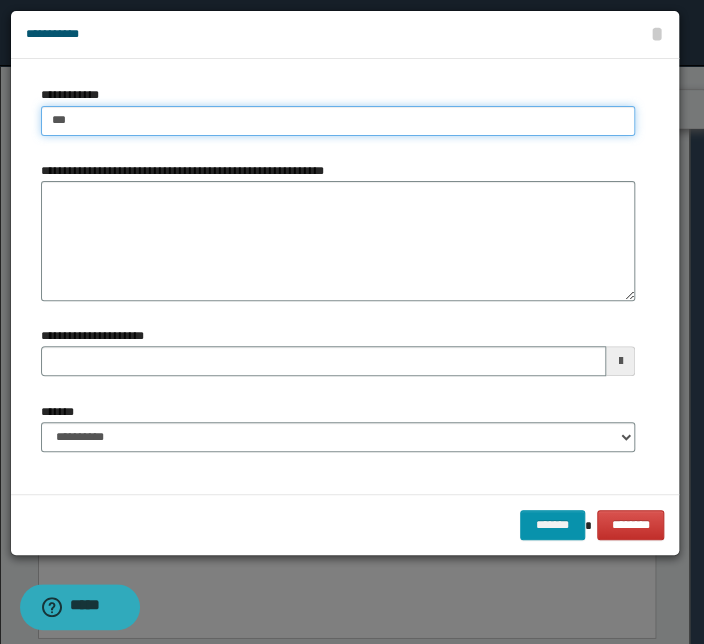 type on "****" 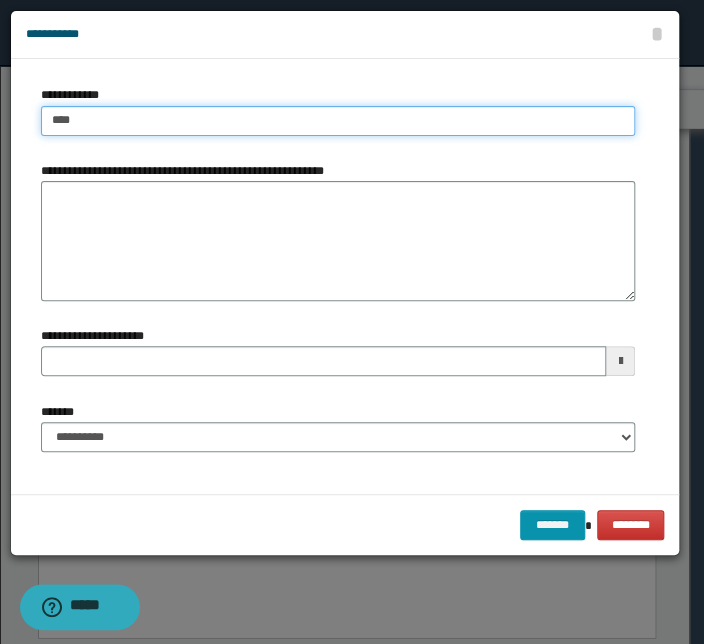 type on "****" 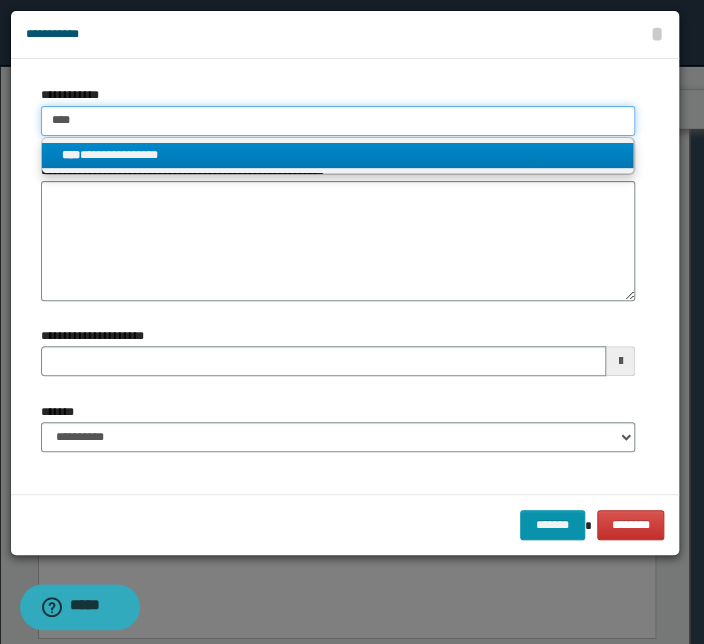 type on "****" 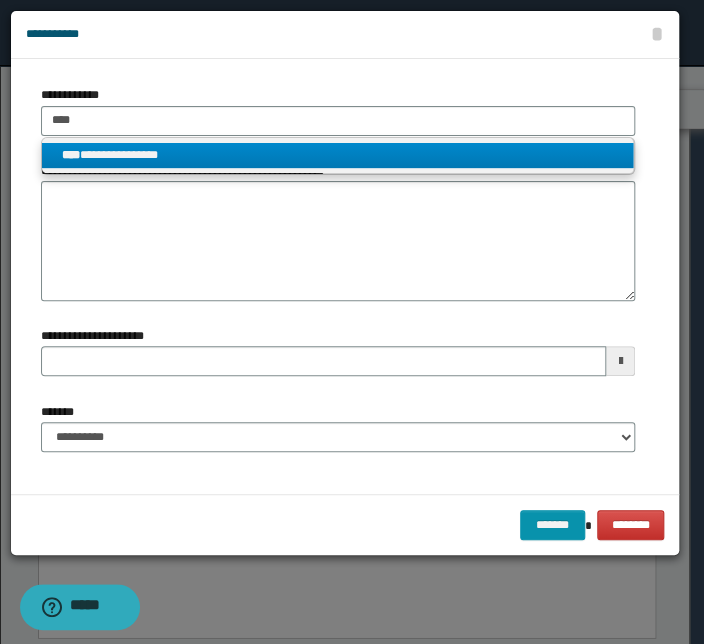 click on "**********" at bounding box center [337, 155] 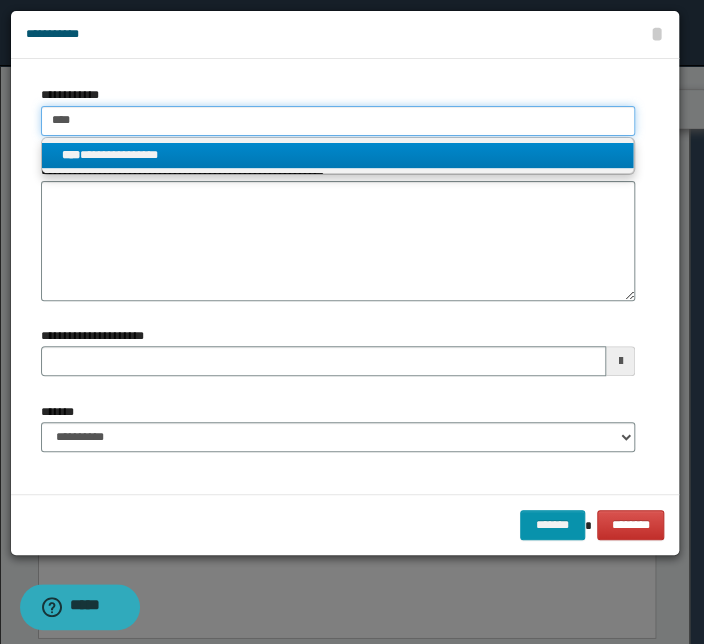 type 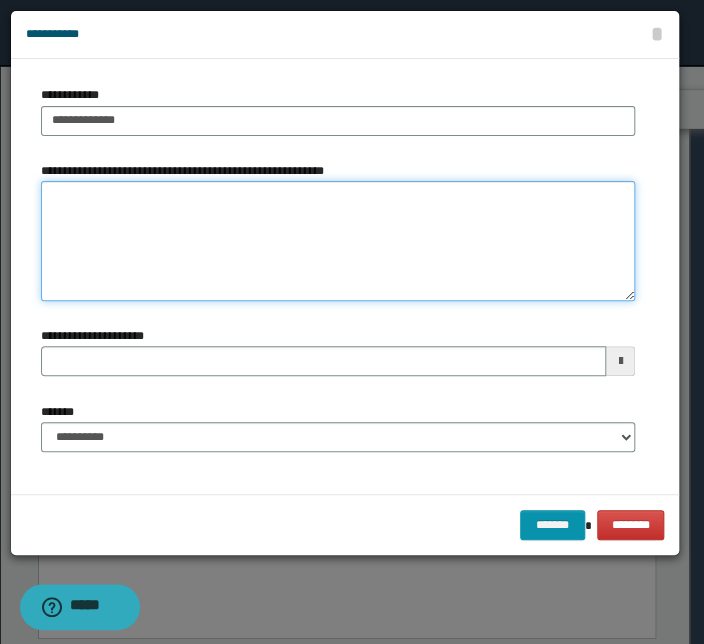 click on "**********" at bounding box center [338, 241] 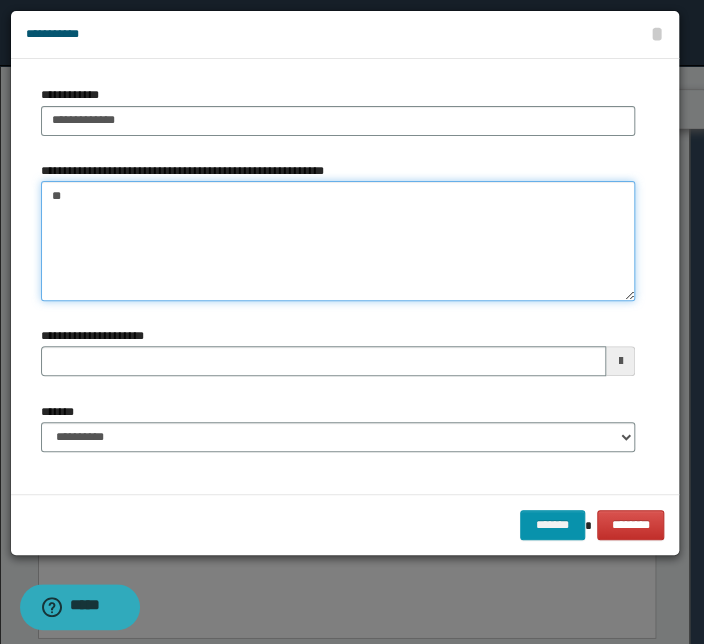 type on "*" 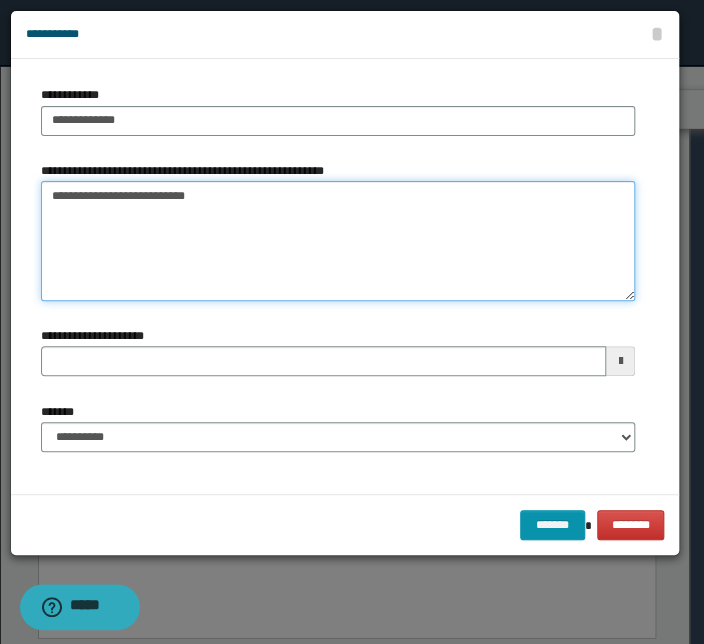 type on "**********" 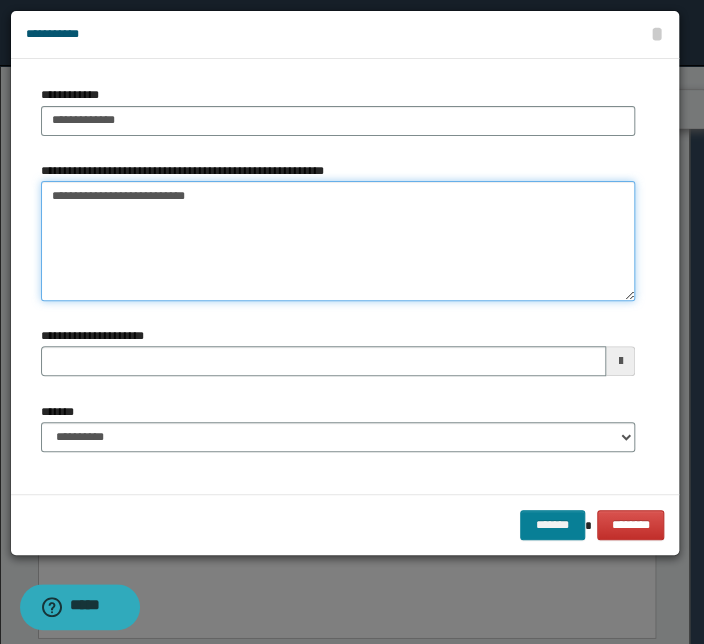 type on "**********" 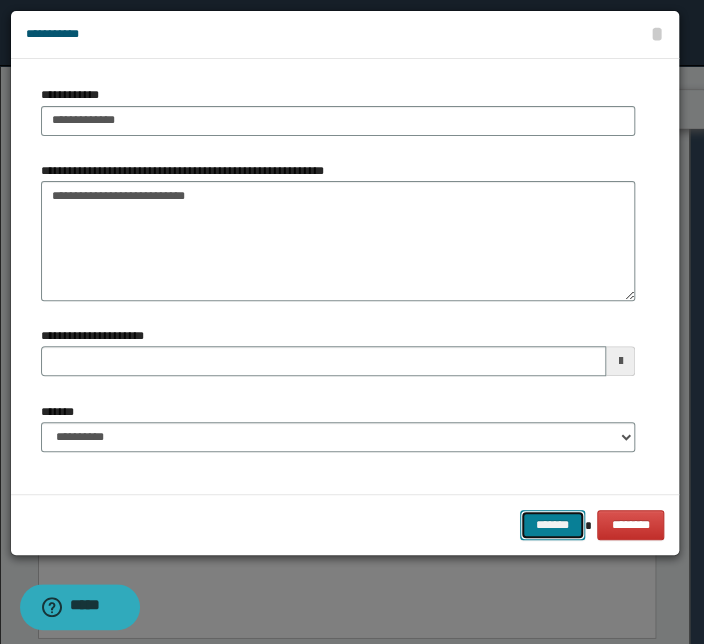 click on "*******" at bounding box center (552, 525) 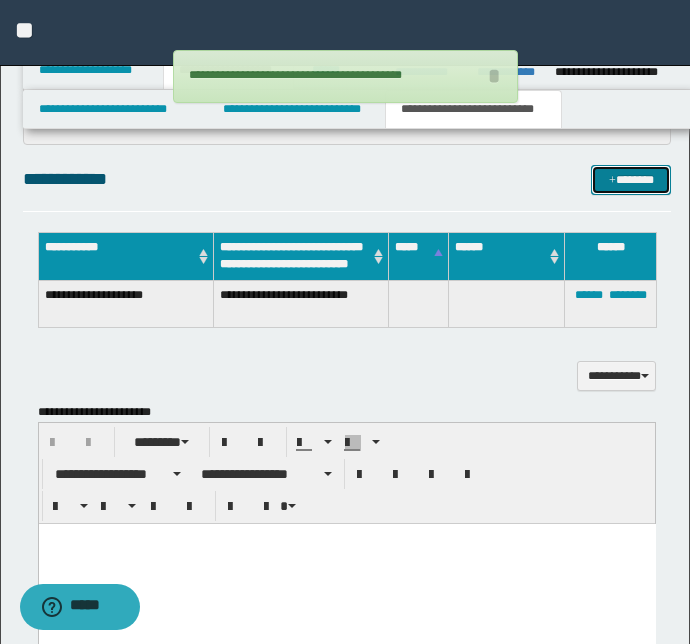 click on "*******" at bounding box center (631, 180) 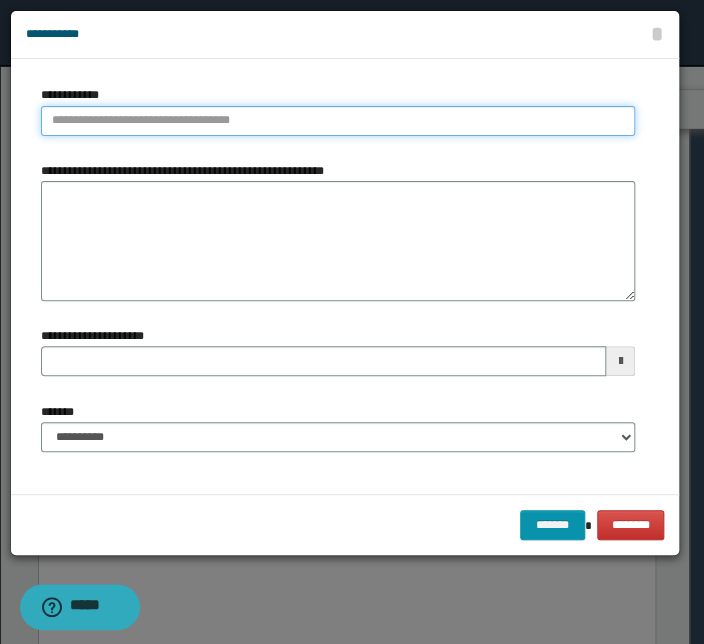 type on "**********" 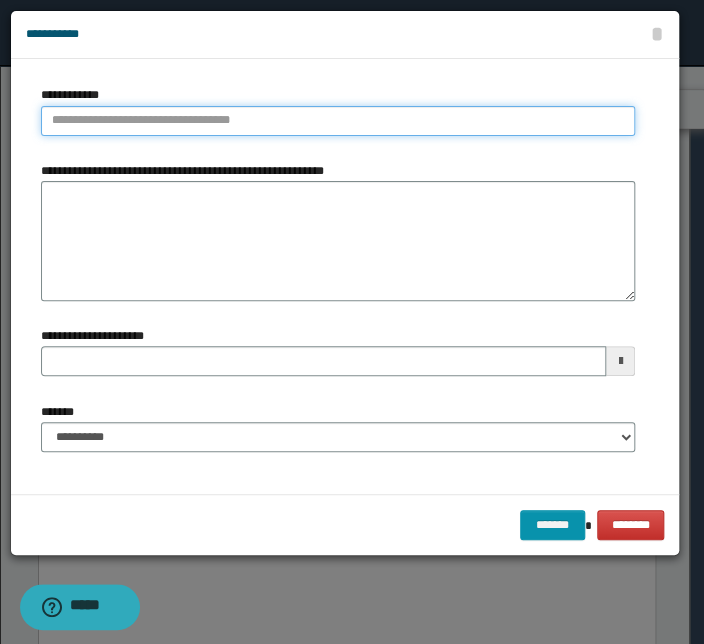 click on "**********" at bounding box center (338, 121) 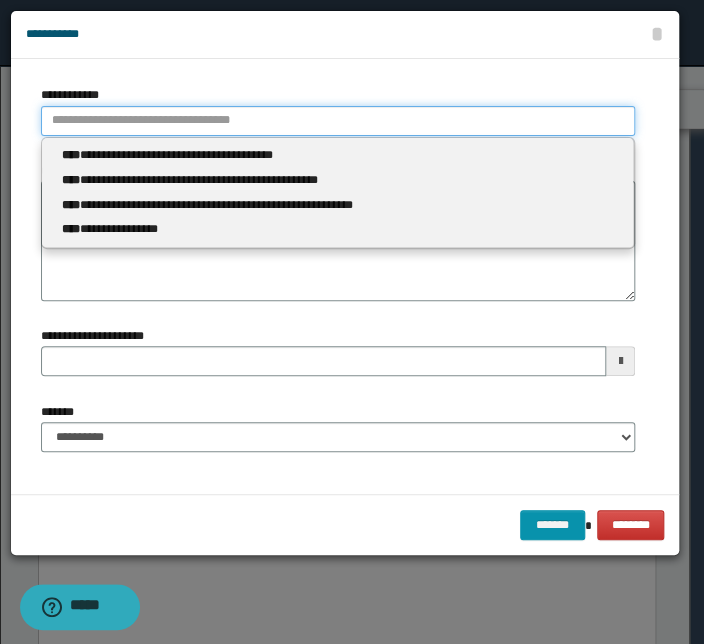 type 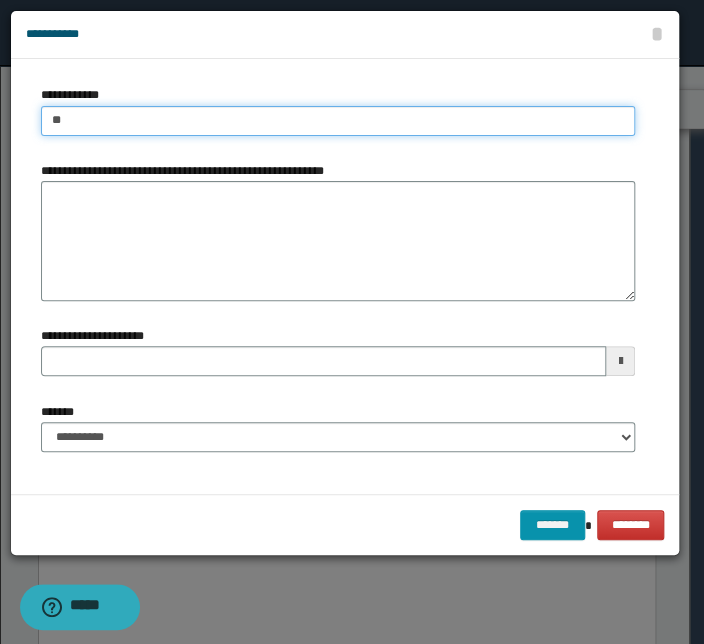 type on "***" 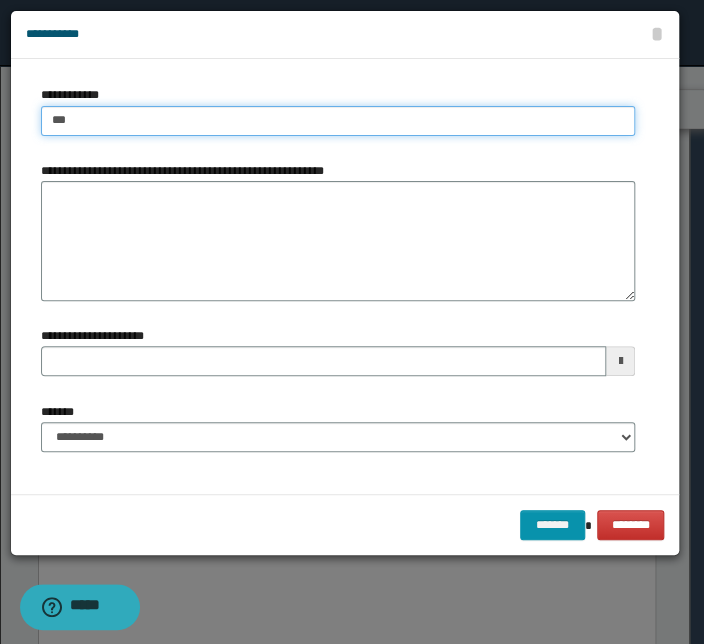 type on "***" 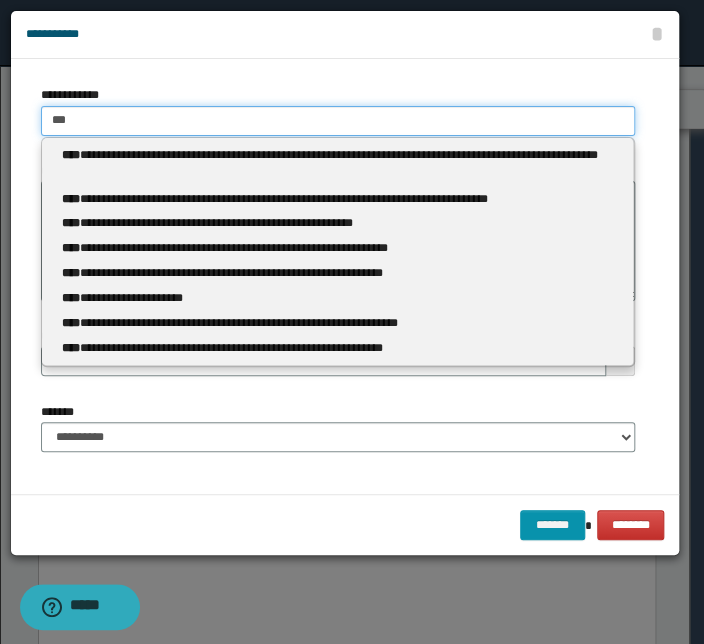 type 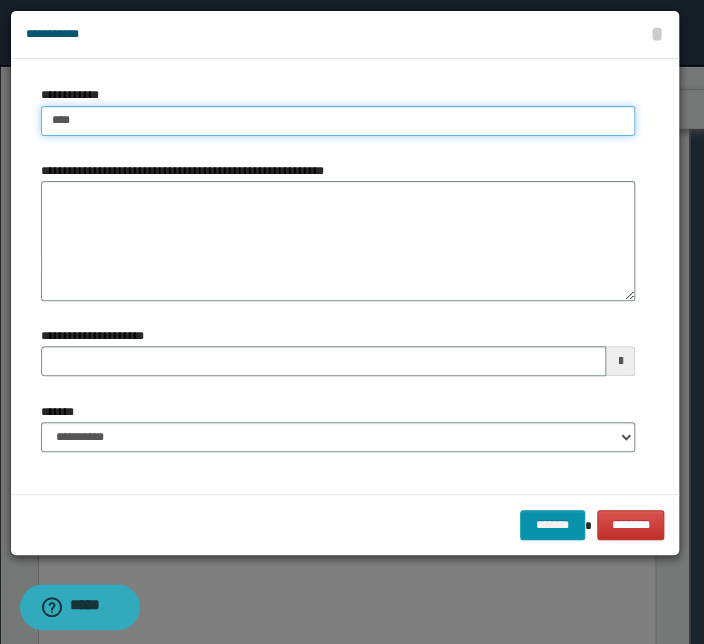 type on "****" 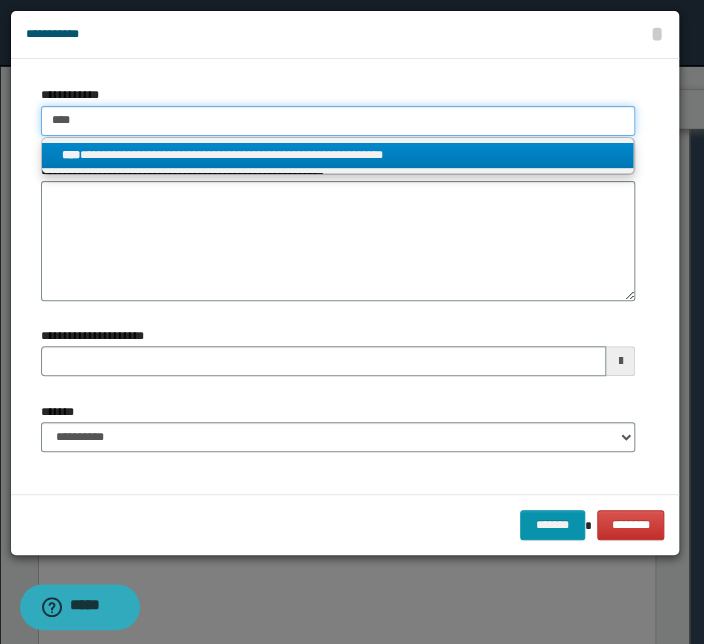 type on "****" 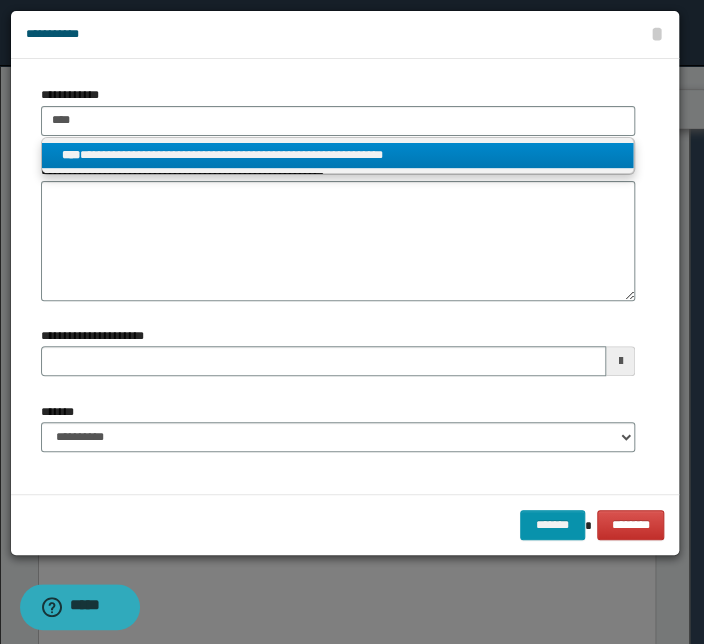 click on "**********" at bounding box center (337, 155) 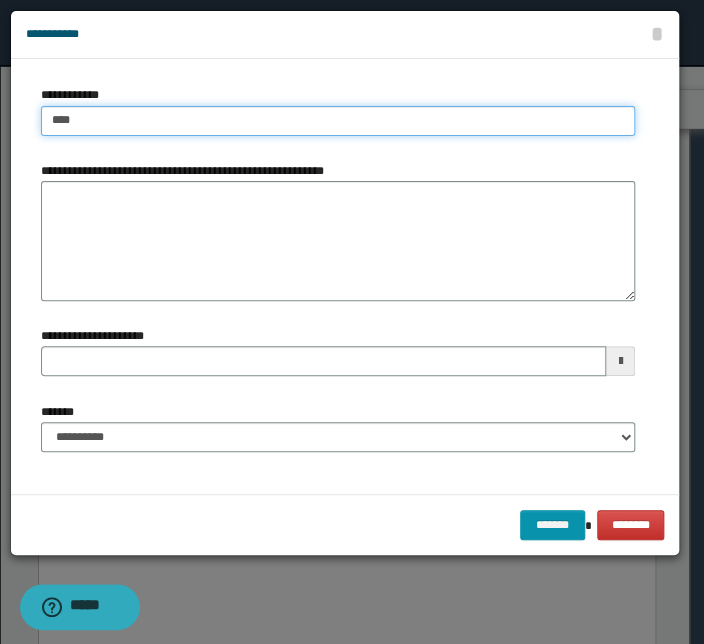 type 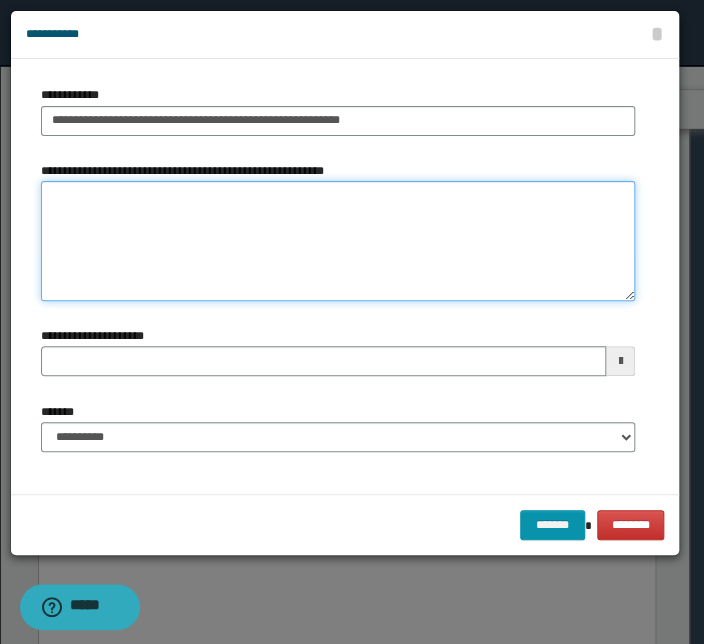 click on "**********" at bounding box center [338, 241] 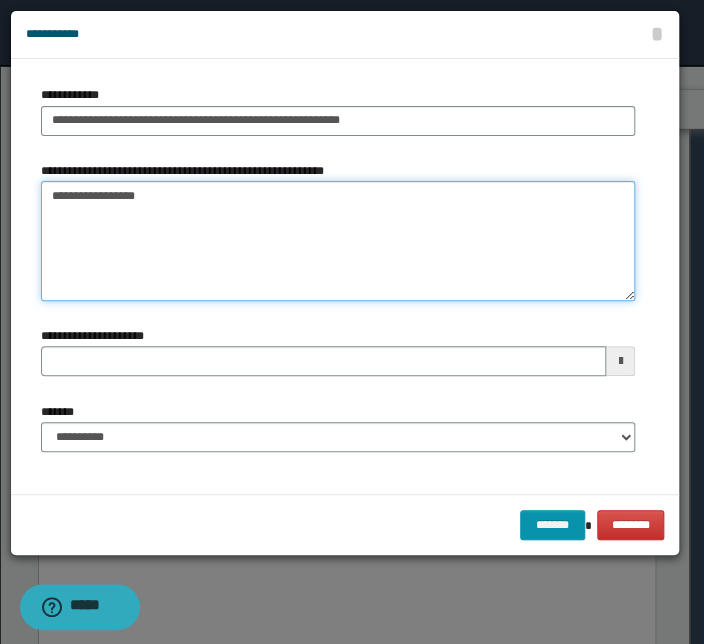 type on "**********" 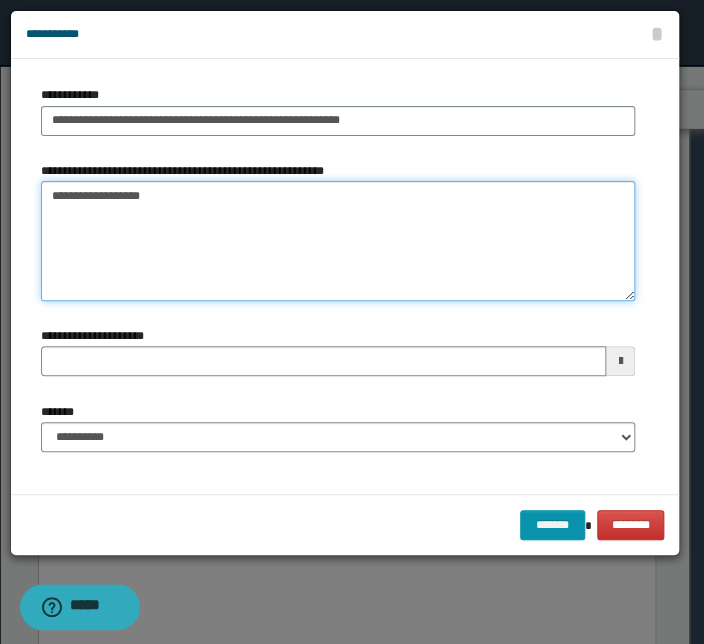type 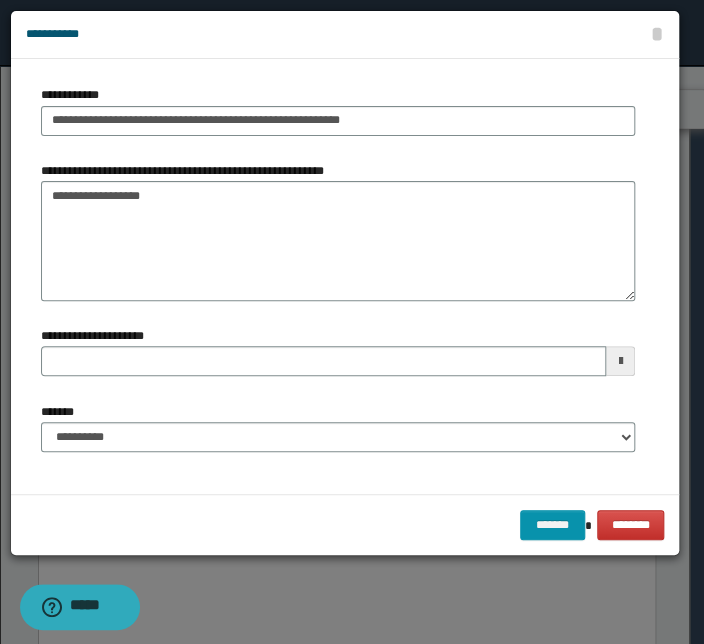 type on "**********" 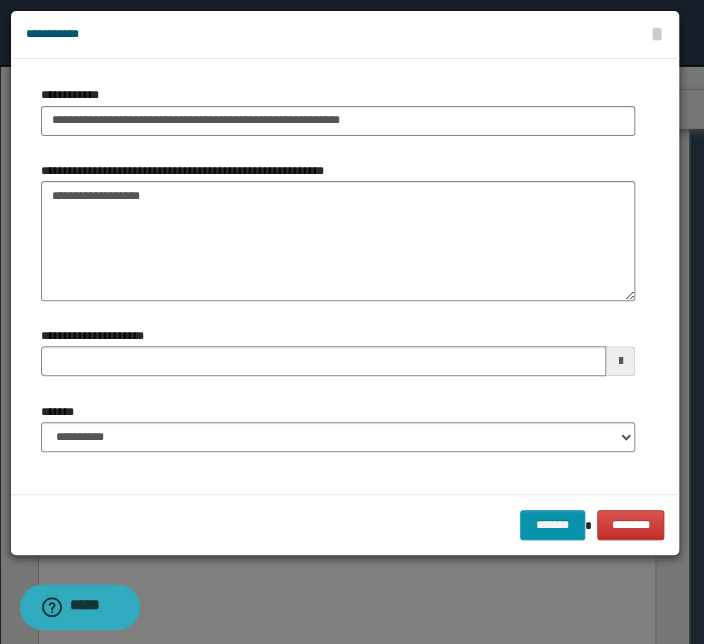 type 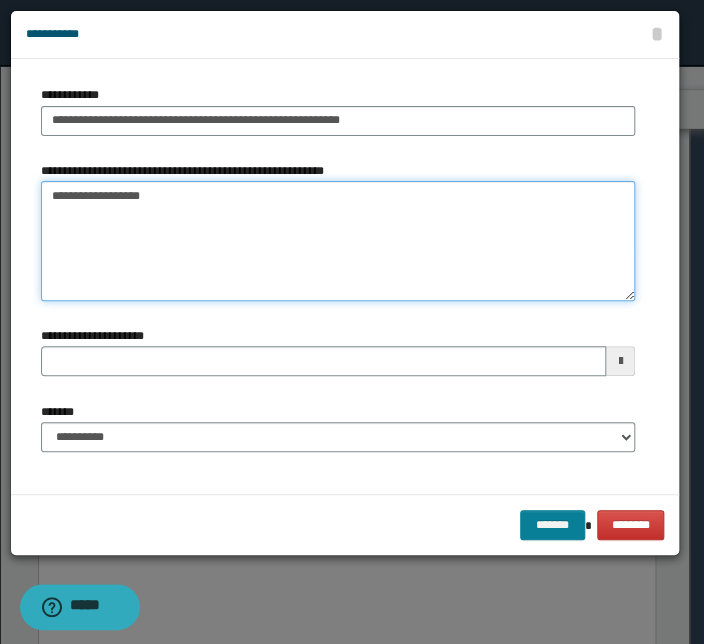 type on "**********" 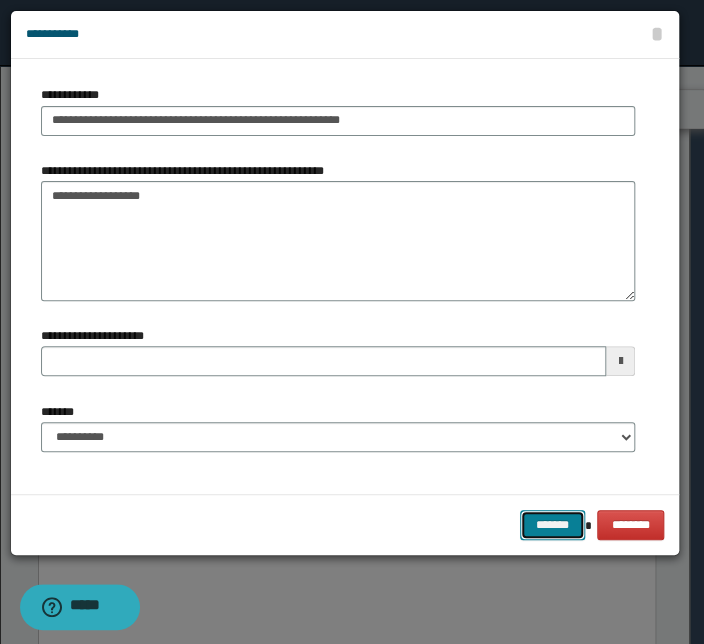 click on "*******" at bounding box center [552, 525] 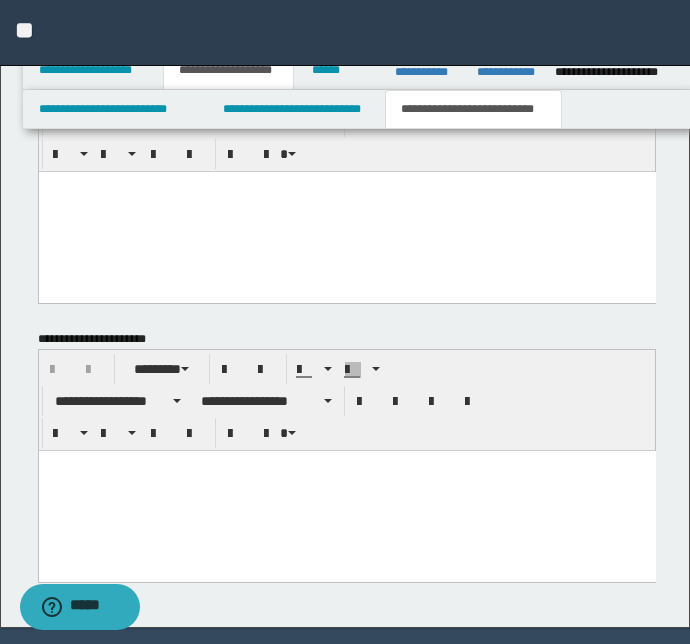 scroll, scrollTop: 1727, scrollLeft: 0, axis: vertical 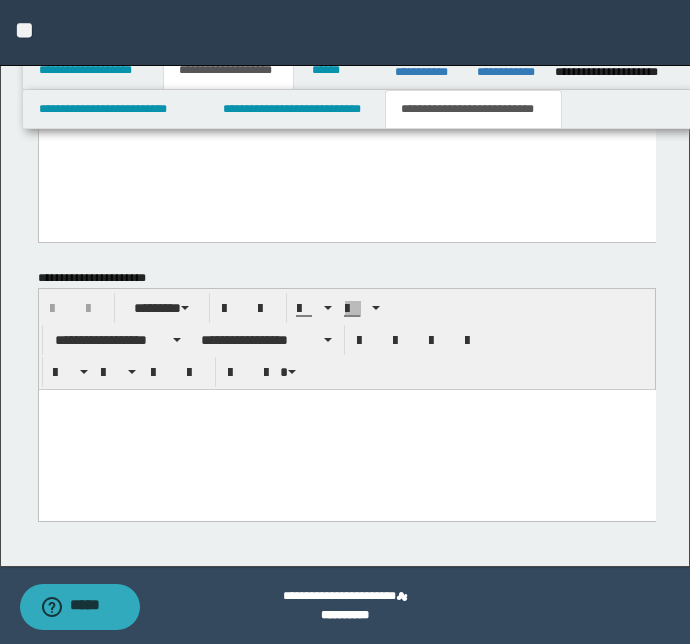 click at bounding box center [346, 429] 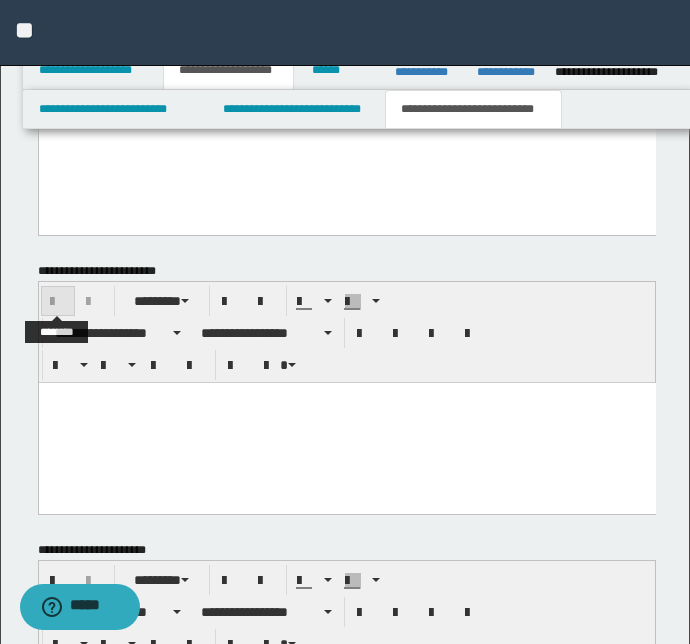 scroll, scrollTop: 1742, scrollLeft: 0, axis: vertical 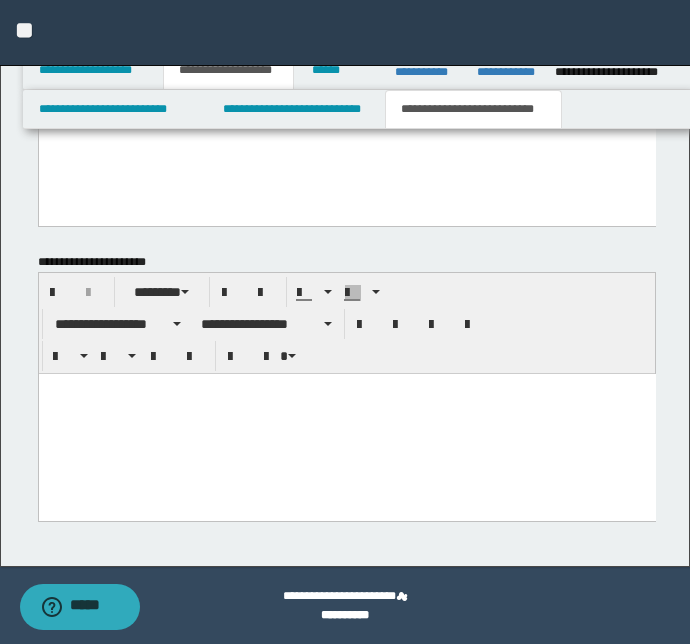 click at bounding box center (346, 388) 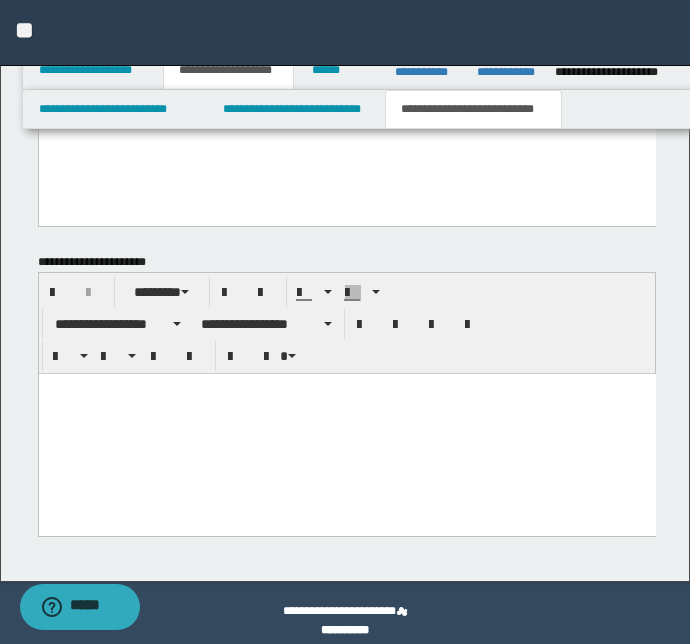 paste 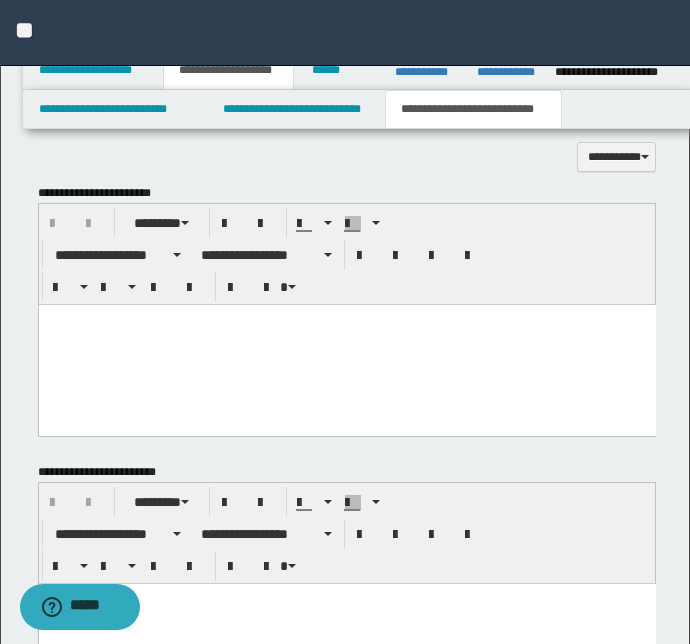 scroll, scrollTop: 1197, scrollLeft: 0, axis: vertical 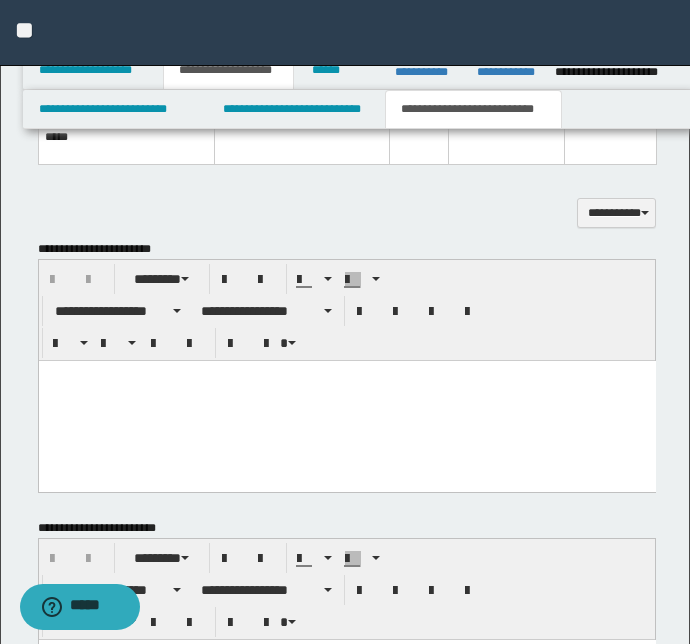 click at bounding box center [346, 401] 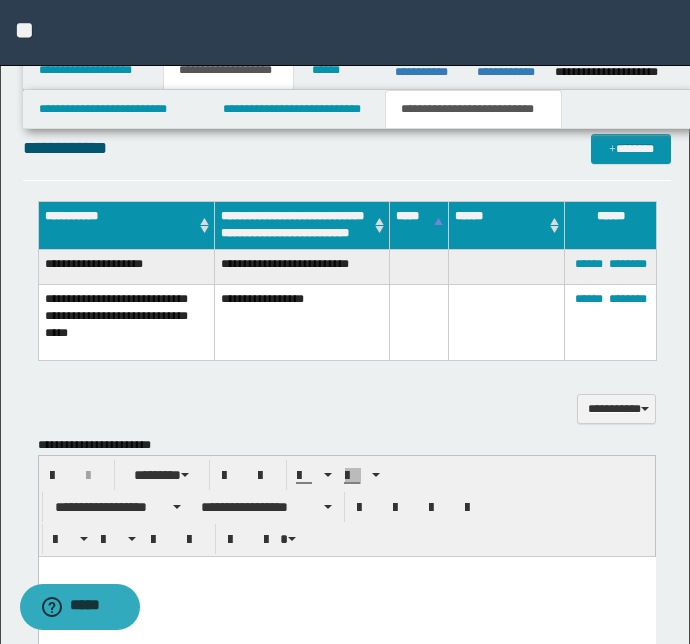 scroll, scrollTop: 1379, scrollLeft: 0, axis: vertical 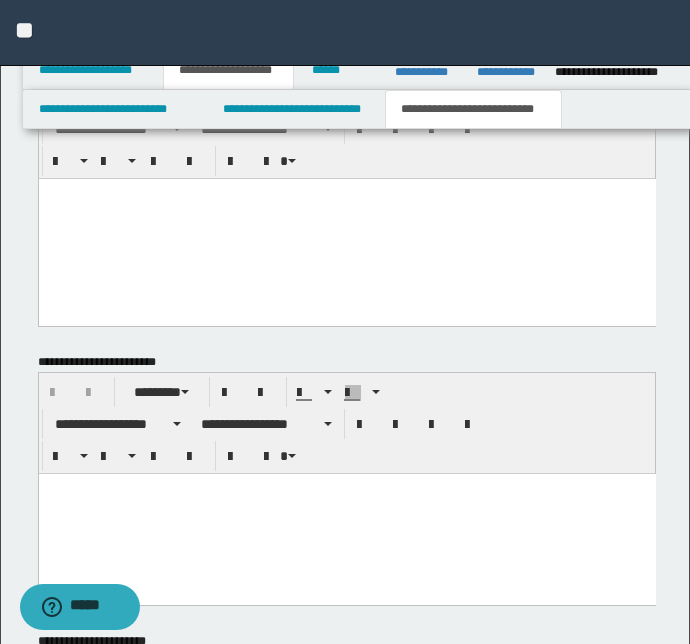 click at bounding box center (346, 208) 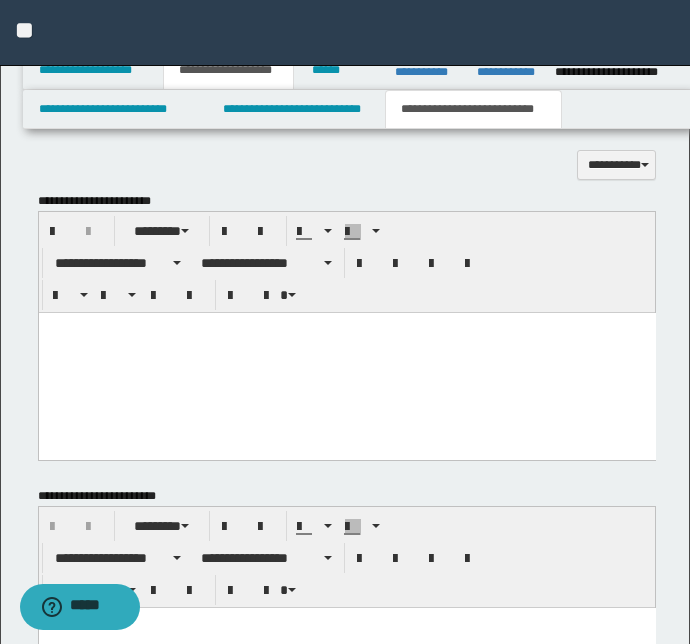 scroll, scrollTop: 1197, scrollLeft: 0, axis: vertical 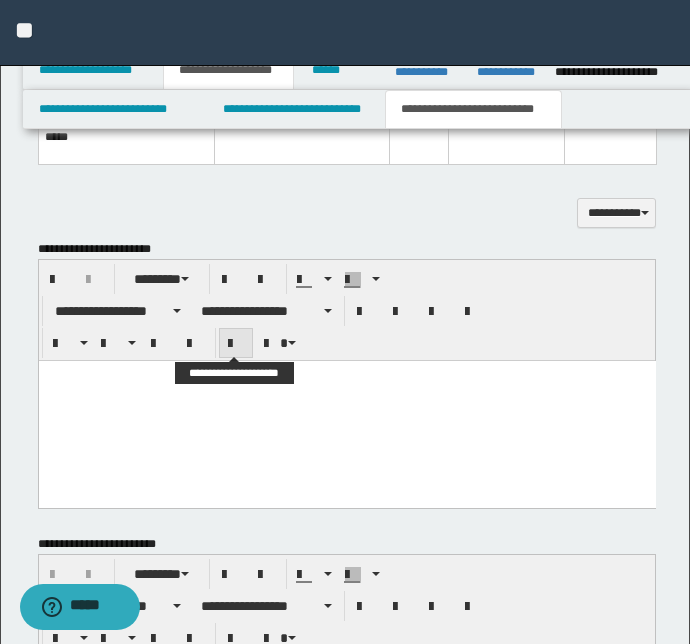 paste 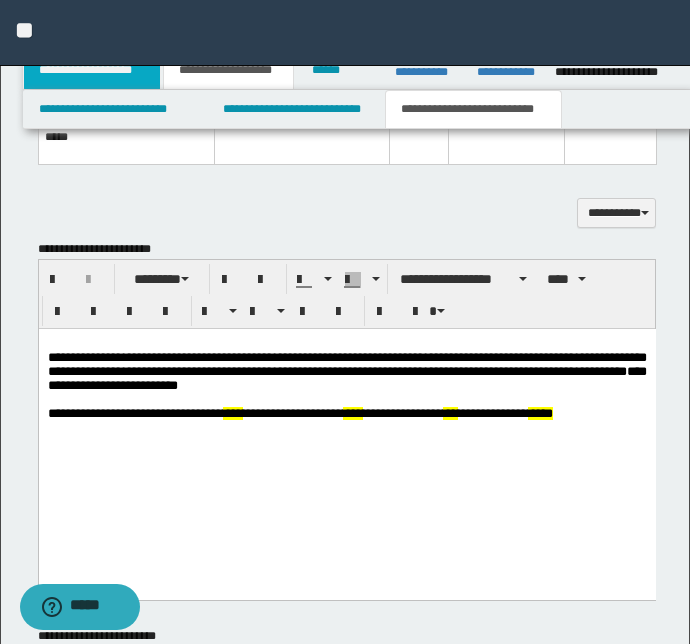 click on "**********" at bounding box center [92, 70] 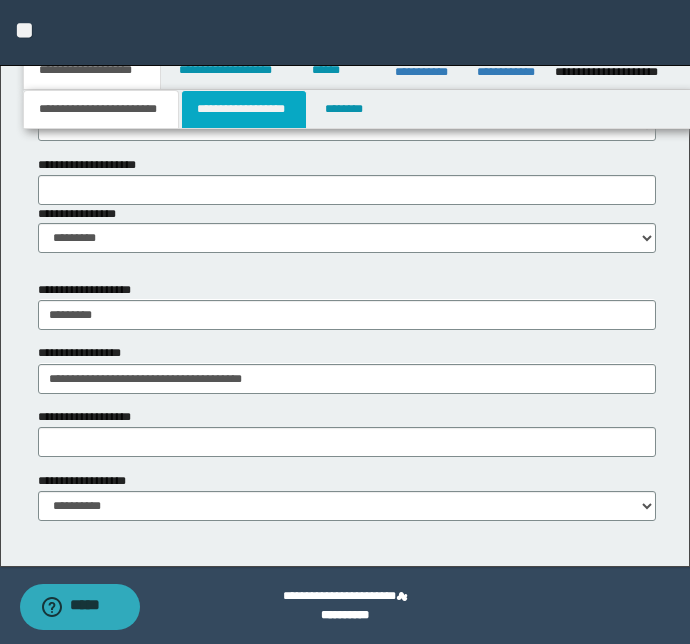 click on "**********" at bounding box center [244, 109] 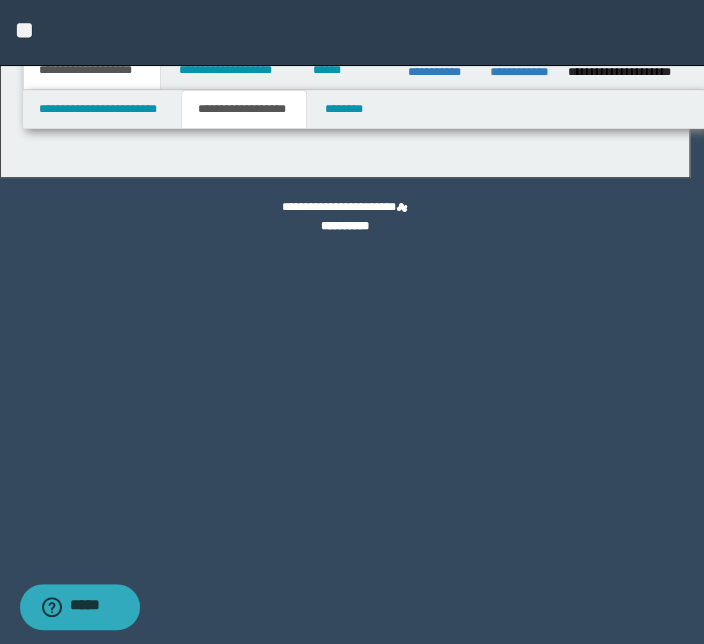 type on "********" 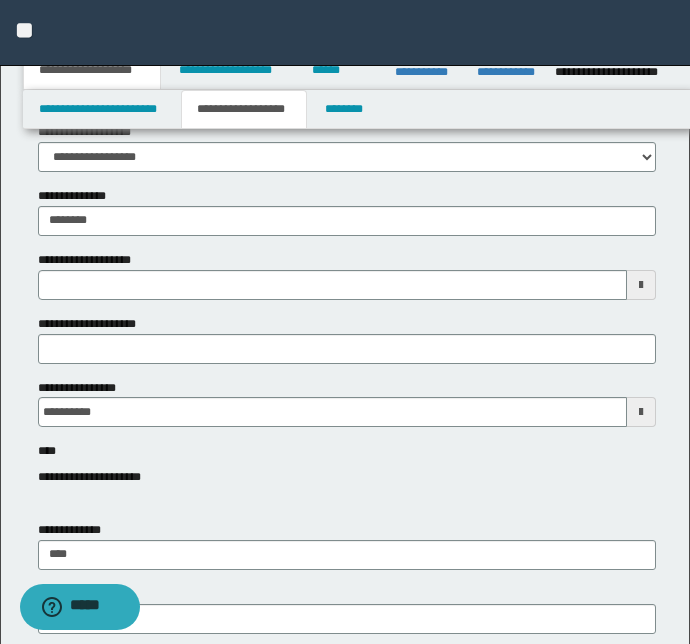 scroll, scrollTop: 181, scrollLeft: 0, axis: vertical 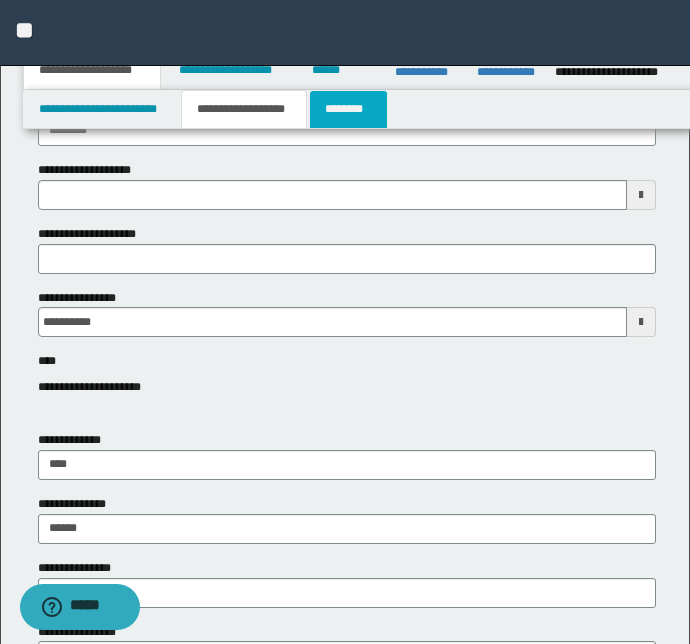 click on "********" at bounding box center (348, 109) 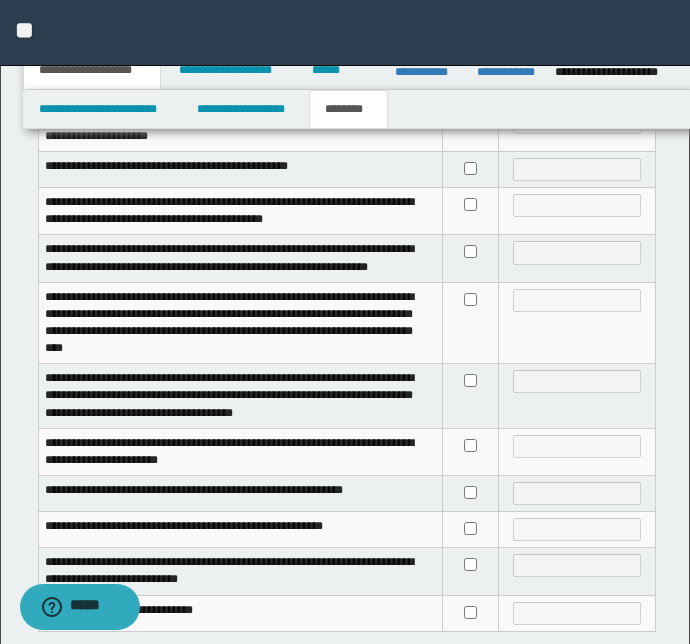scroll, scrollTop: 727, scrollLeft: 0, axis: vertical 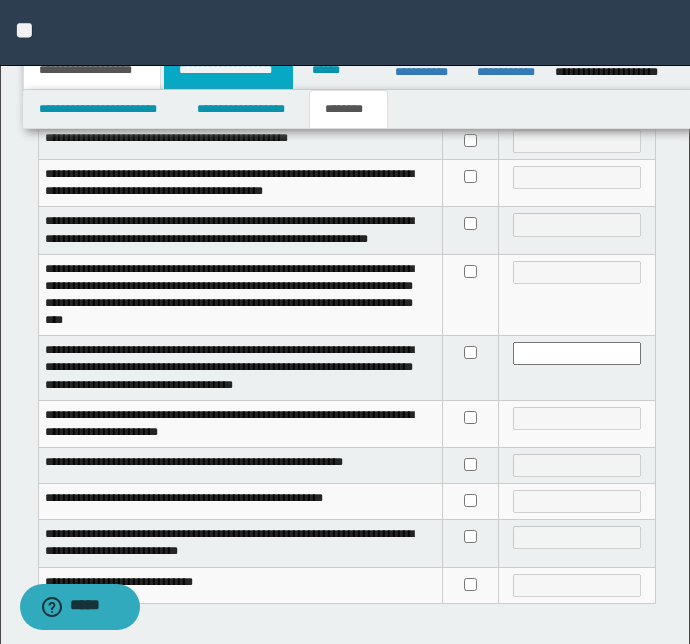 click on "**********" at bounding box center (228, 70) 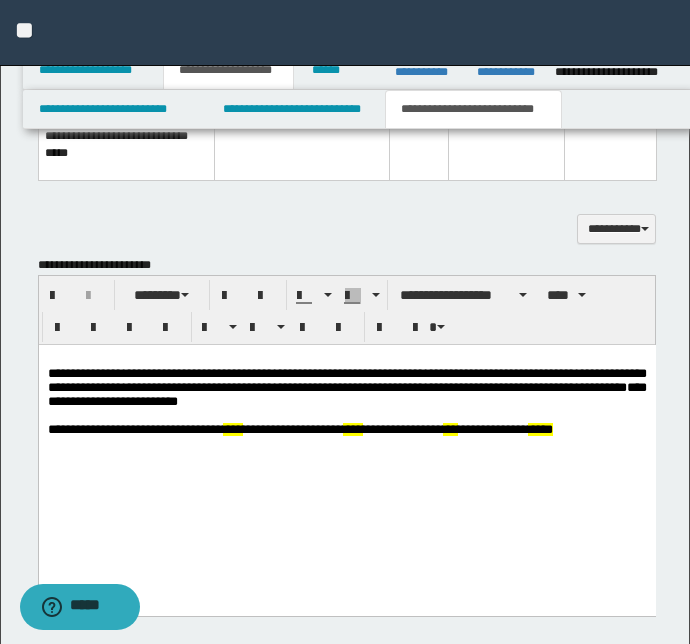 scroll, scrollTop: 1272, scrollLeft: 0, axis: vertical 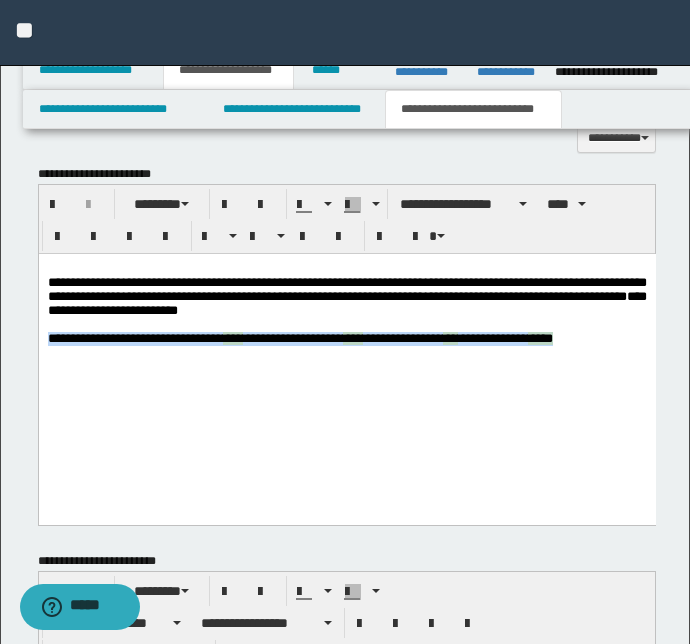 drag, startPoint x: 105, startPoint y: 380, endPoint x: 35, endPoint y: 346, distance: 77.820305 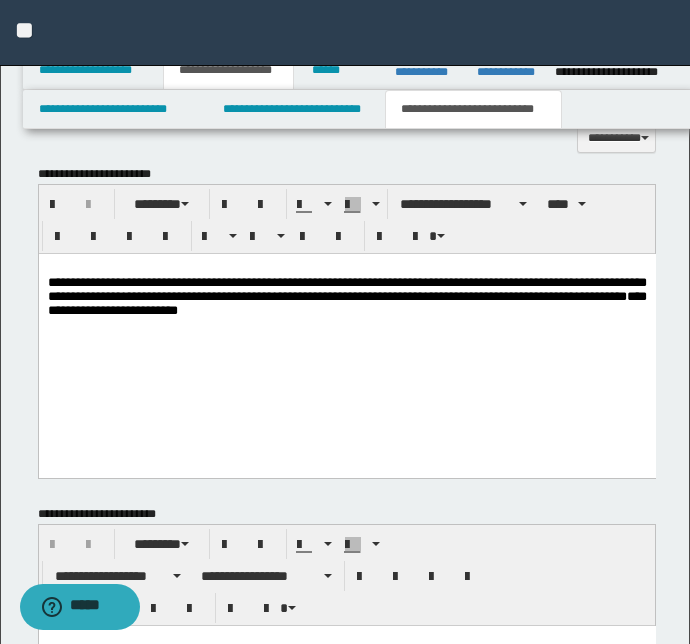 click on "**********" at bounding box center [346, 297] 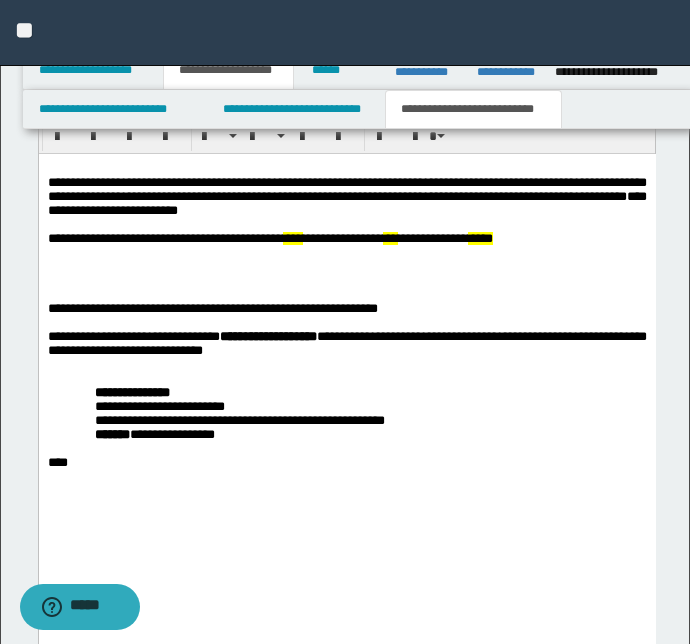 scroll, scrollTop: 1545, scrollLeft: 0, axis: vertical 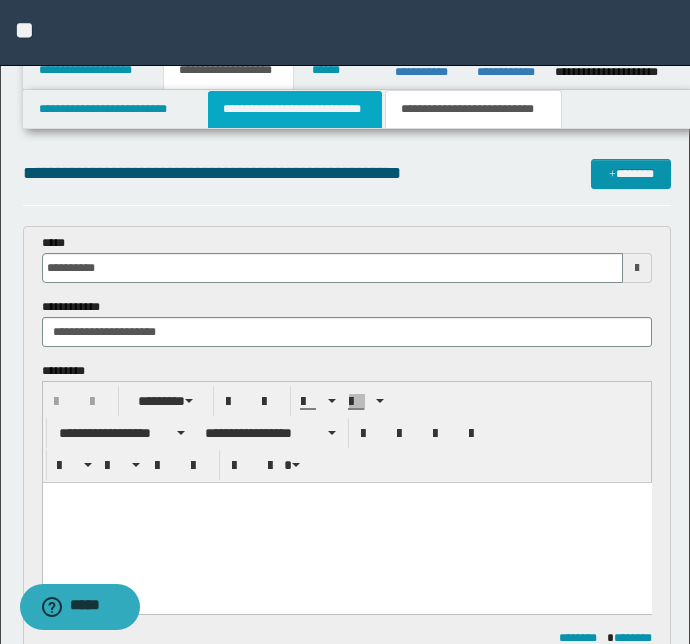 click on "**********" at bounding box center [294, 109] 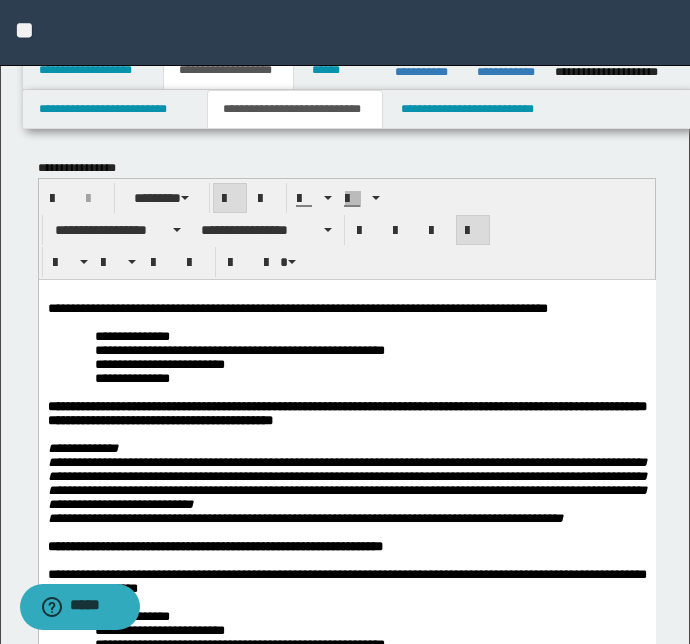 click on "**********" at bounding box center [346, 1414] 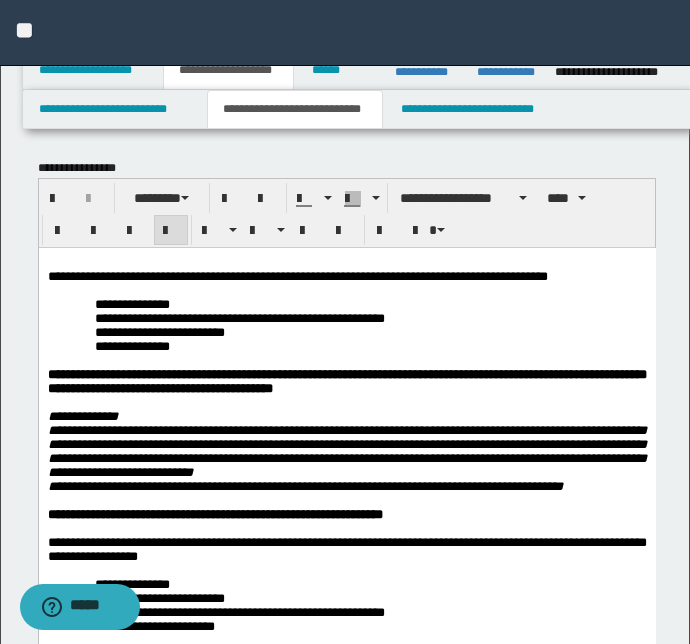 click on "**********" at bounding box center [370, 346] 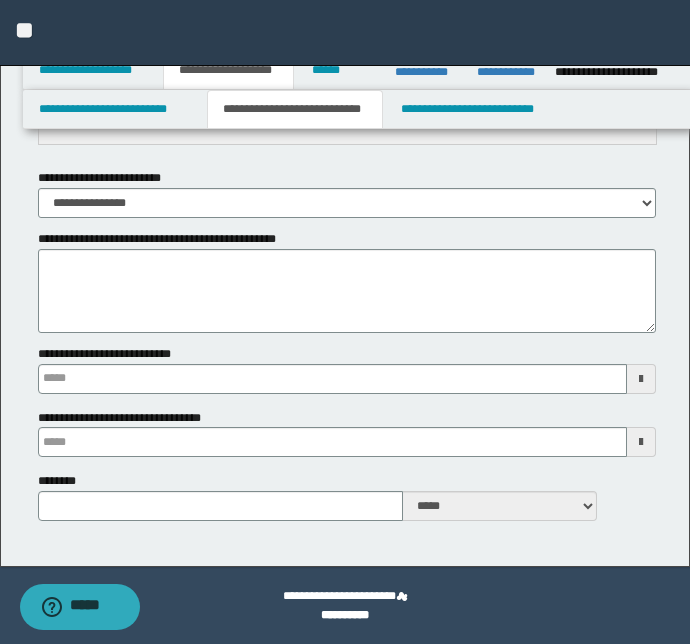 scroll, scrollTop: 517, scrollLeft: 0, axis: vertical 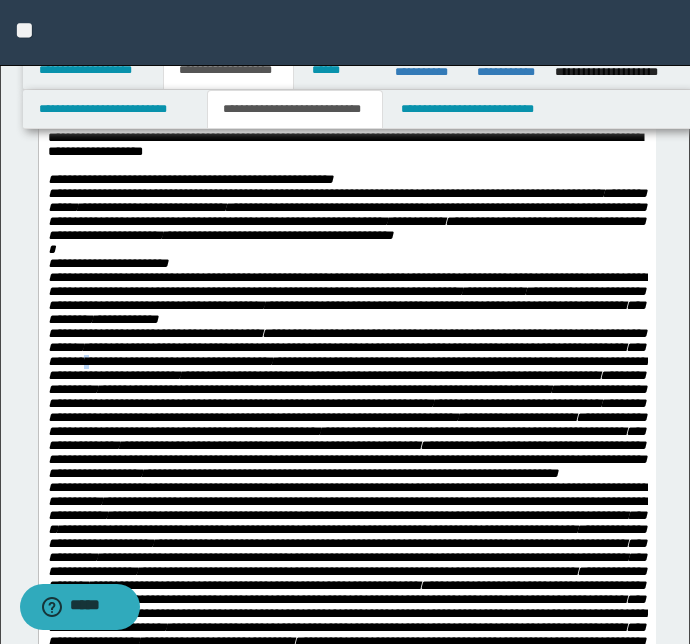 click on "**********" at bounding box center (346, 404) 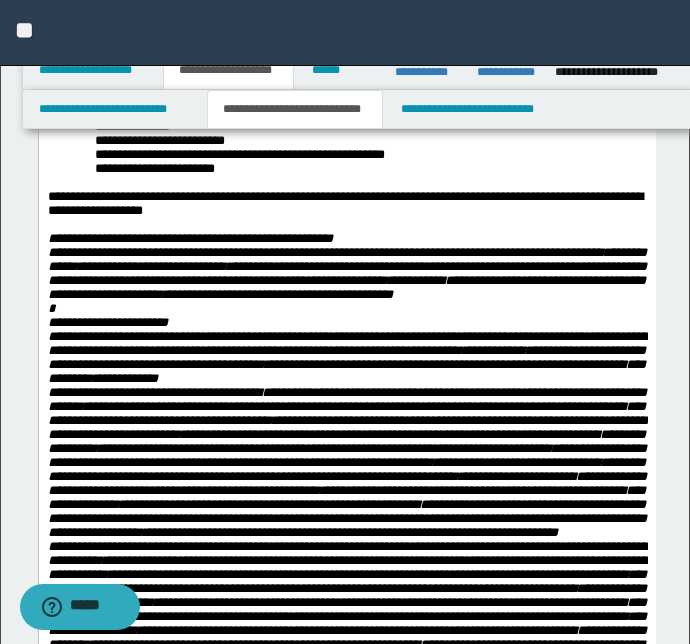 scroll, scrollTop: 426, scrollLeft: 0, axis: vertical 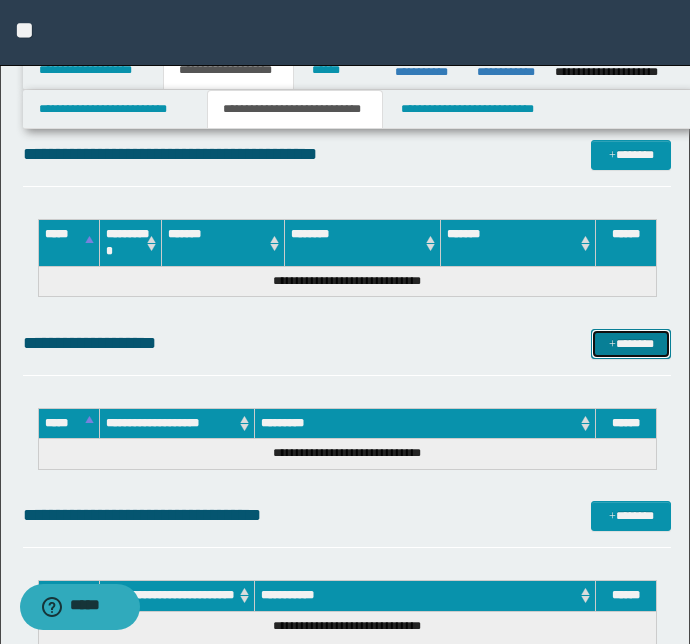 click on "*******" at bounding box center (631, 344) 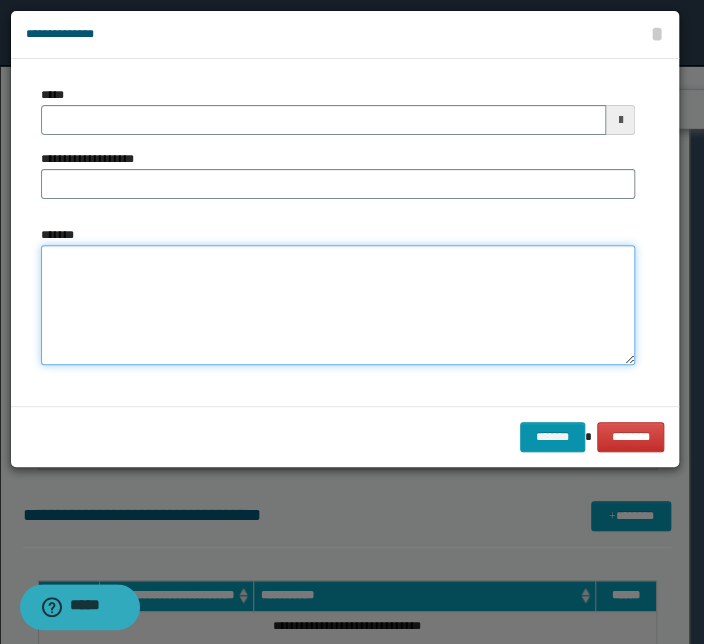 click on "*******" at bounding box center [338, 305] 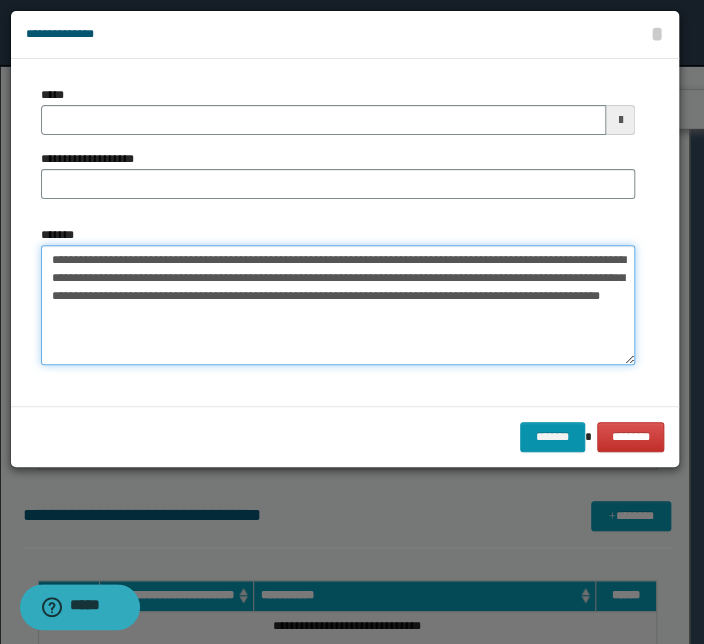 drag, startPoint x: 415, startPoint y: 258, endPoint x: 32, endPoint y: 249, distance: 383.10574 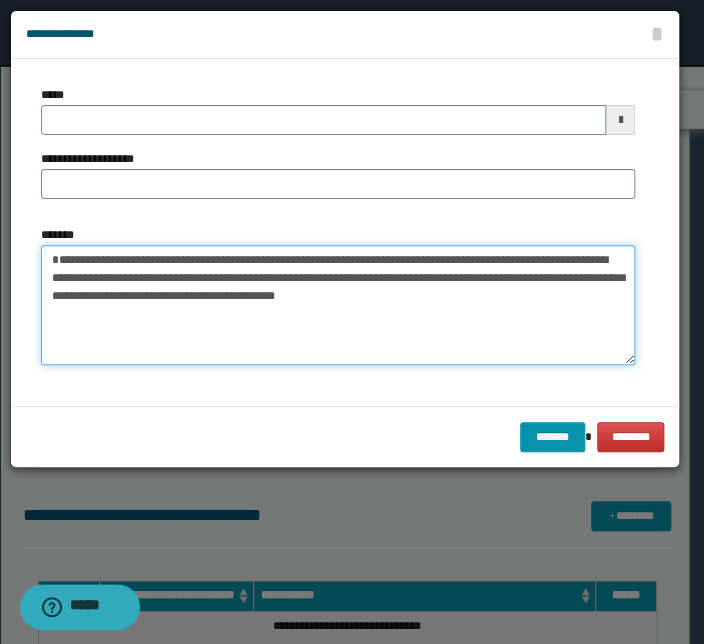 type 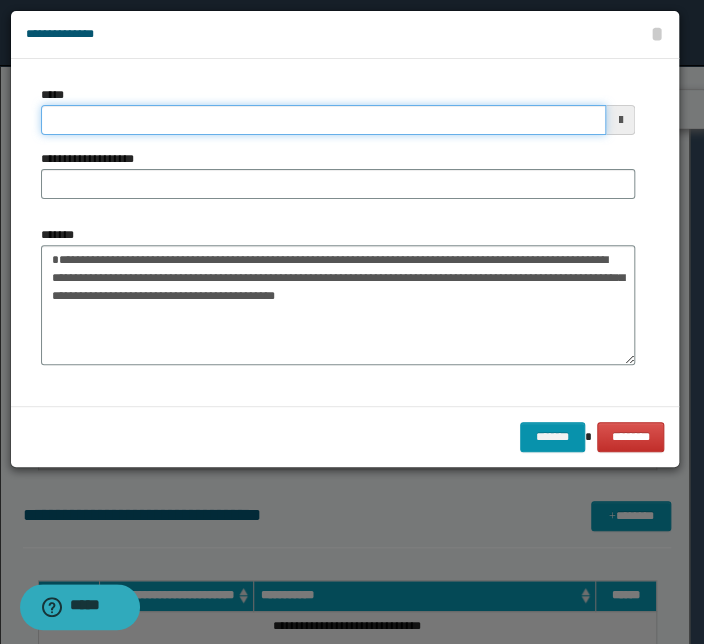 click on "*****" at bounding box center [323, 120] 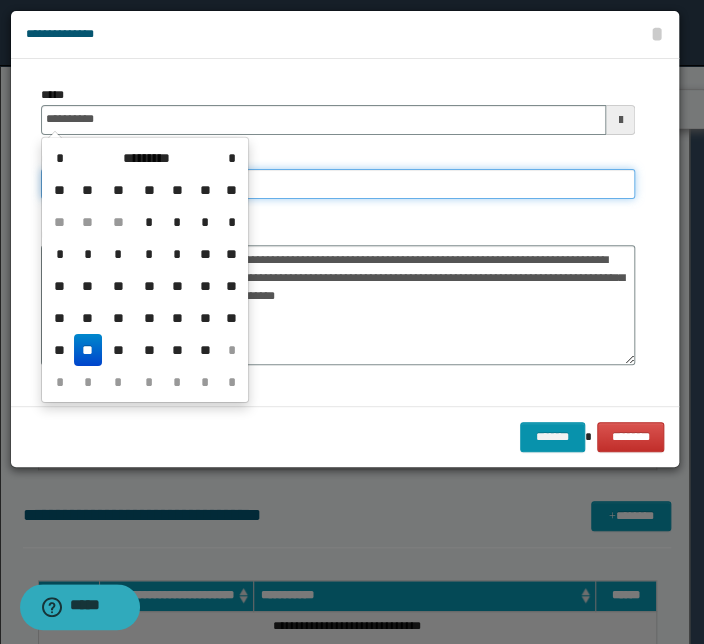 type on "**********" 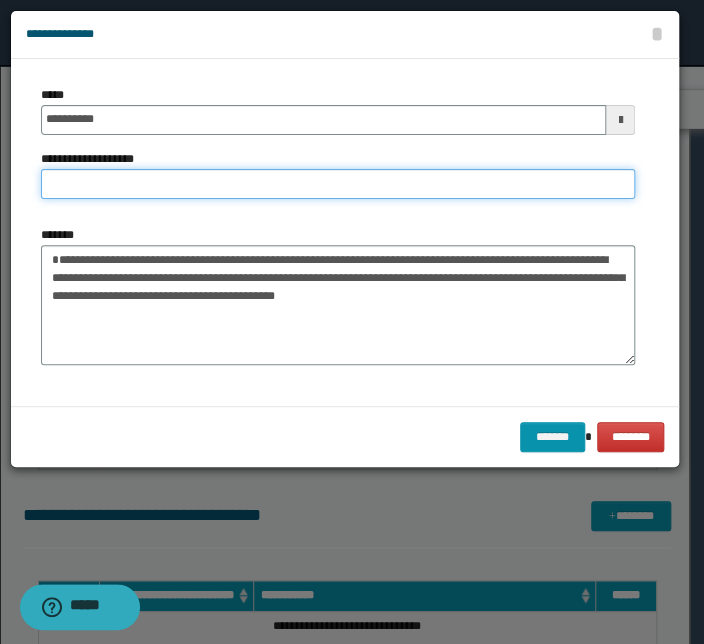 paste on "**********" 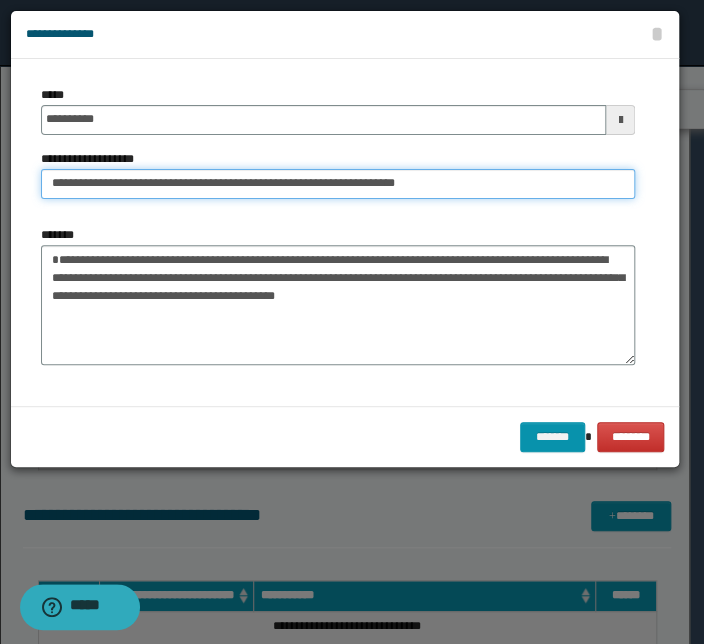 drag, startPoint x: 115, startPoint y: 185, endPoint x: -199, endPoint y: 163, distance: 314.76974 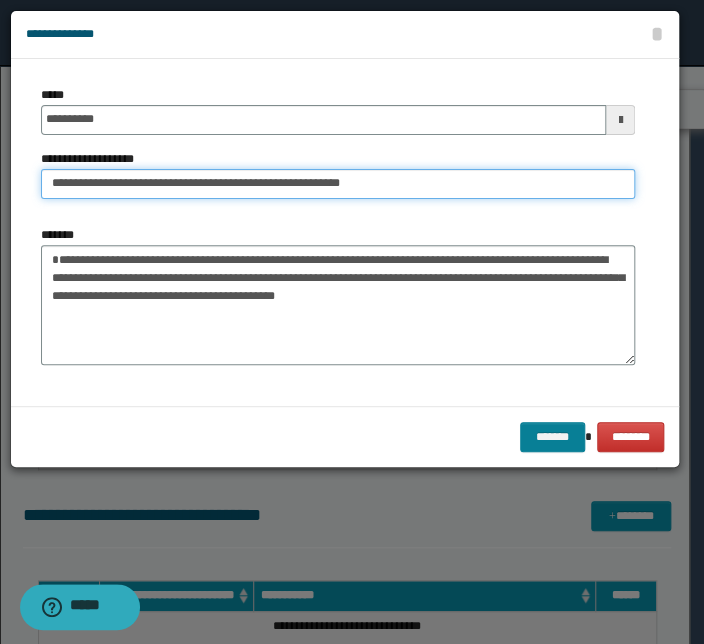 type on "**********" 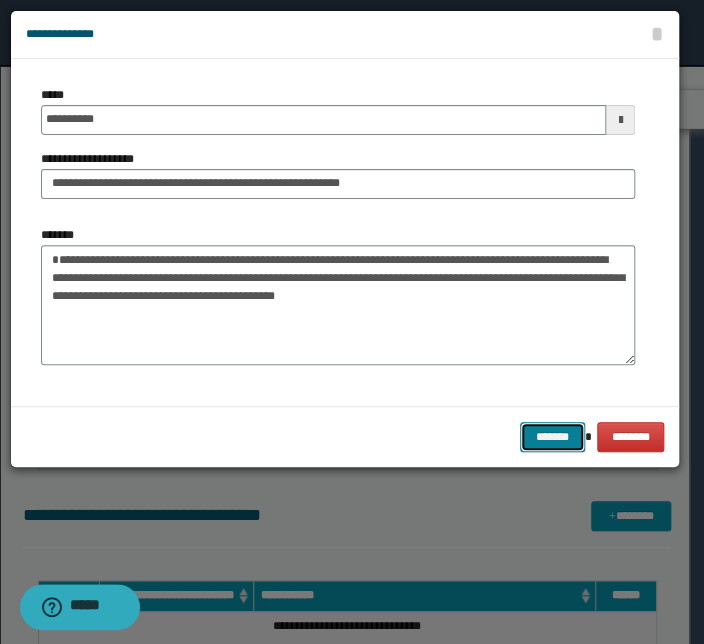 click on "*******" at bounding box center [552, 437] 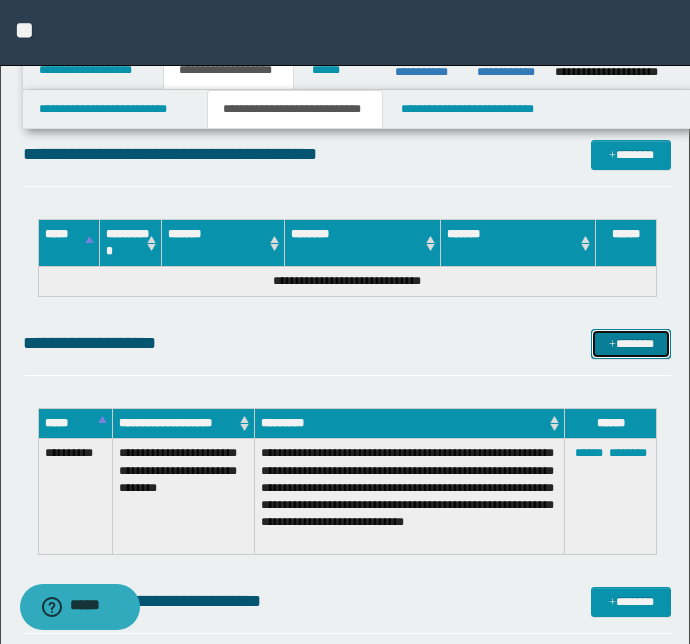 click on "*******" at bounding box center [631, 344] 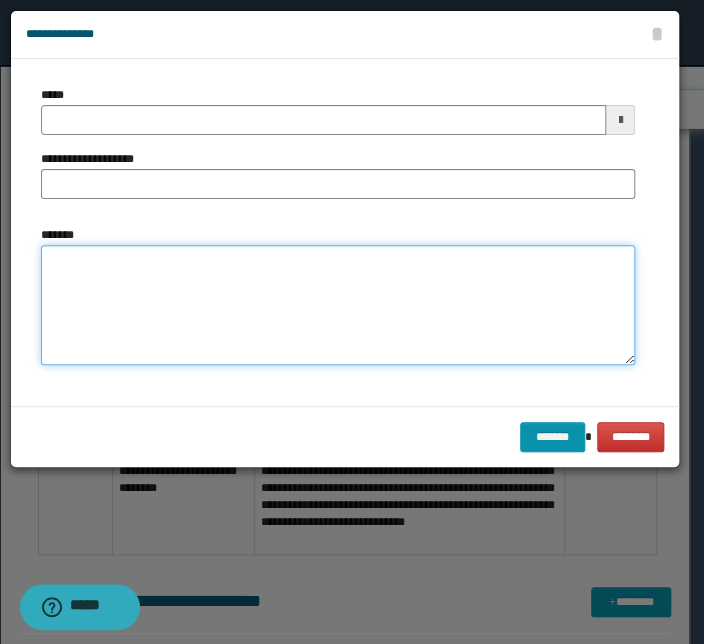 click on "*******" at bounding box center (338, 305) 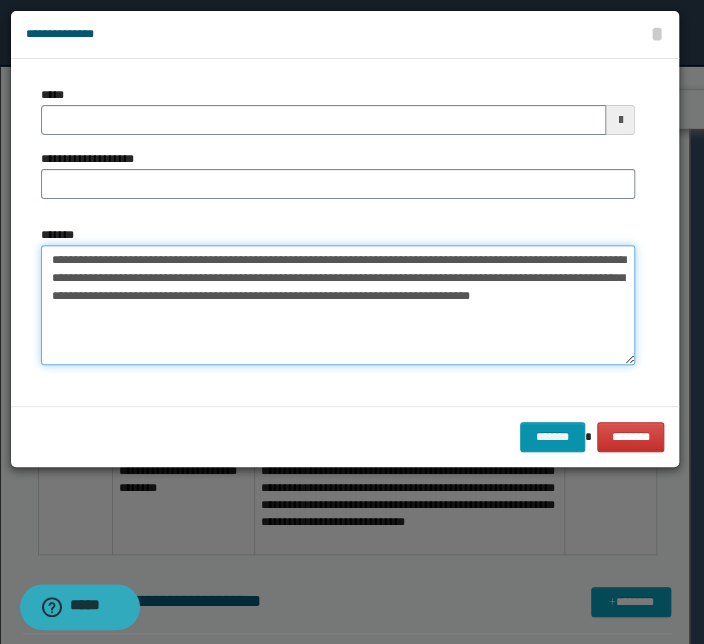 click on "**********" at bounding box center [338, 305] 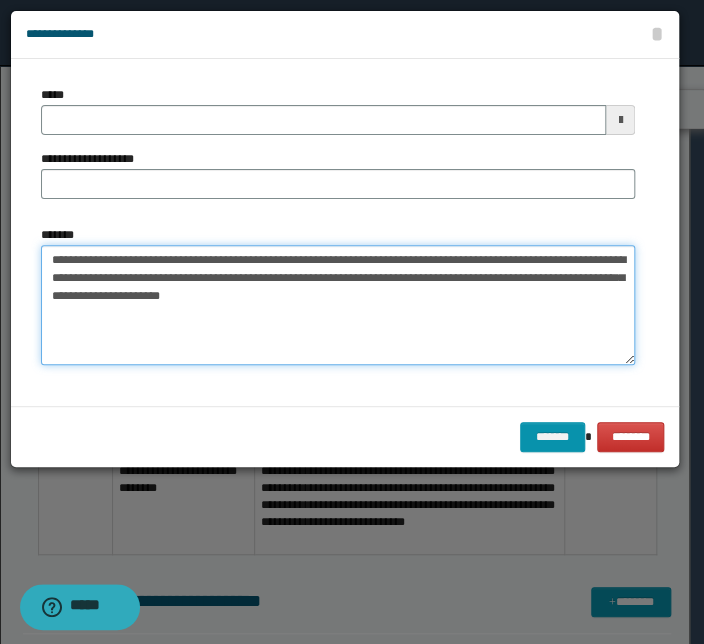 type 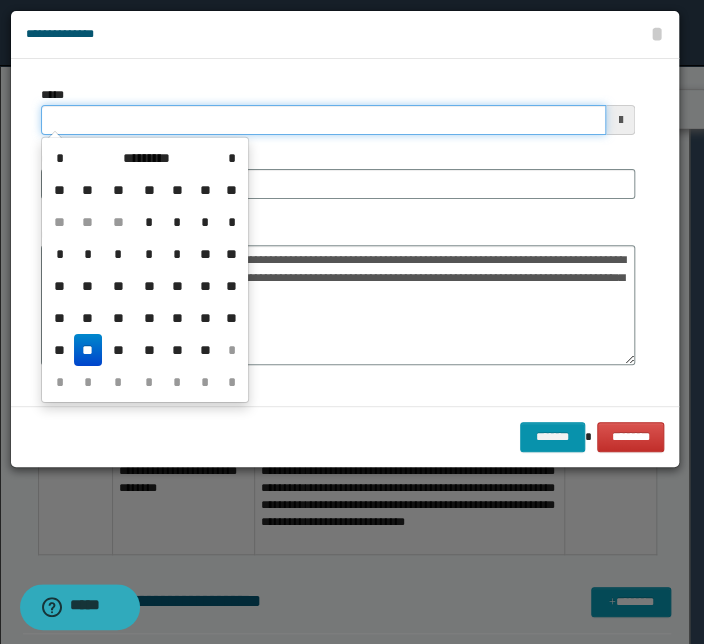 click on "*****" at bounding box center (323, 120) 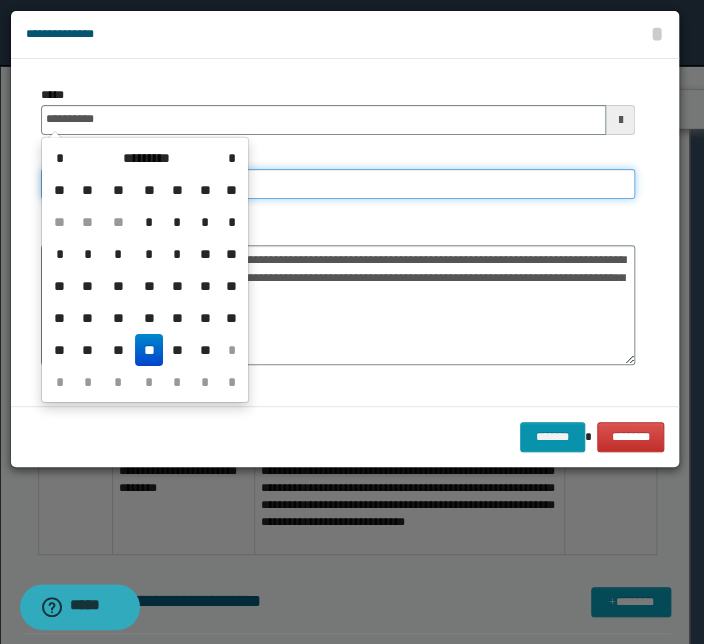 type on "**********" 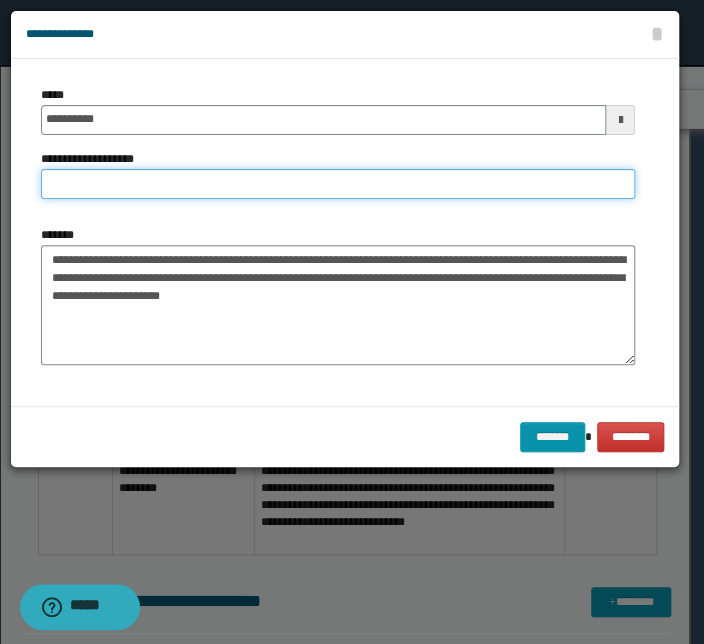 click on "**********" at bounding box center (338, 184) 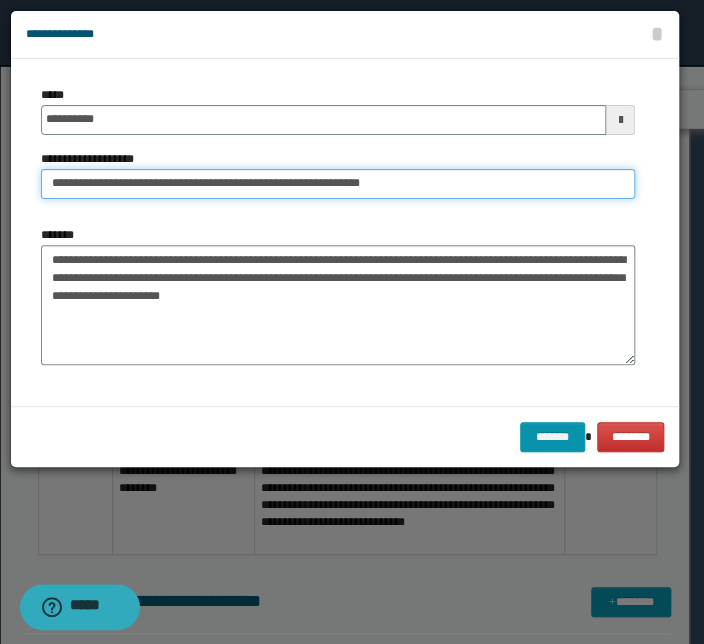 drag, startPoint x: 73, startPoint y: 184, endPoint x: -27, endPoint y: 187, distance: 100.04499 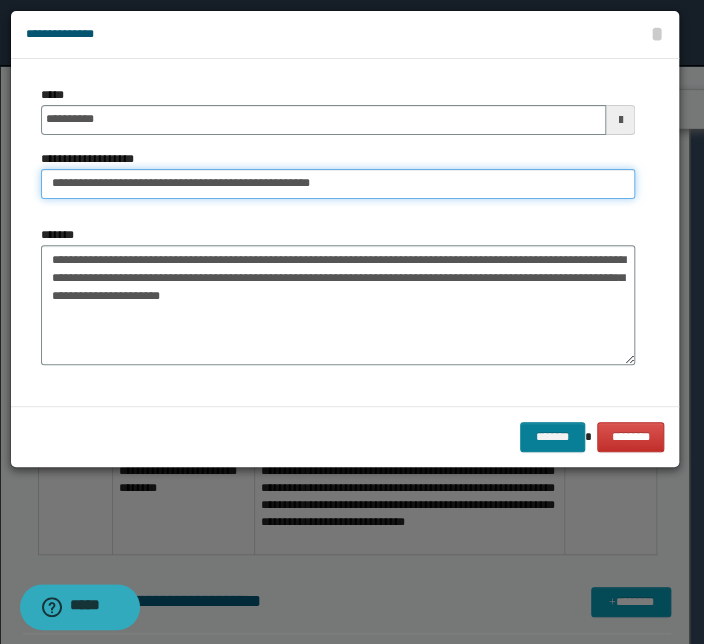 type on "**********" 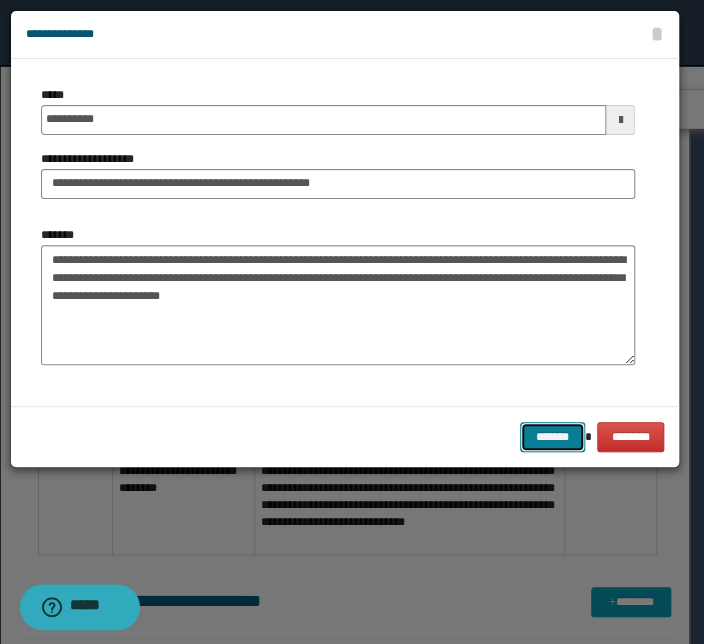 click on "*******" at bounding box center (552, 437) 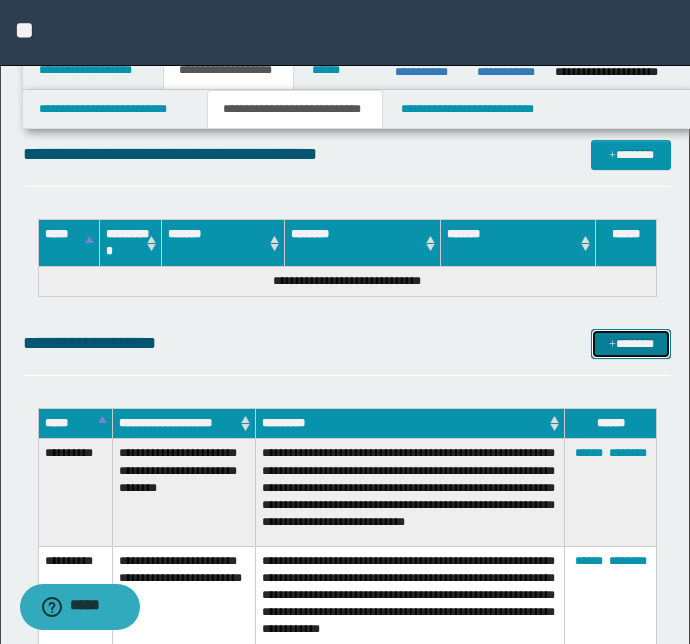 drag, startPoint x: 638, startPoint y: 339, endPoint x: 544, endPoint y: 347, distance: 94.33981 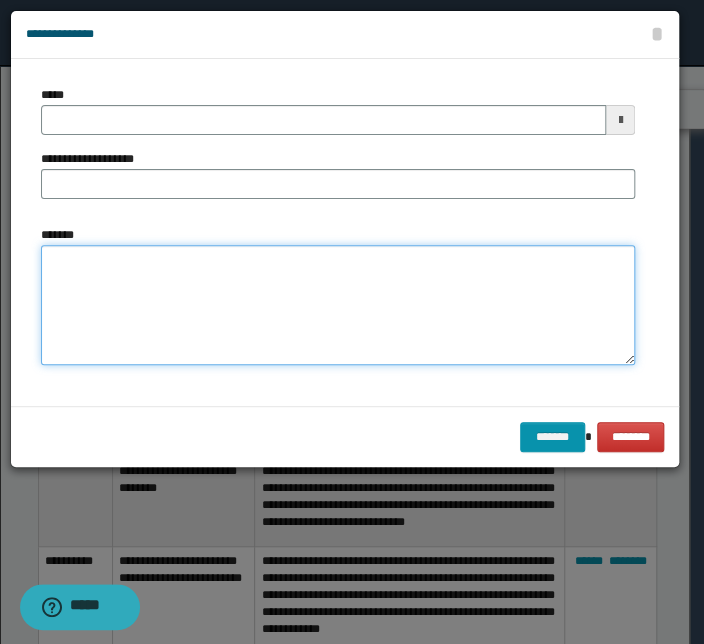 click on "*******" at bounding box center (338, 305) 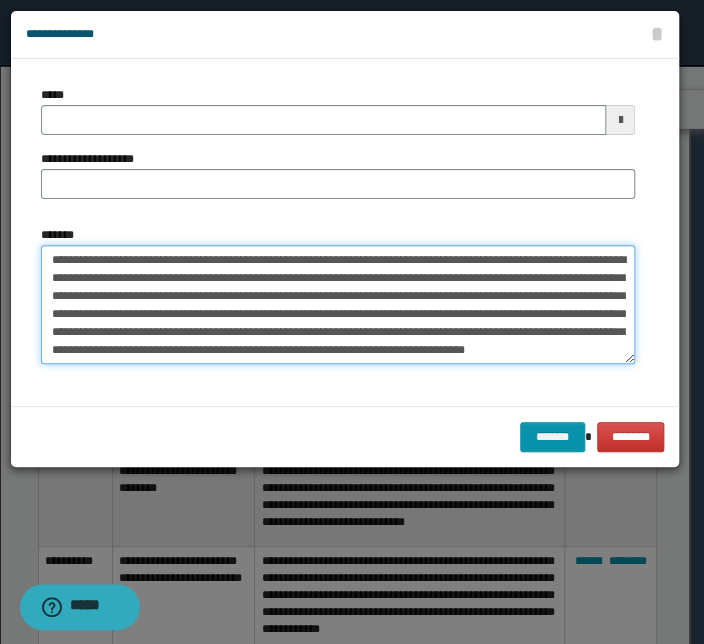 scroll, scrollTop: 0, scrollLeft: 0, axis: both 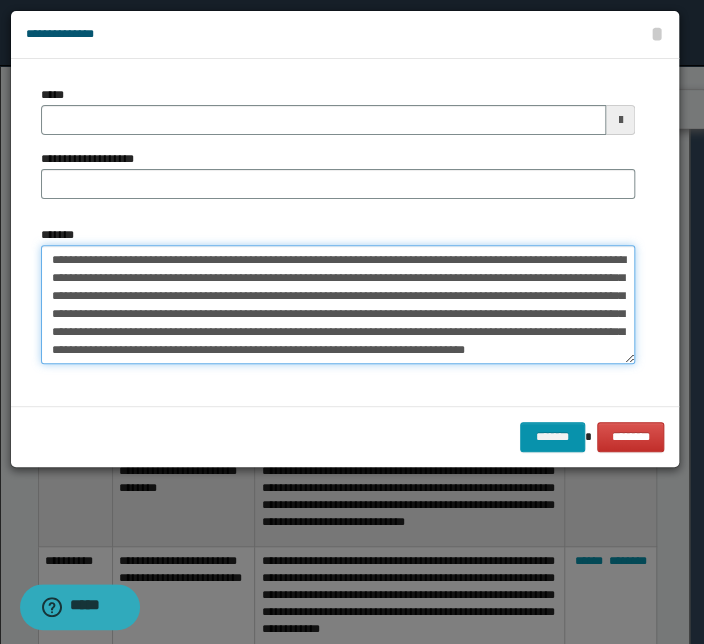 drag, startPoint x: 336, startPoint y: 259, endPoint x: -45, endPoint y: 242, distance: 381.3791 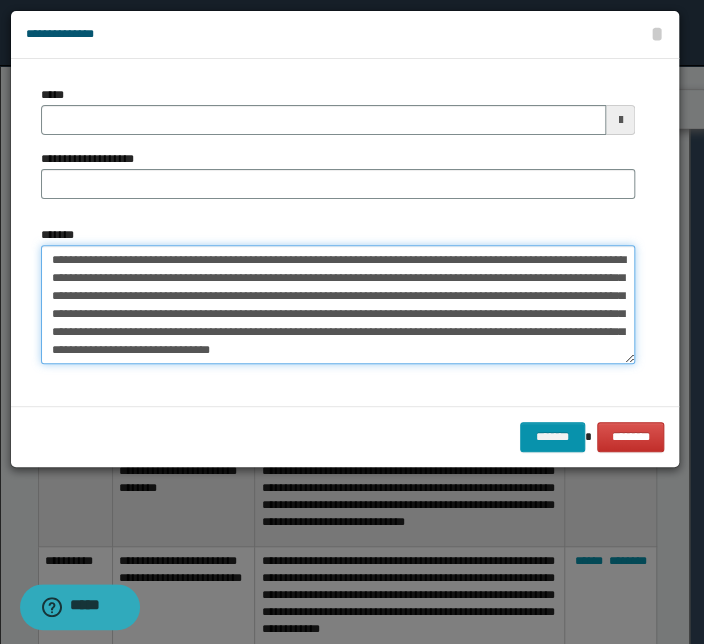 type 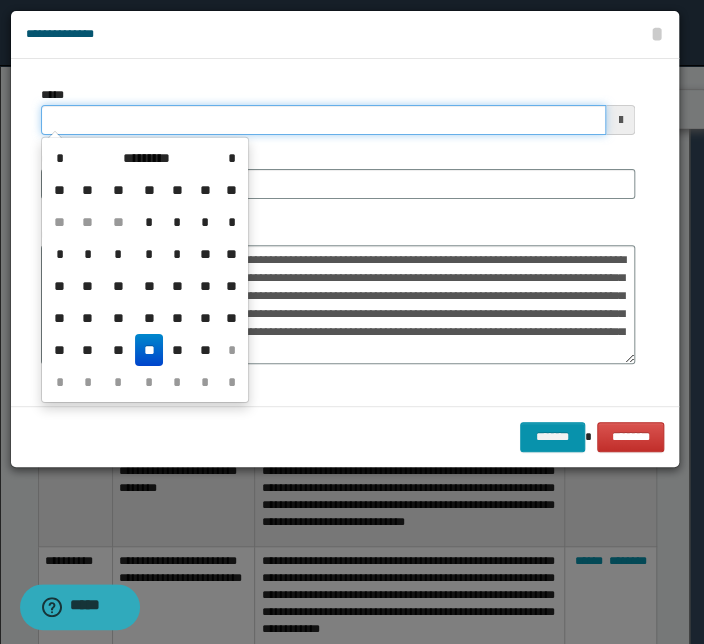 click on "*****" at bounding box center [323, 120] 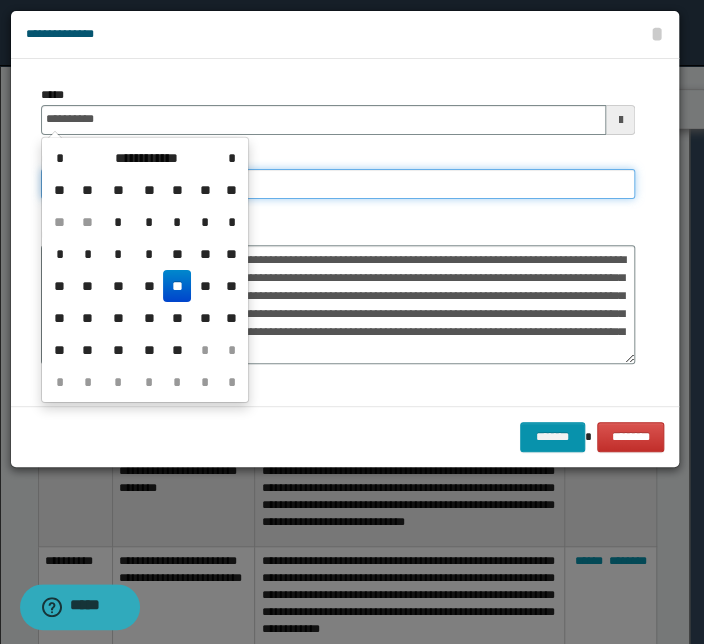type on "**********" 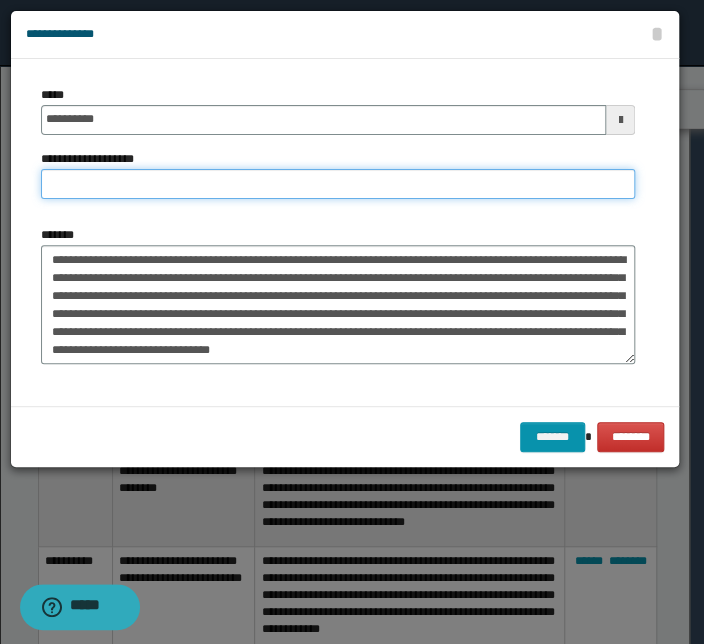 click on "**********" at bounding box center (338, 184) 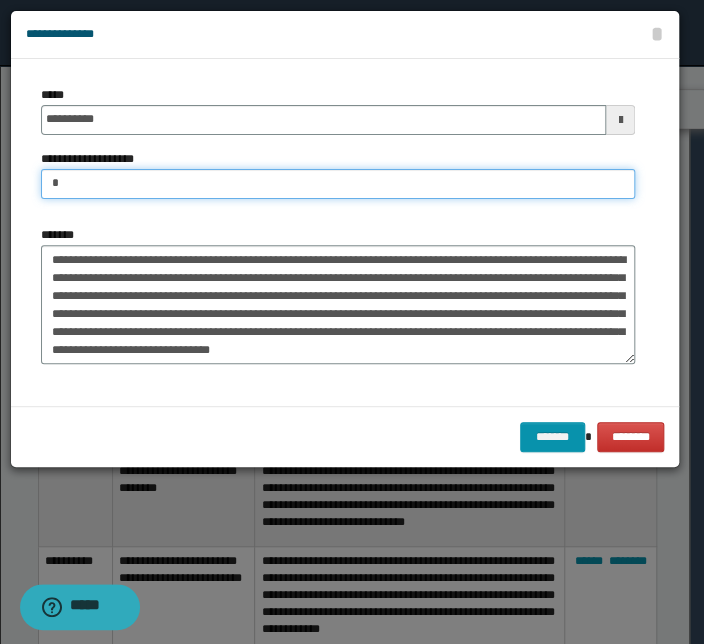 click on "*" at bounding box center [338, 184] 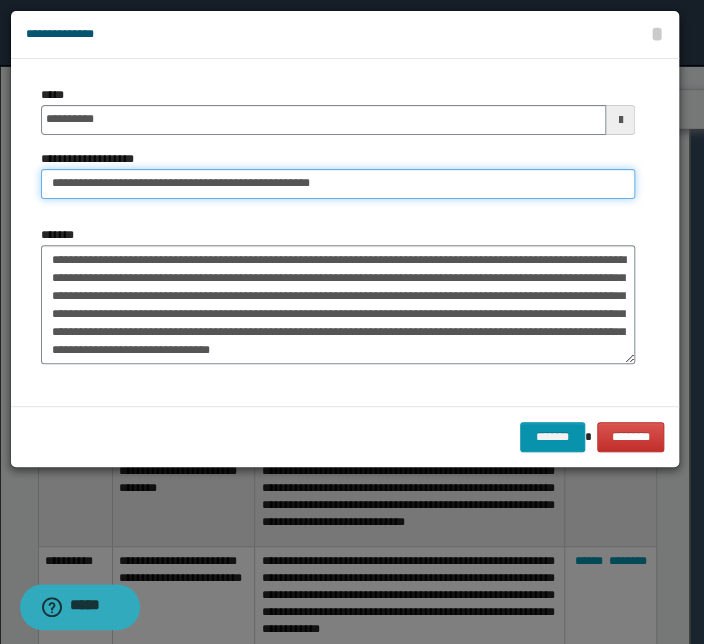 drag, startPoint x: 121, startPoint y: 184, endPoint x: -88, endPoint y: 170, distance: 209.46837 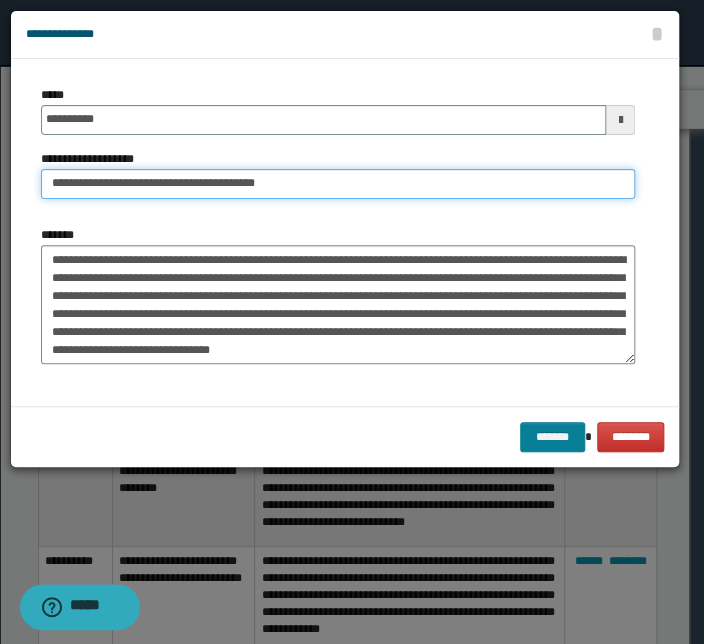 type on "**********" 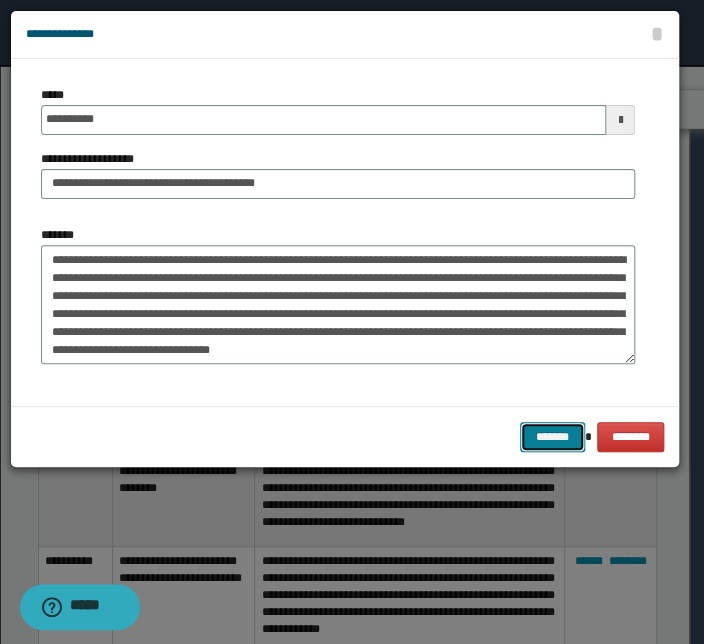 click on "*******" at bounding box center (552, 437) 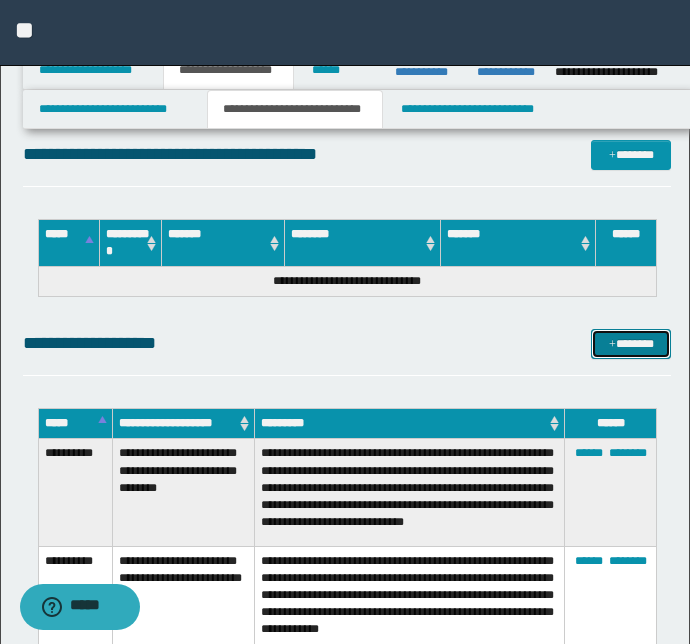 click on "*******" at bounding box center (631, 344) 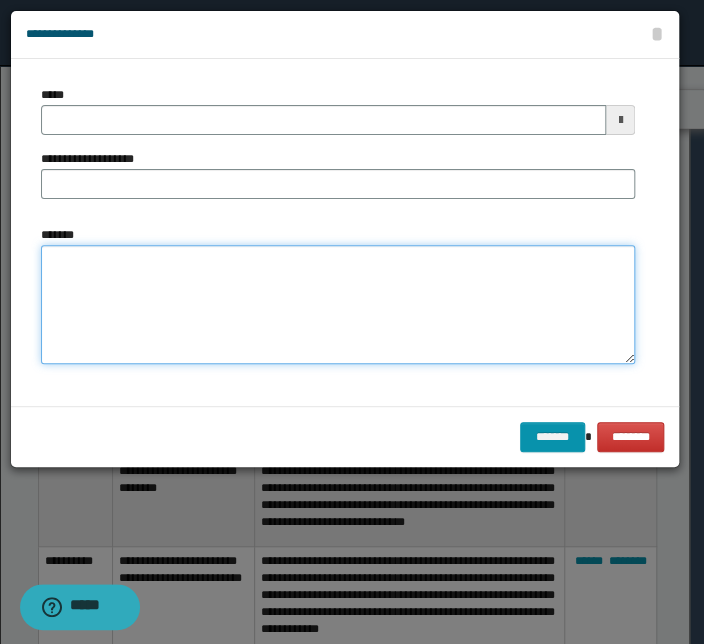 click on "*******" at bounding box center (338, 305) 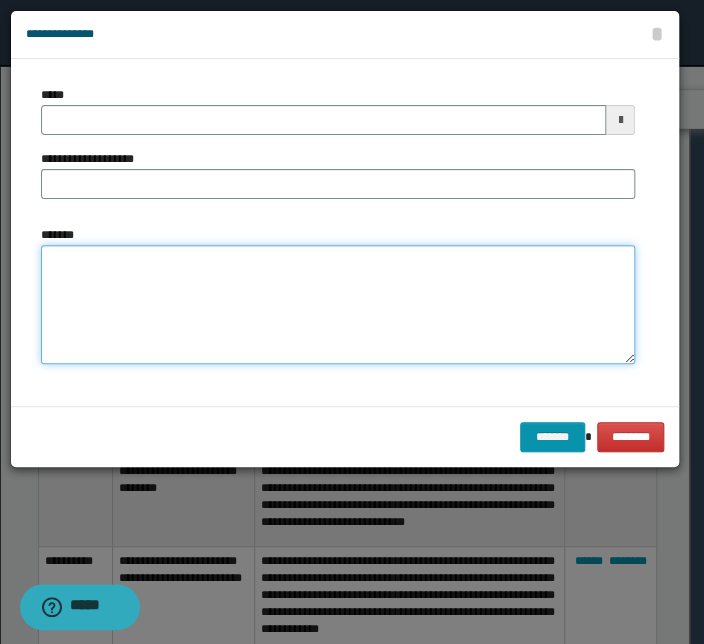 paste on "**********" 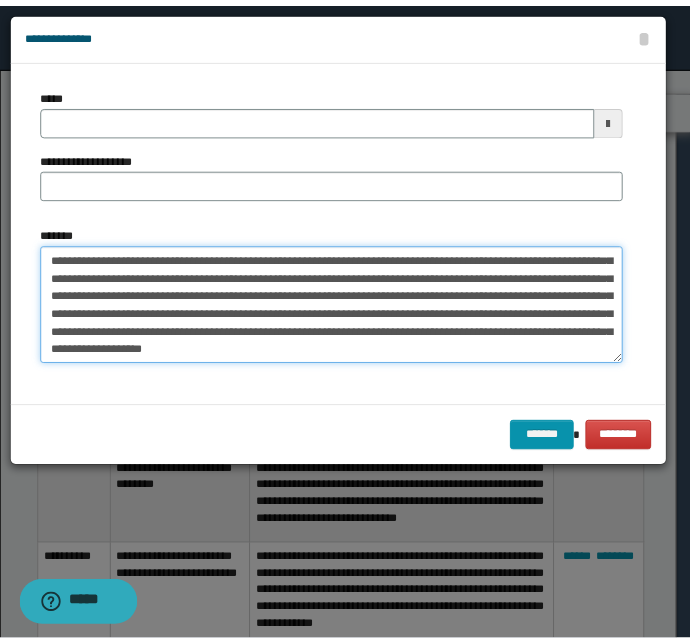 scroll, scrollTop: 0, scrollLeft: 0, axis: both 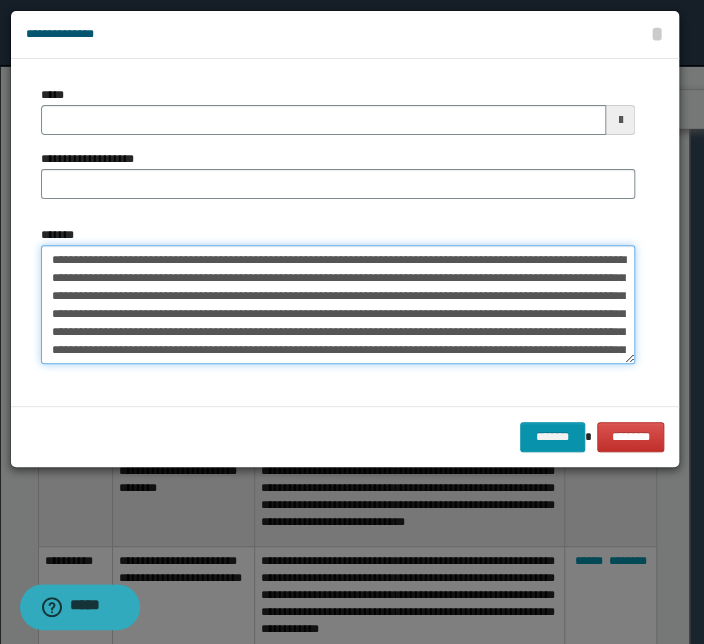 drag, startPoint x: 324, startPoint y: 258, endPoint x: 1, endPoint y: 239, distance: 323.55835 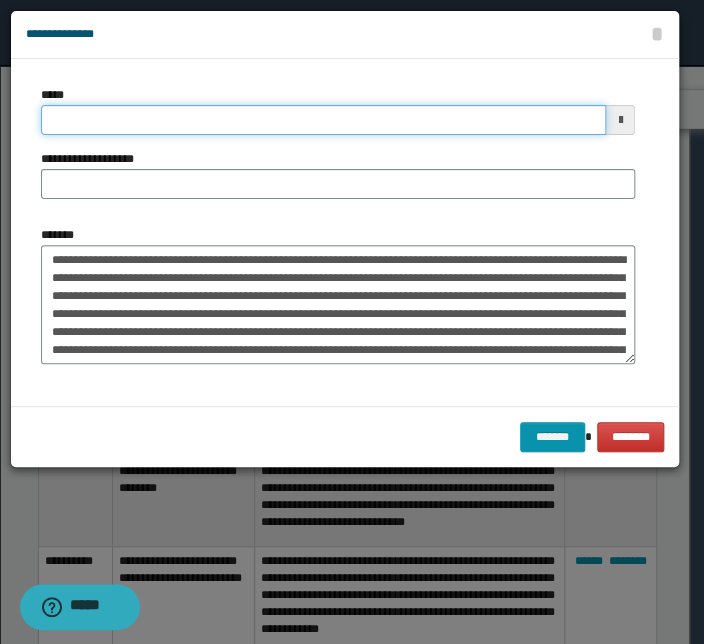 click on "*****" at bounding box center (323, 120) 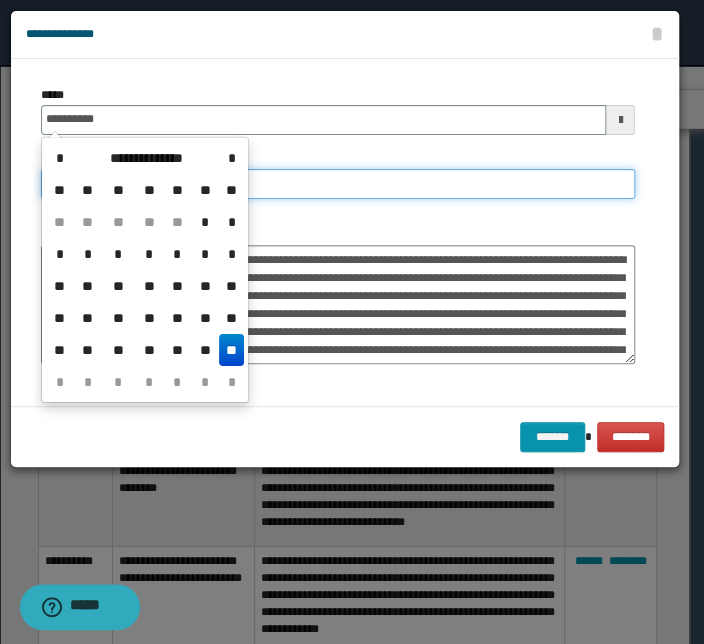 type on "**********" 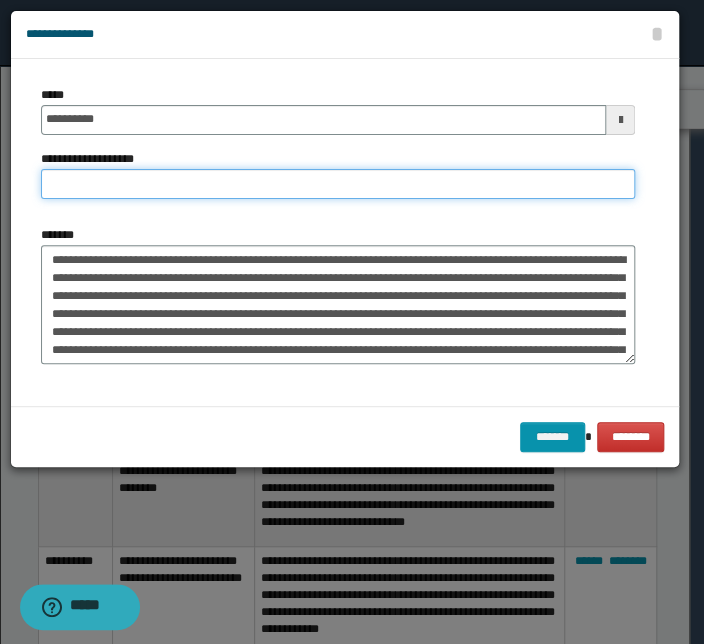paste on "**********" 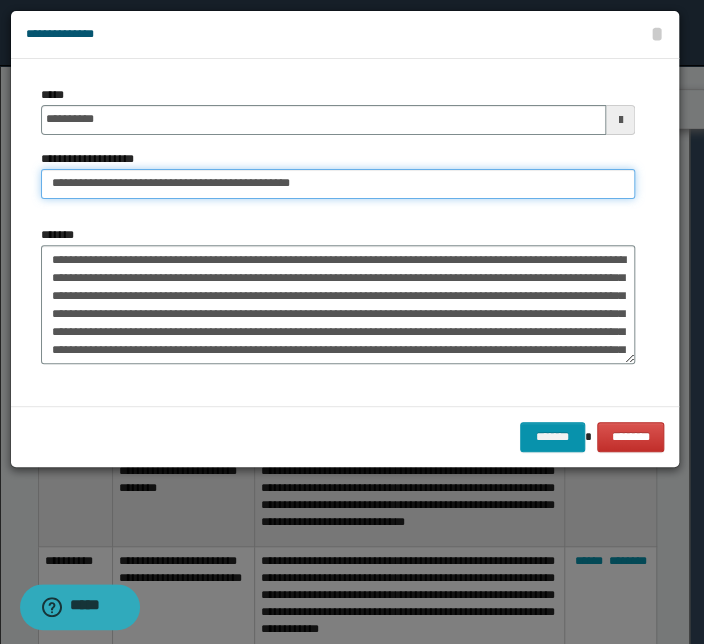 drag, startPoint x: 116, startPoint y: 186, endPoint x: -85, endPoint y: 170, distance: 201.6358 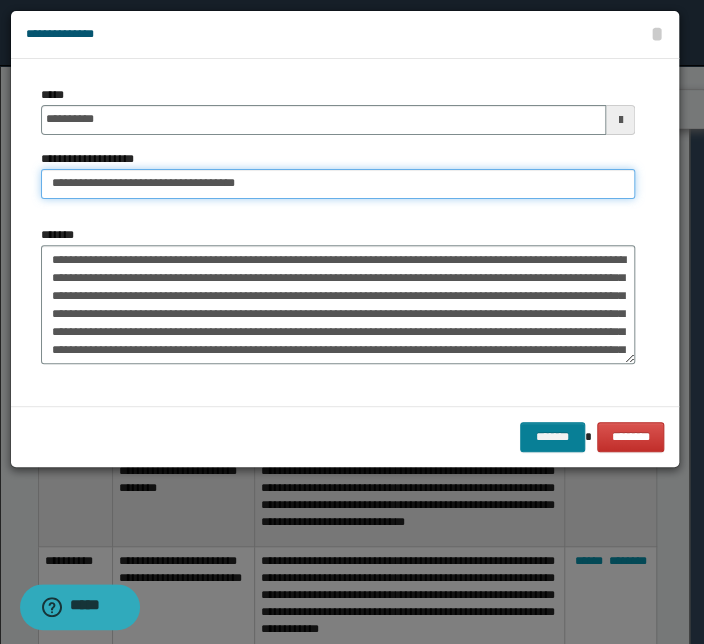 type on "**********" 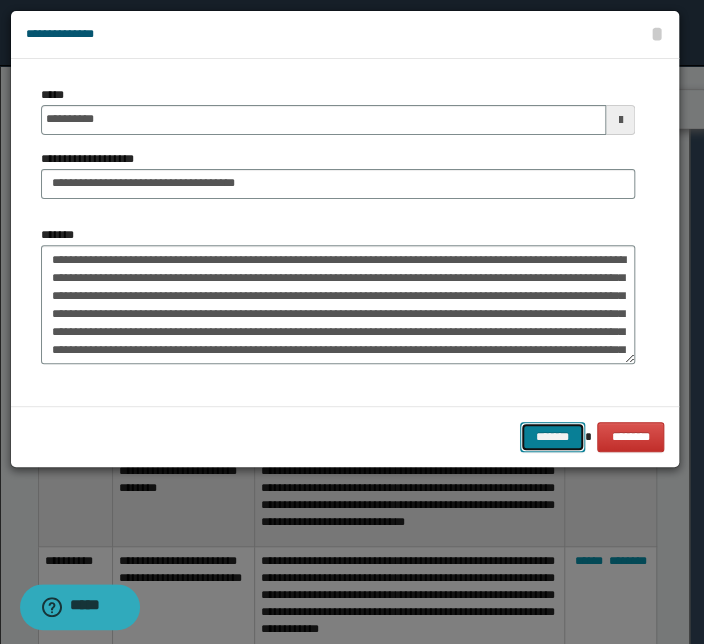 drag, startPoint x: 566, startPoint y: 436, endPoint x: 424, endPoint y: 435, distance: 142.00352 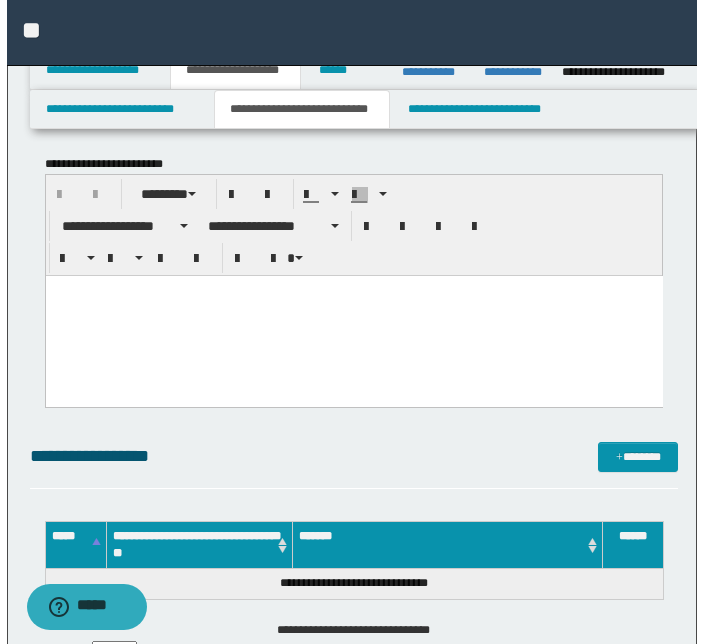 scroll, scrollTop: 2699, scrollLeft: 0, axis: vertical 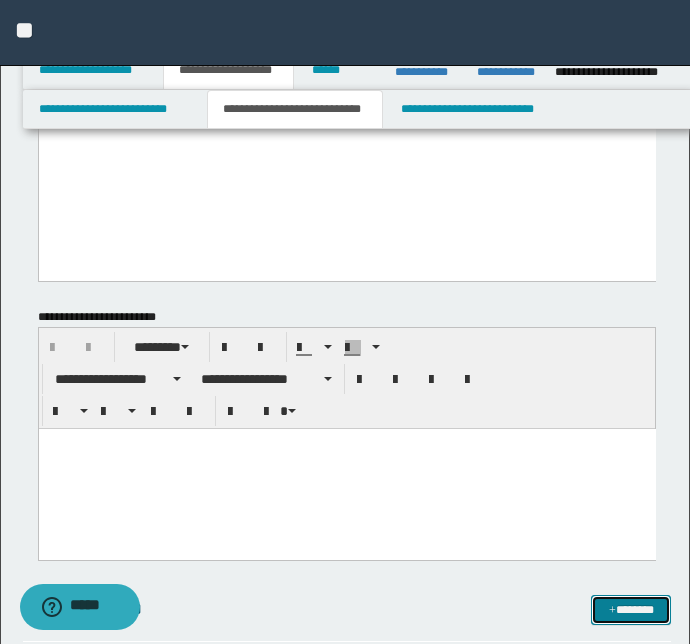 click on "*******" at bounding box center [631, 610] 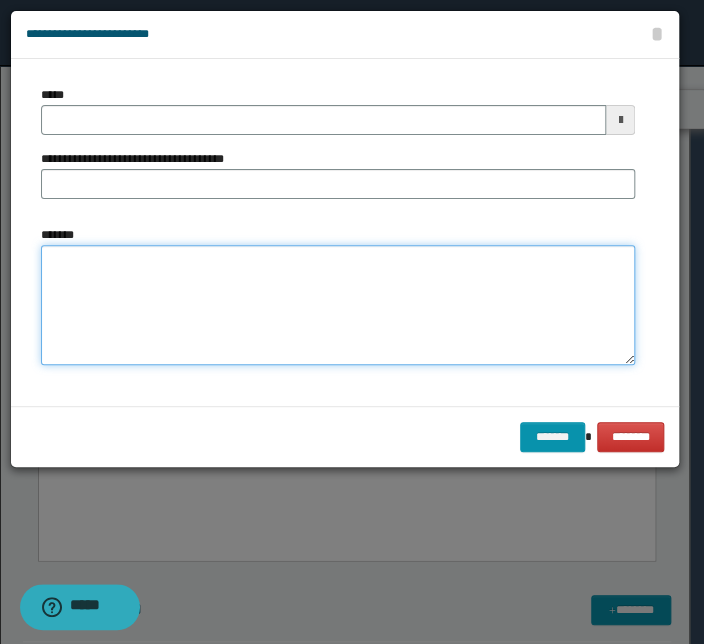 click on "*******" at bounding box center (338, 305) 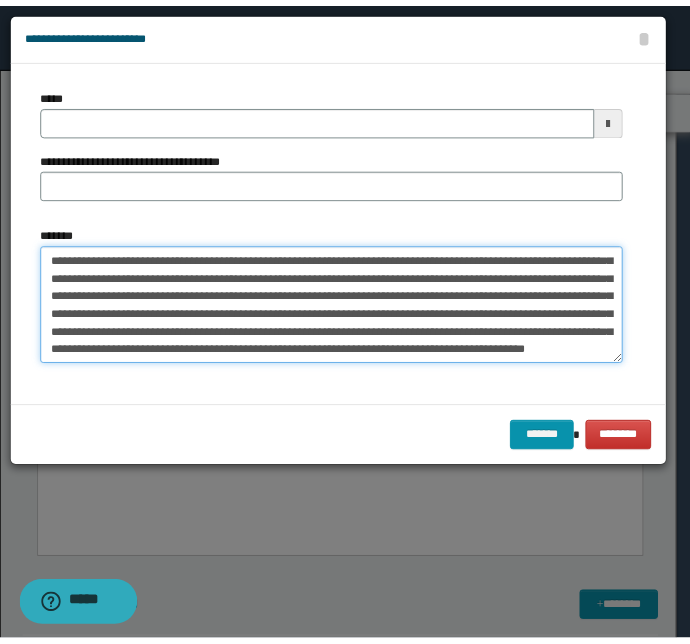 scroll, scrollTop: 0, scrollLeft: 0, axis: both 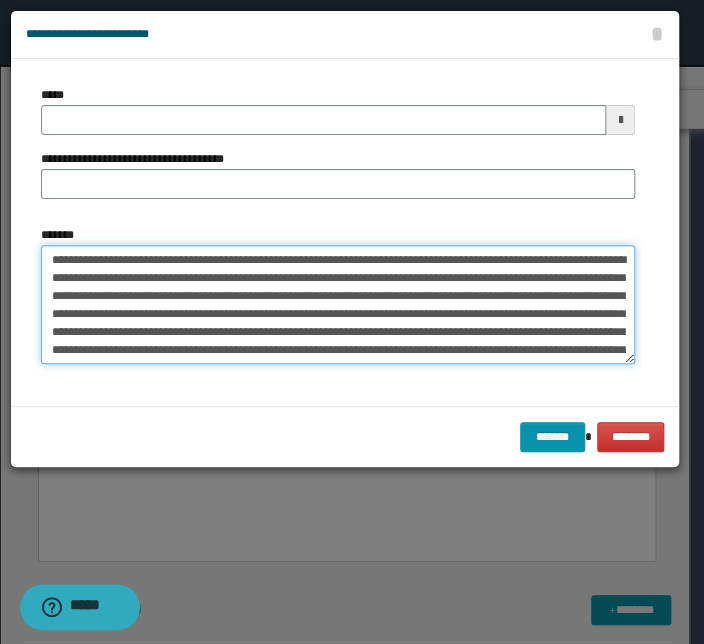 drag, startPoint x: 225, startPoint y: 257, endPoint x: 10, endPoint y: 253, distance: 215.0372 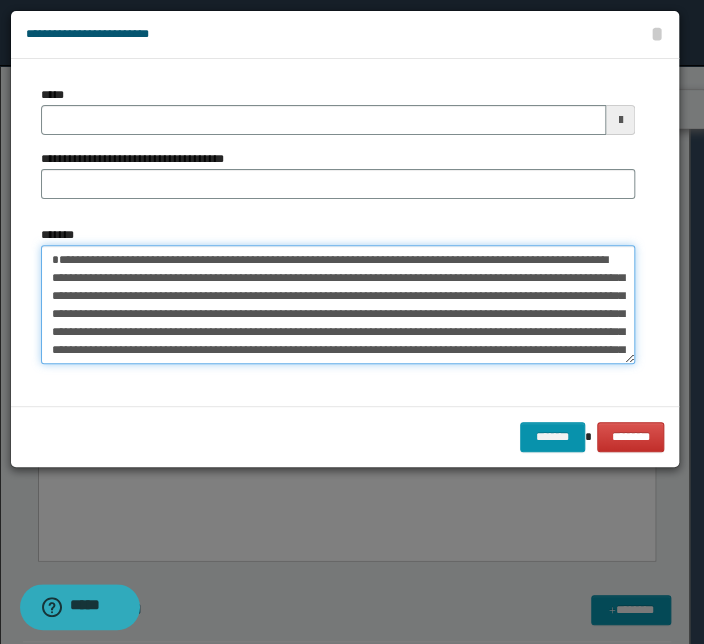 type 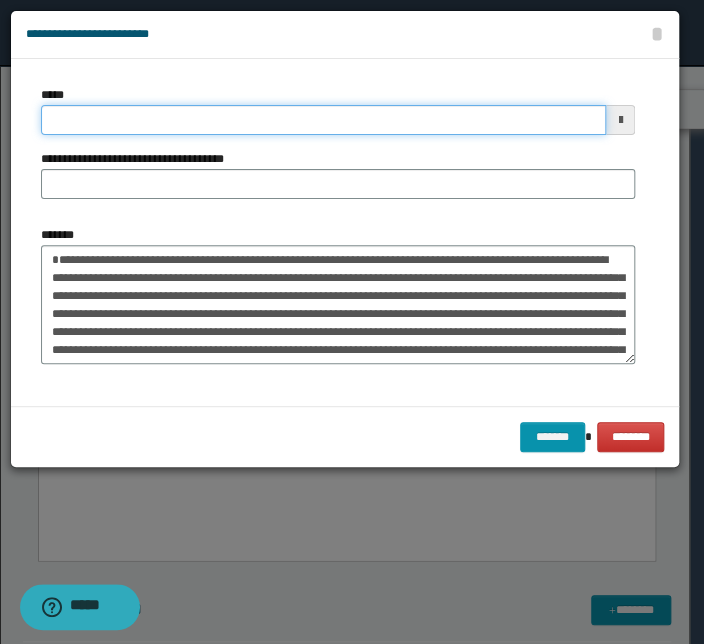 click on "*****" at bounding box center (323, 120) 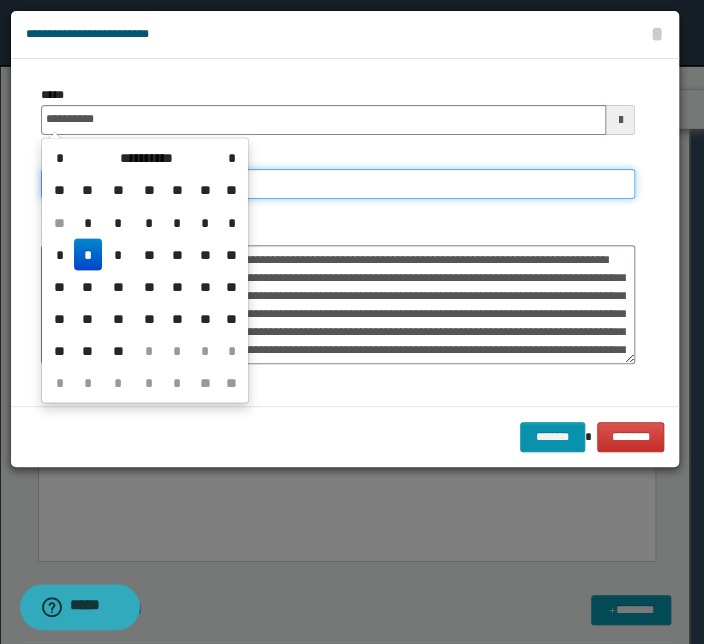 type on "**********" 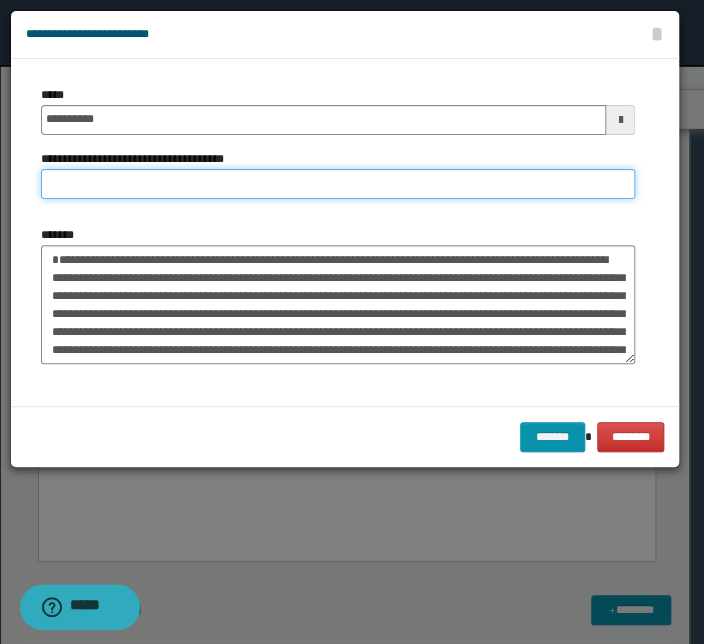 click on "**********" at bounding box center (338, 184) 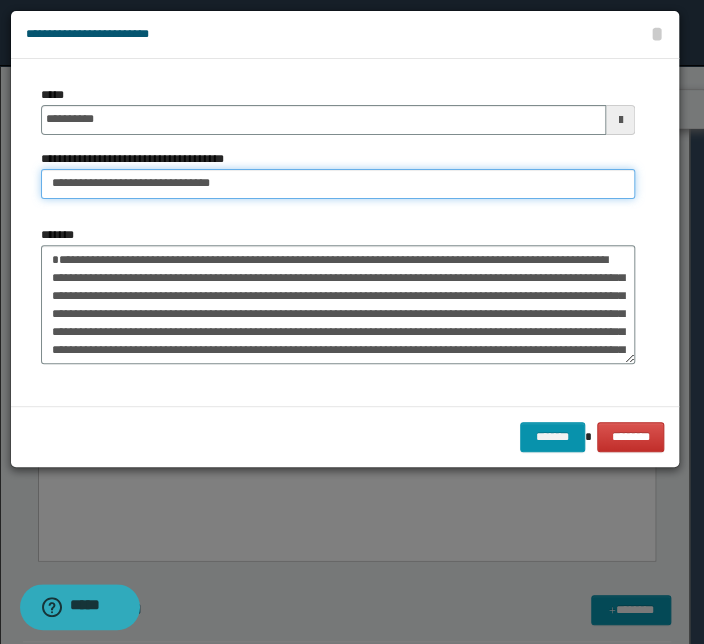 drag, startPoint x: 110, startPoint y: 187, endPoint x: -20, endPoint y: 174, distance: 130.64838 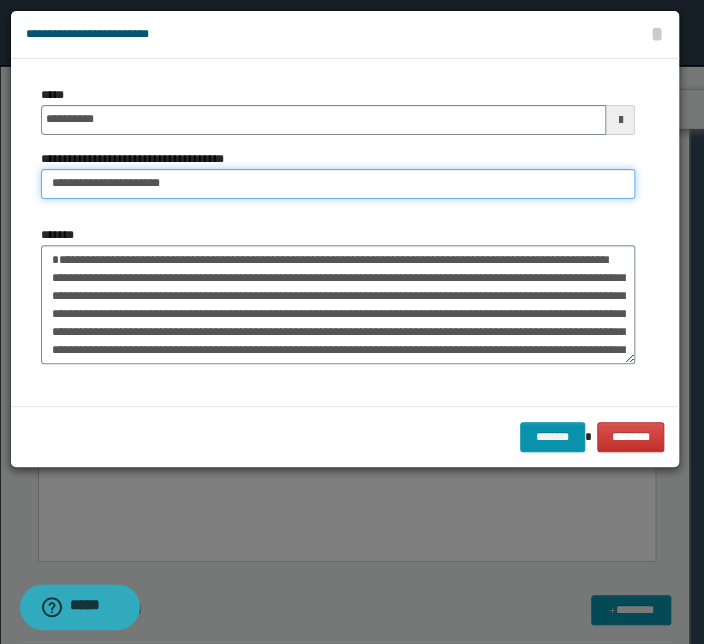 type on "**********" 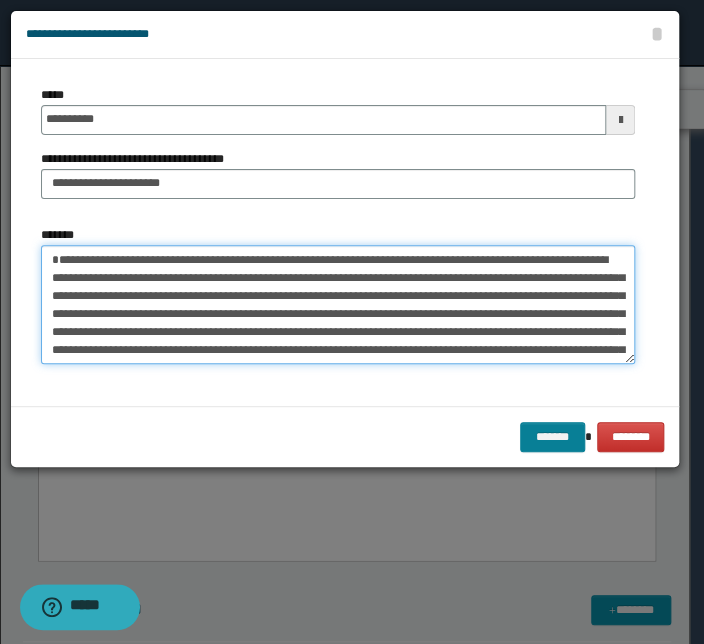 type on "**********" 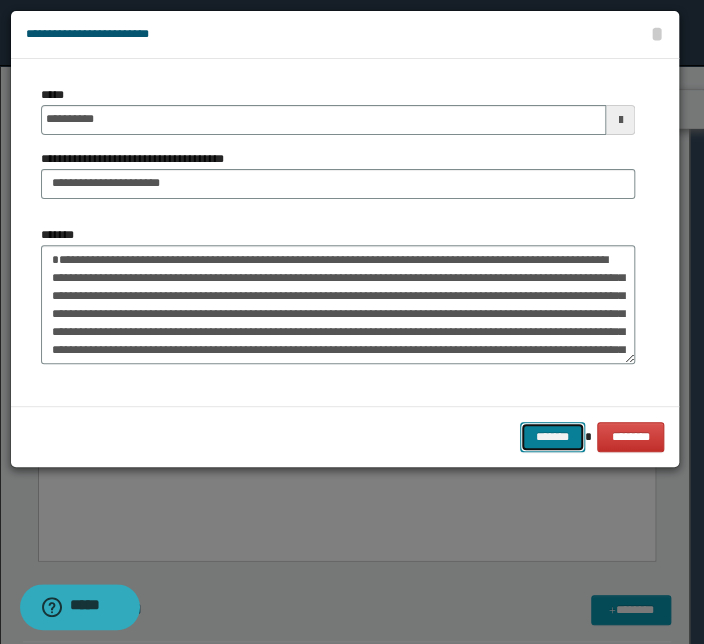 click on "*******" at bounding box center (552, 437) 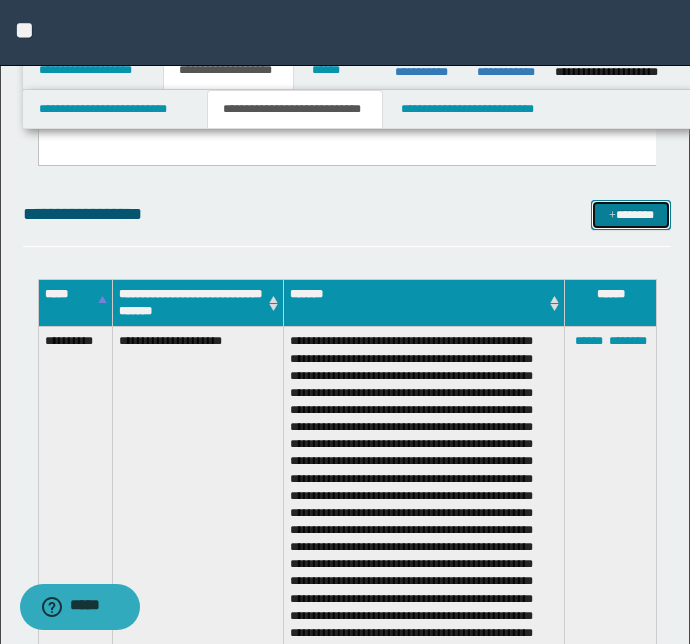 scroll, scrollTop: 3062, scrollLeft: 0, axis: vertical 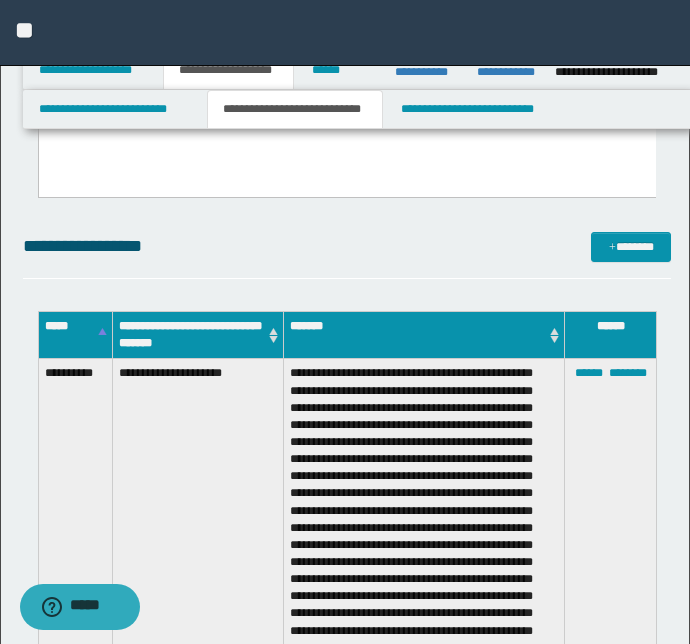 click on "**********" at bounding box center [347, 54] 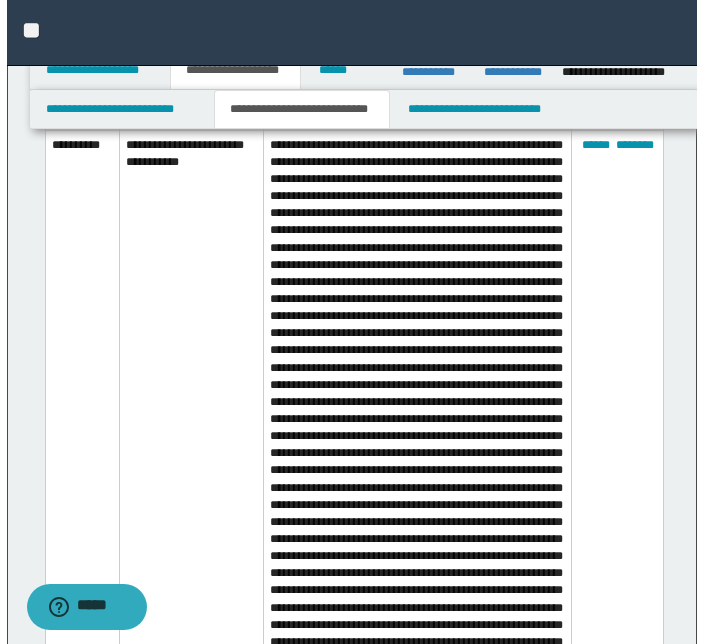 scroll, scrollTop: 5313, scrollLeft: 0, axis: vertical 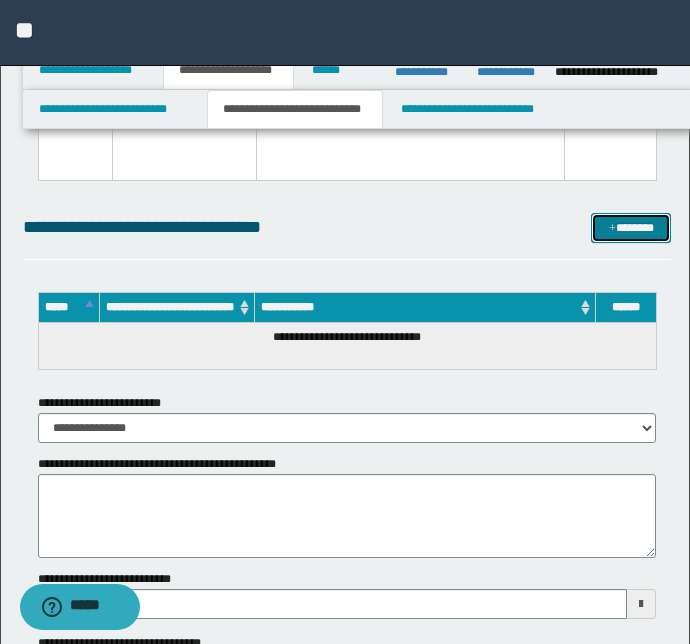 click on "*******" at bounding box center [631, 228] 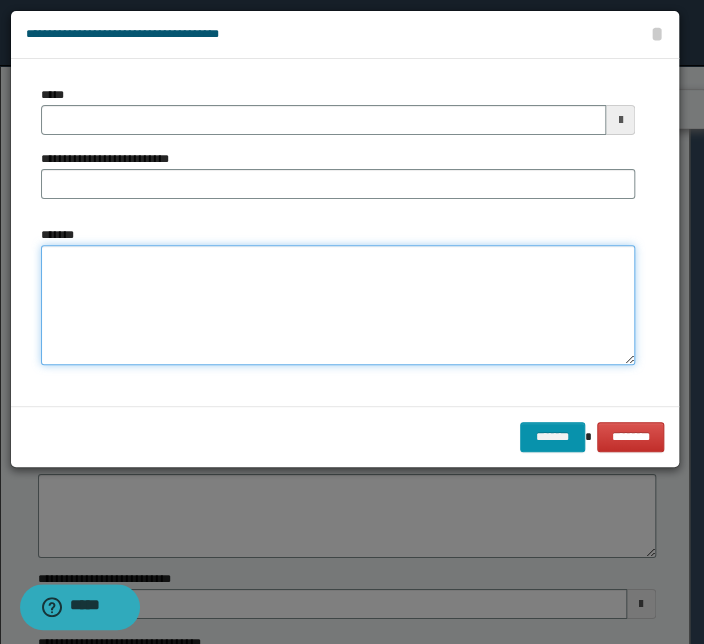 click on "*******" at bounding box center (338, 305) 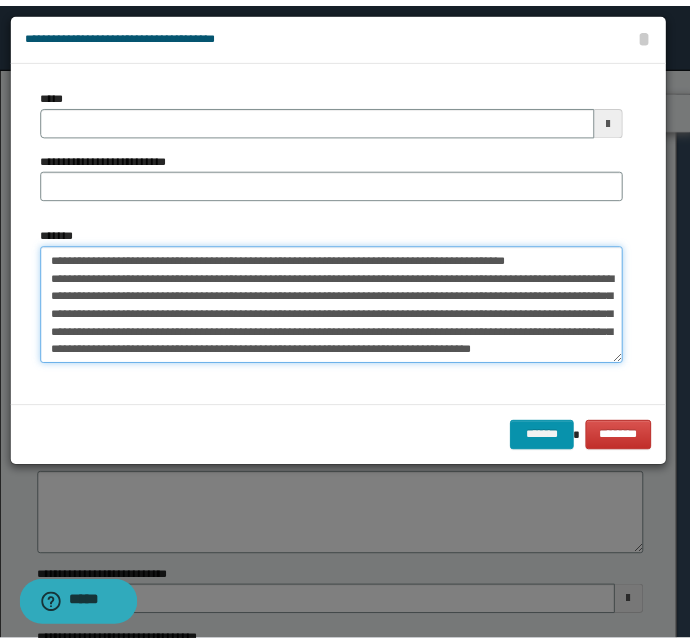 scroll, scrollTop: 0, scrollLeft: 0, axis: both 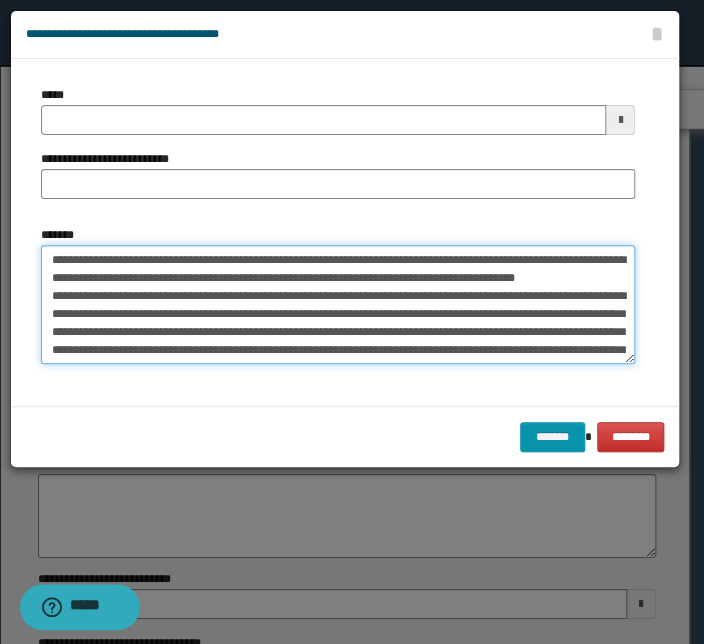 click on "**********" at bounding box center [338, 305] 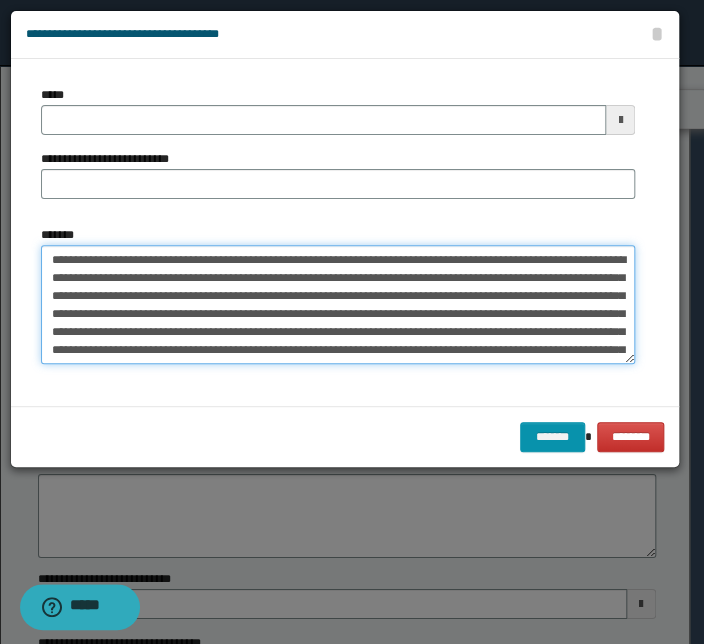 drag, startPoint x: 345, startPoint y: 260, endPoint x: 5, endPoint y: 246, distance: 340.28812 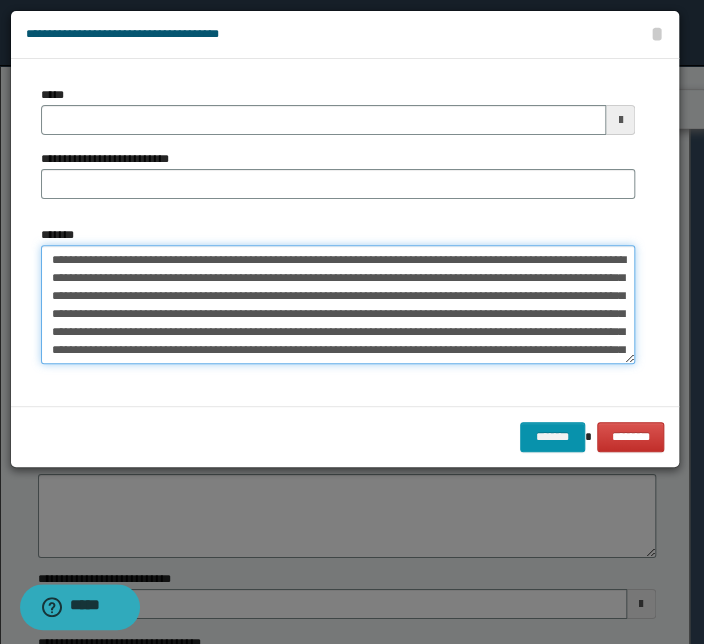 click on "**********" at bounding box center (352, 322) 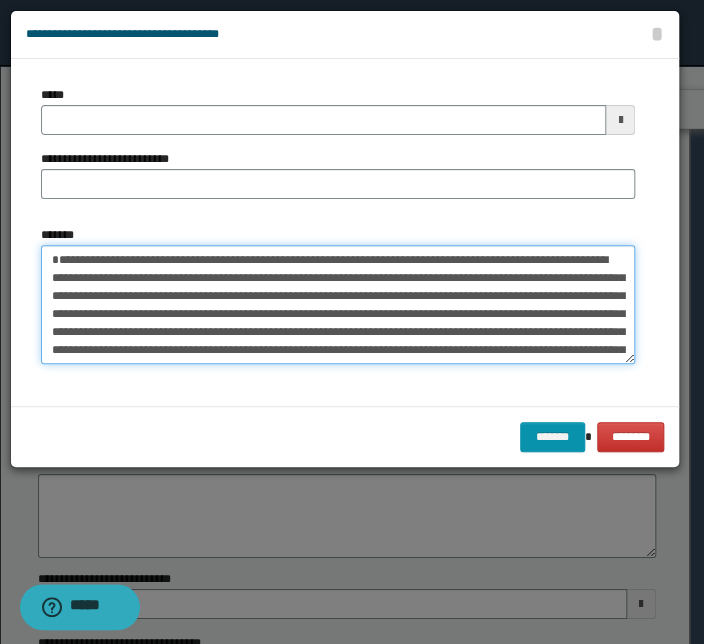 type 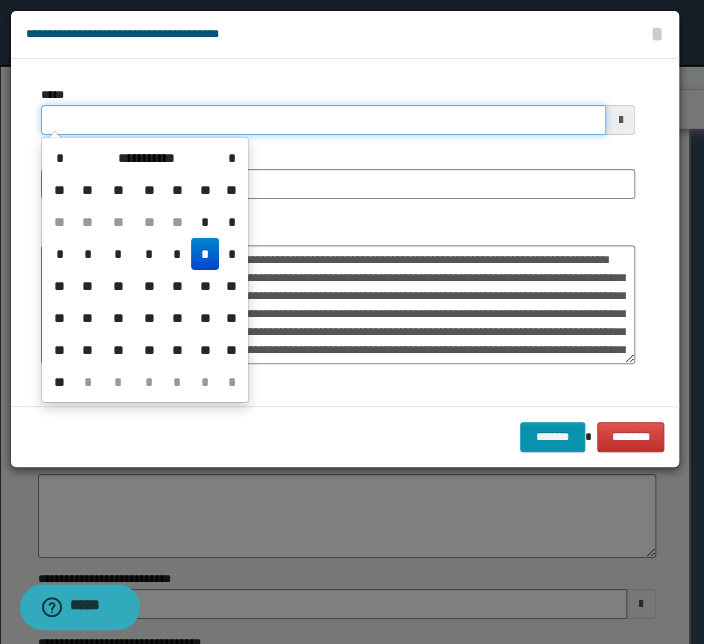 click on "*****" at bounding box center [323, 120] 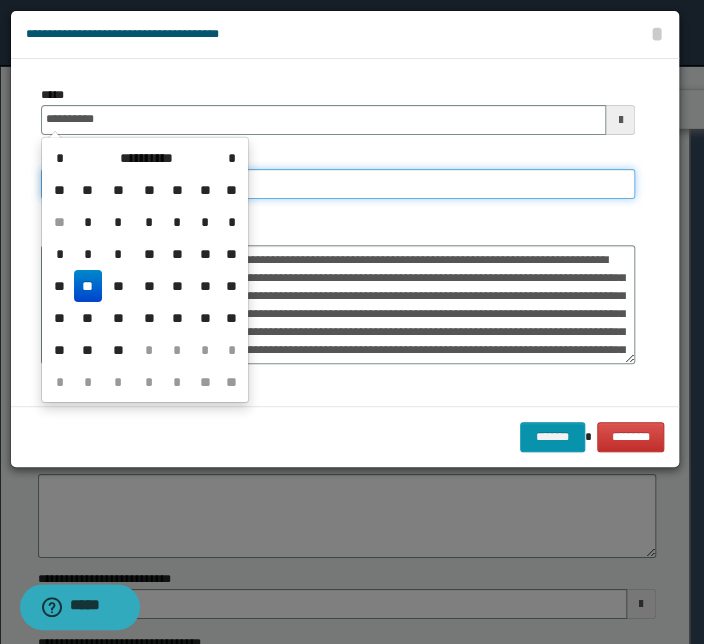 type on "**********" 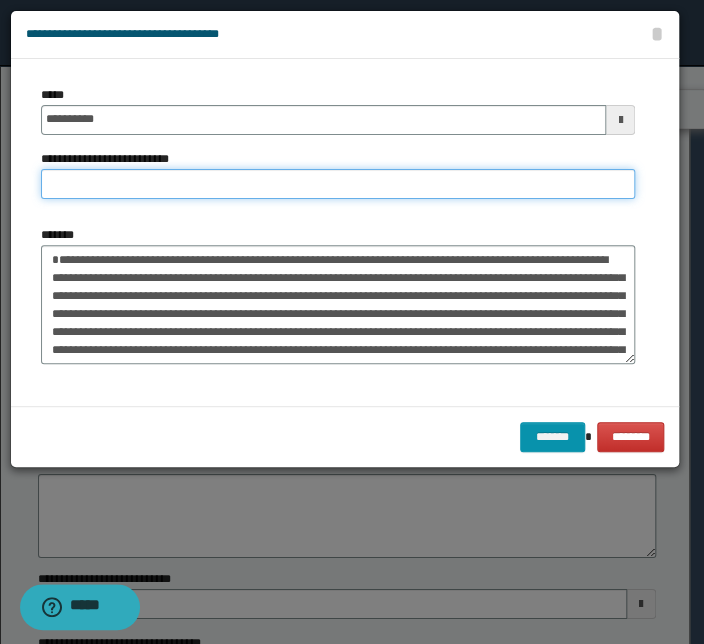 paste on "**********" 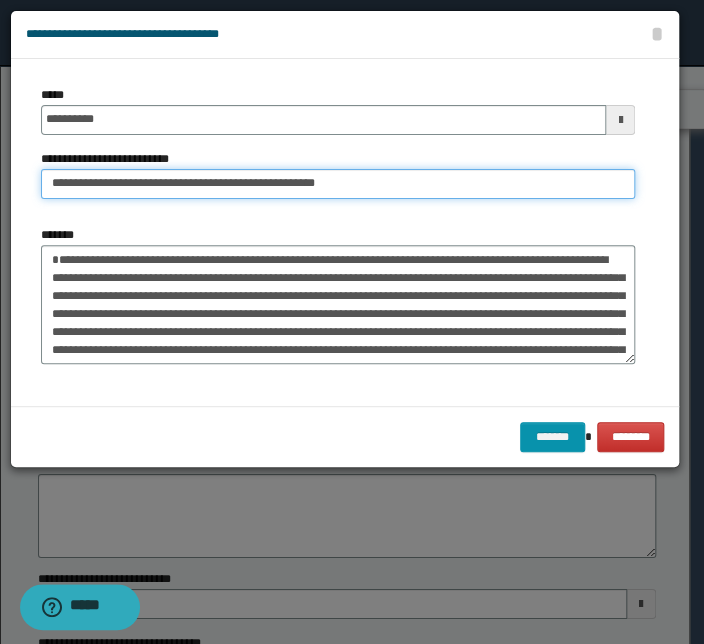 drag, startPoint x: 112, startPoint y: 186, endPoint x: -75, endPoint y: 164, distance: 188.28967 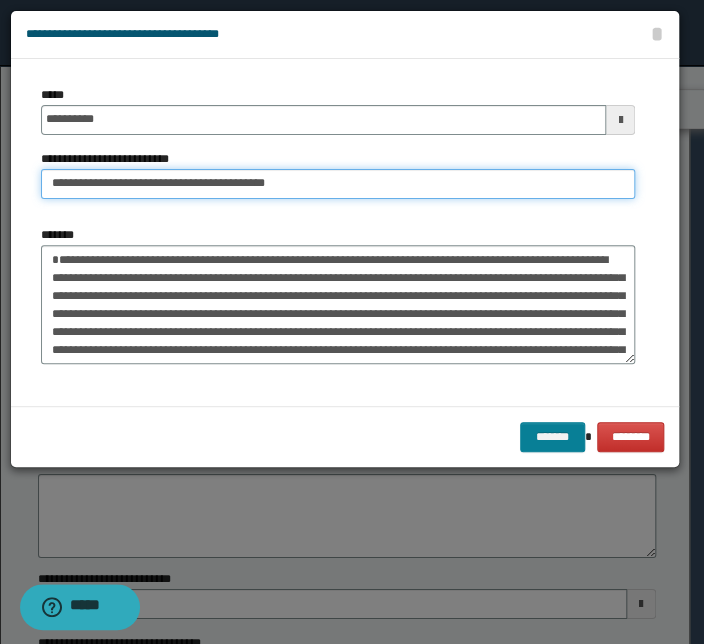 type on "**********" 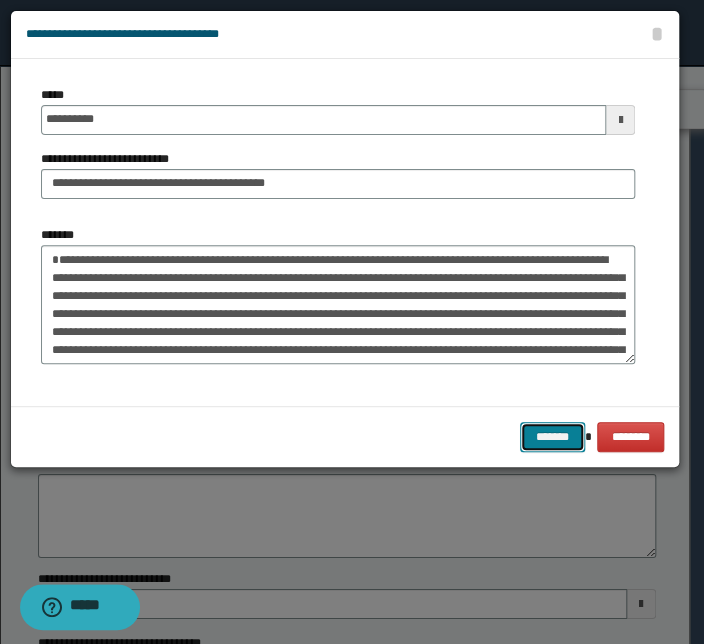 click on "*******" at bounding box center (552, 437) 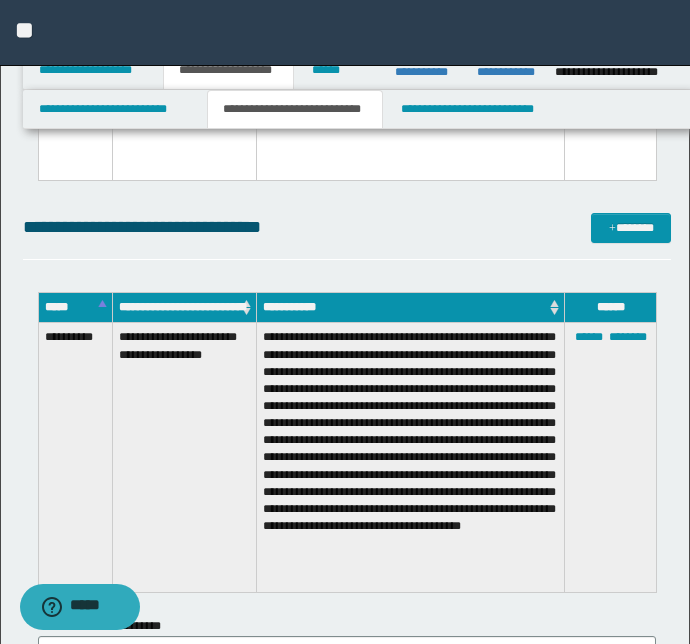 click on "**********" at bounding box center [347, -2085] 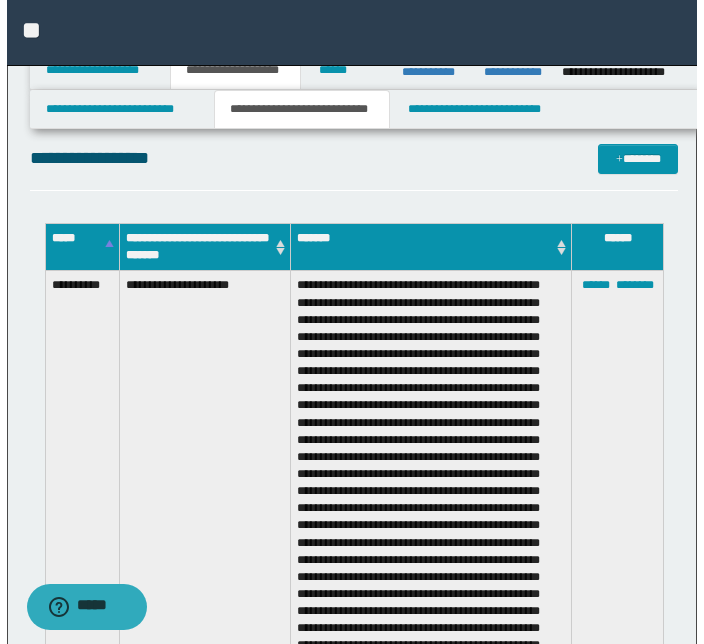 scroll, scrollTop: 2954, scrollLeft: 0, axis: vertical 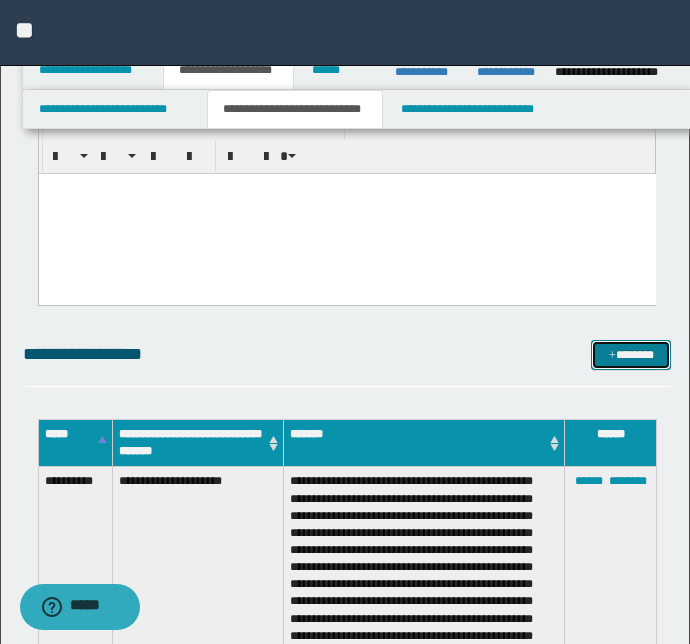 click on "*******" at bounding box center (631, 355) 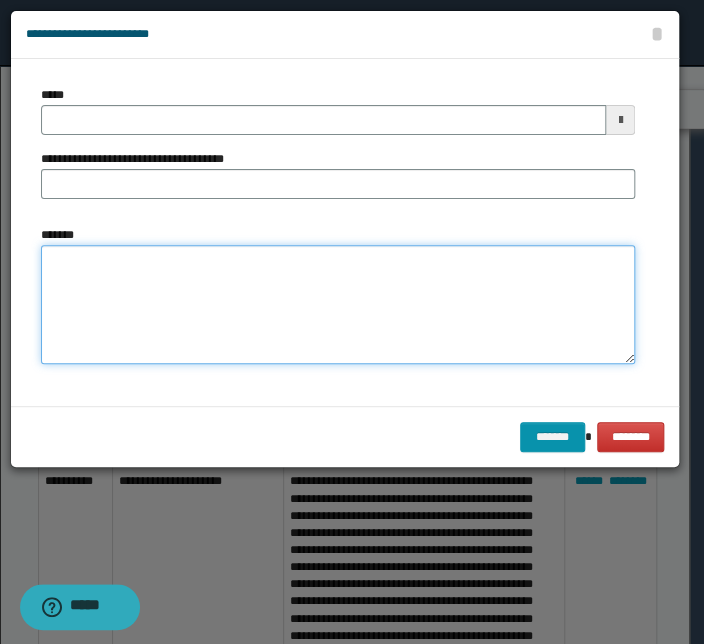 click on "*******" at bounding box center (338, 305) 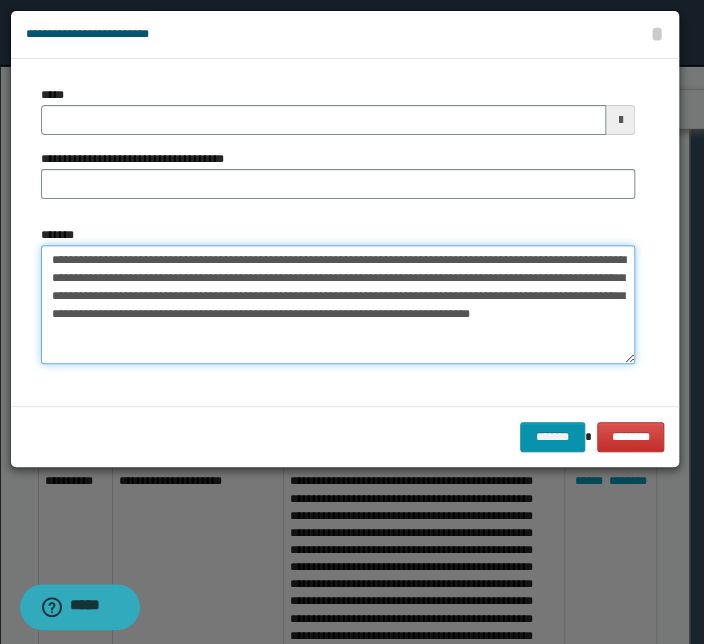 drag, startPoint x: 332, startPoint y: 257, endPoint x: -38, endPoint y: 232, distance: 370.84363 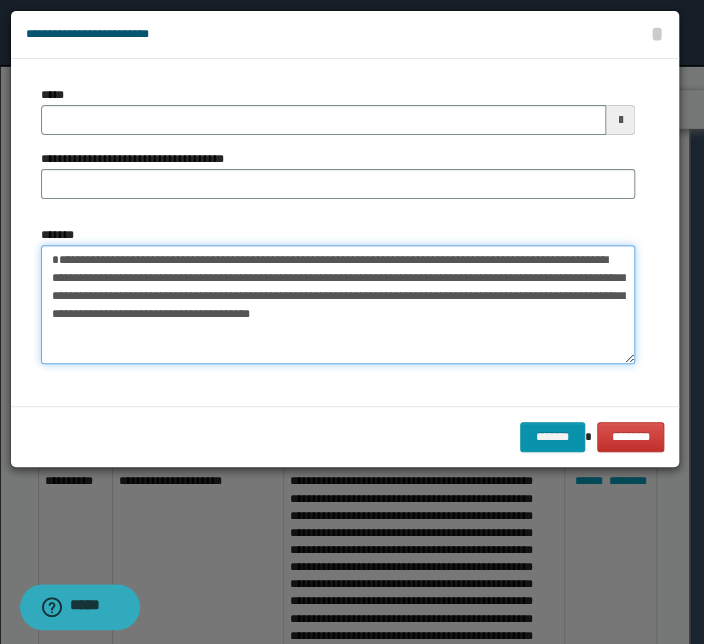 type 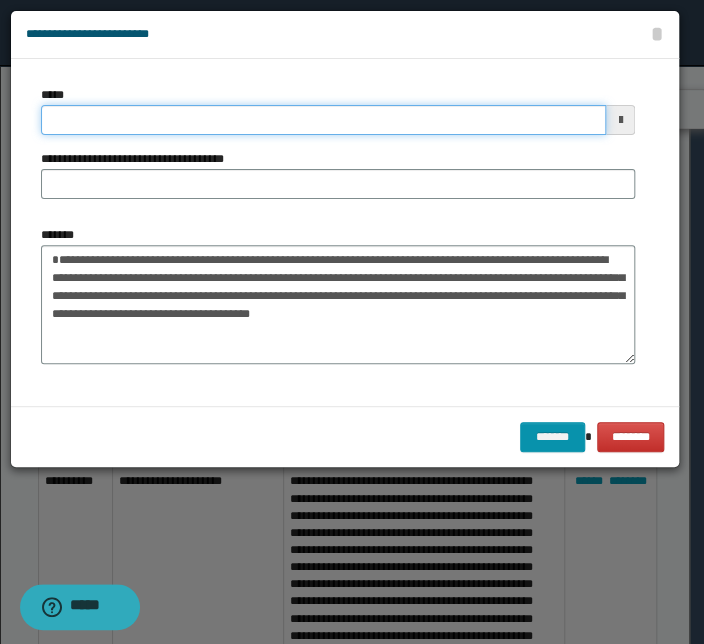 click on "*****" at bounding box center [323, 120] 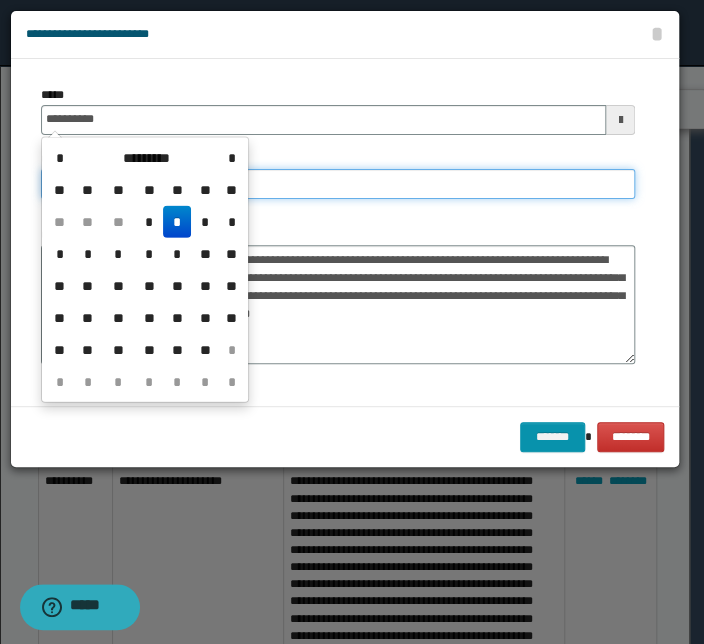 type on "**********" 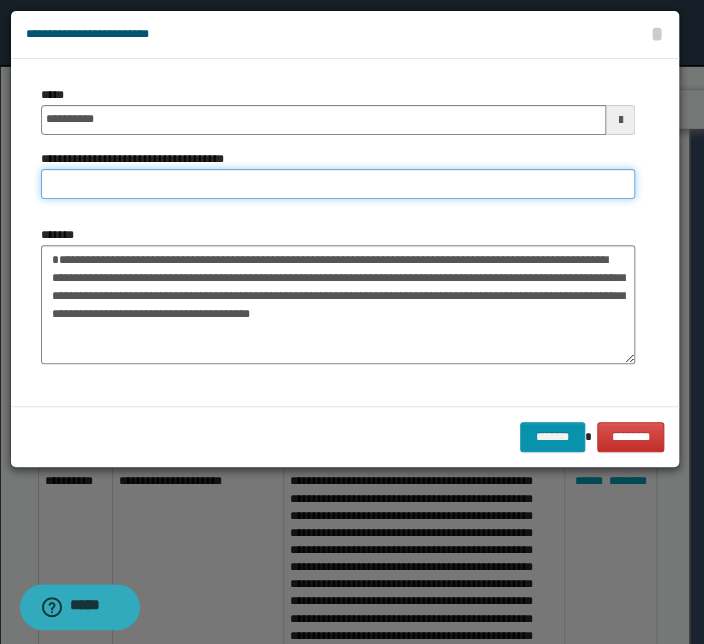 click on "**********" at bounding box center [338, 184] 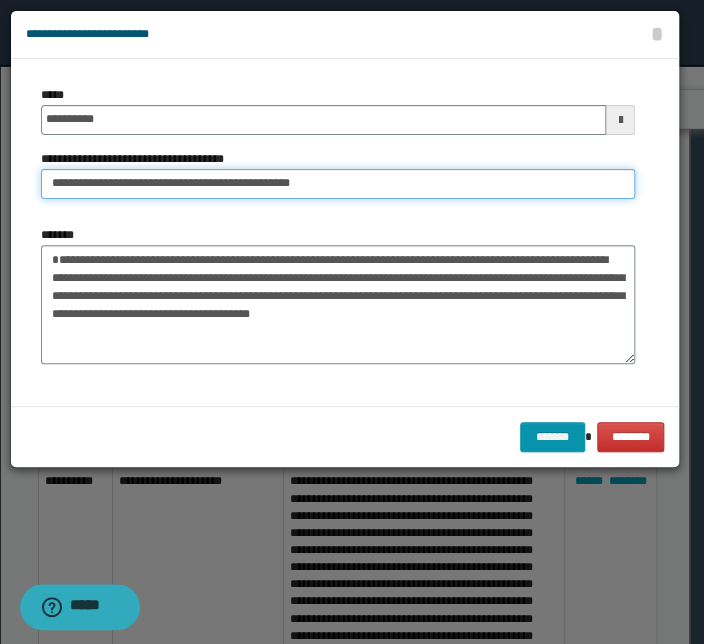drag, startPoint x: 114, startPoint y: 180, endPoint x: -71, endPoint y: 180, distance: 185 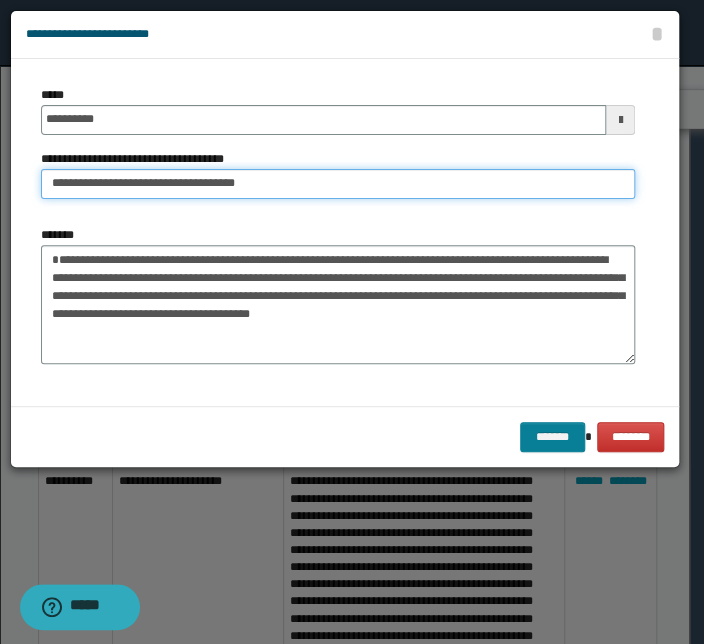type on "**********" 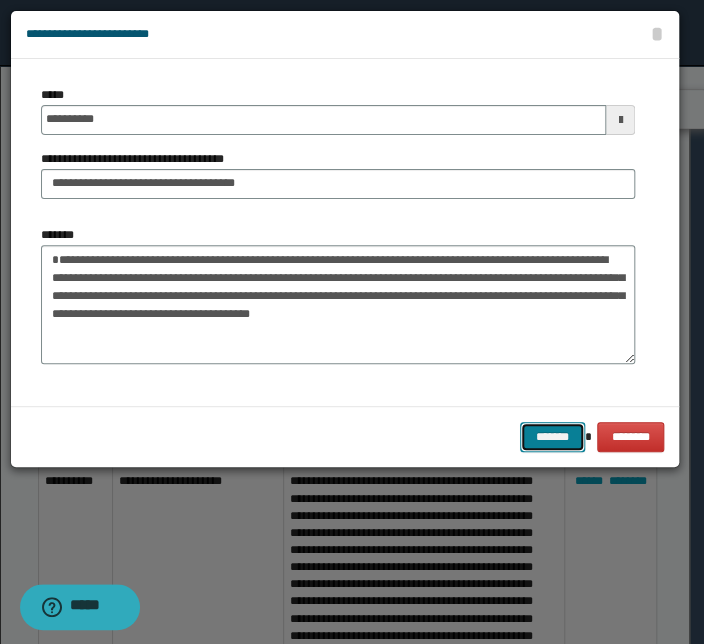 click on "*******" at bounding box center [552, 437] 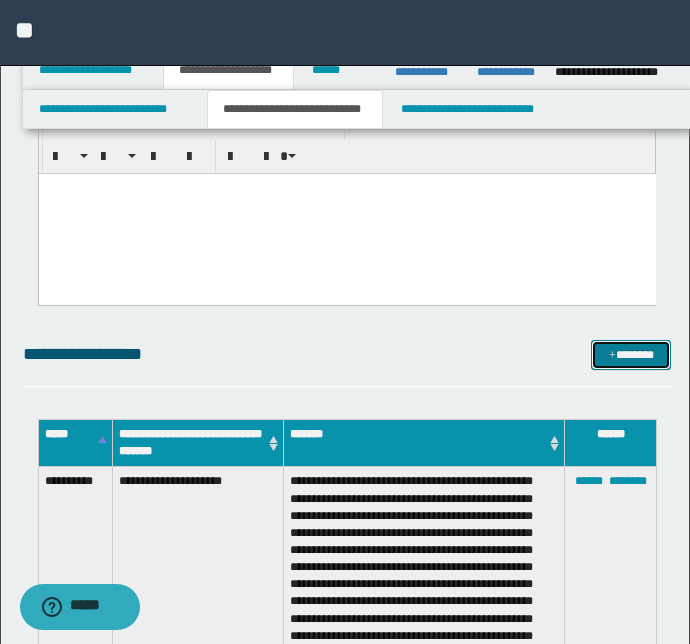 click on "*******" at bounding box center (631, 355) 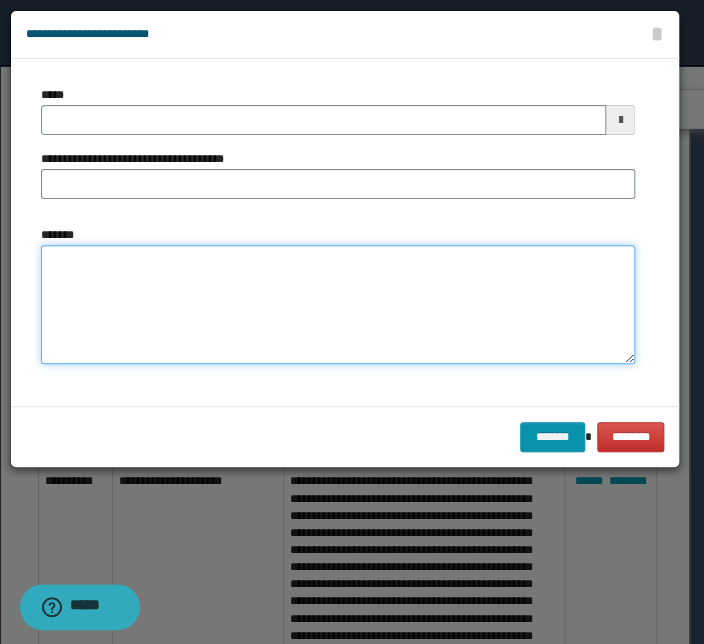 click on "*******" at bounding box center [338, 305] 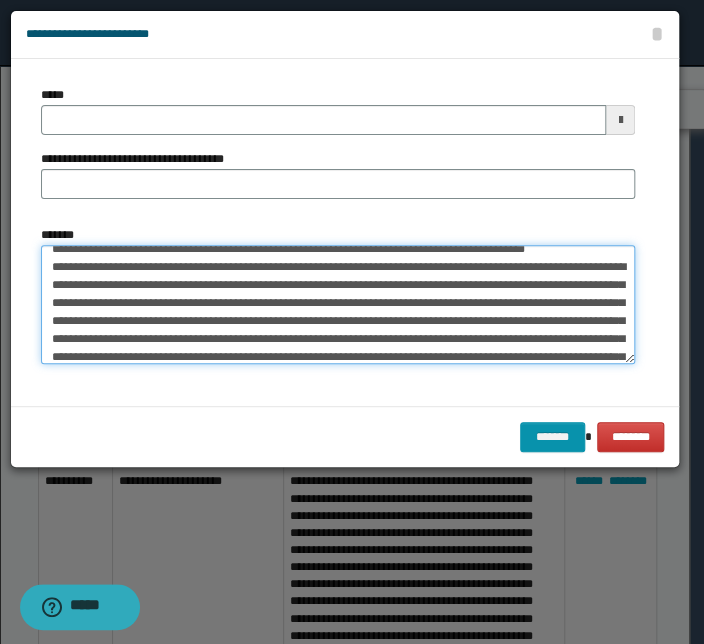 scroll, scrollTop: 0, scrollLeft: 0, axis: both 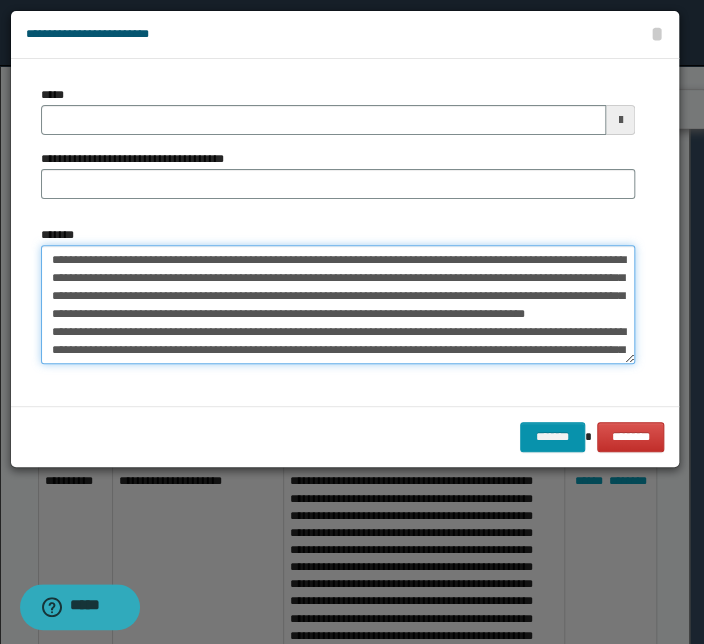 click on "*******" at bounding box center [338, 305] 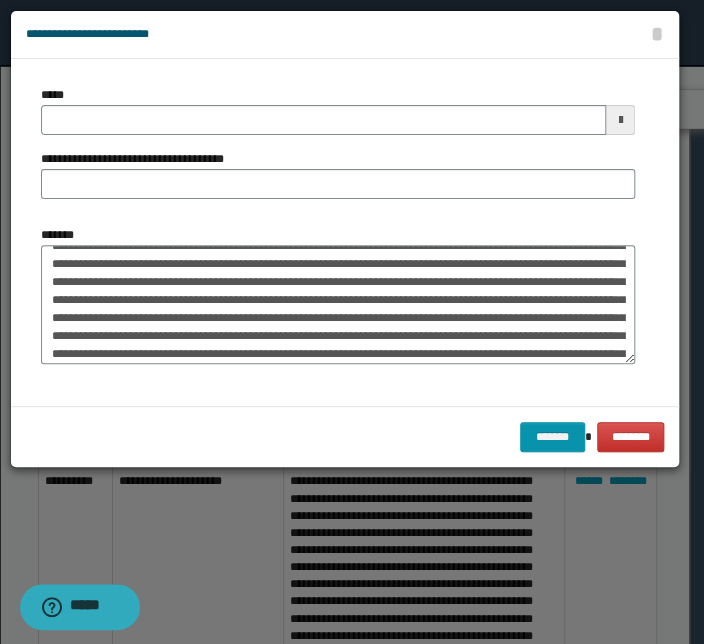 scroll, scrollTop: 161, scrollLeft: 0, axis: vertical 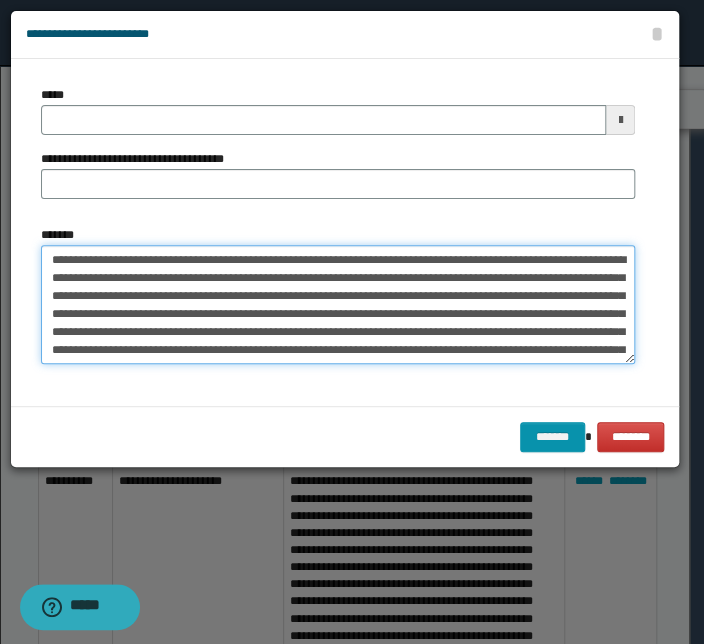 drag, startPoint x: 559, startPoint y: 336, endPoint x: -106, endPoint y: 182, distance: 682.5987 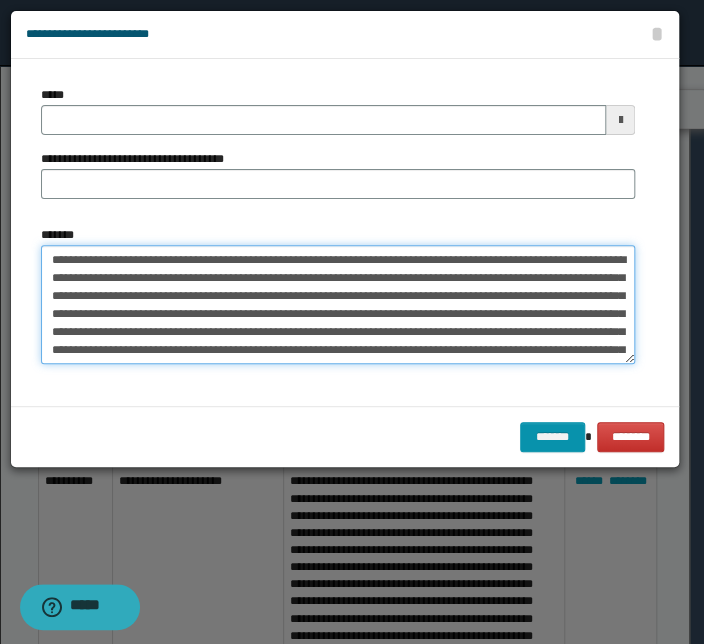click on "*******" at bounding box center (338, 305) 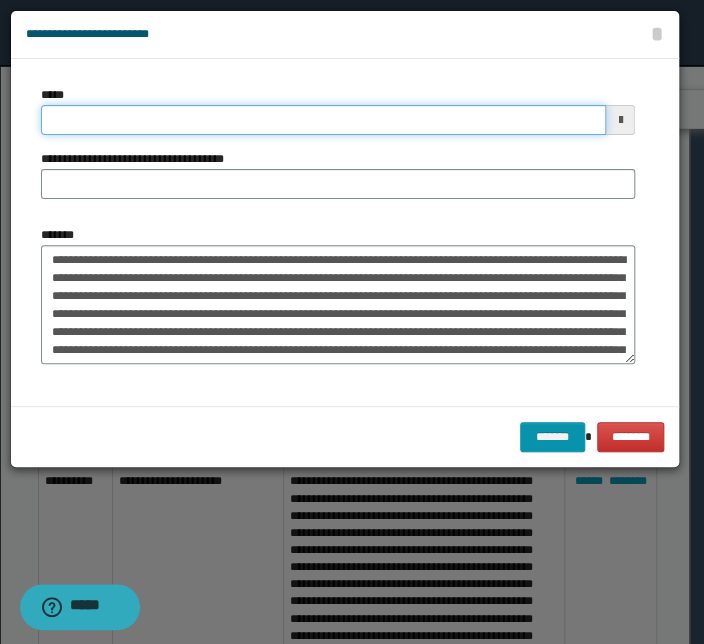 click on "*****" at bounding box center [323, 120] 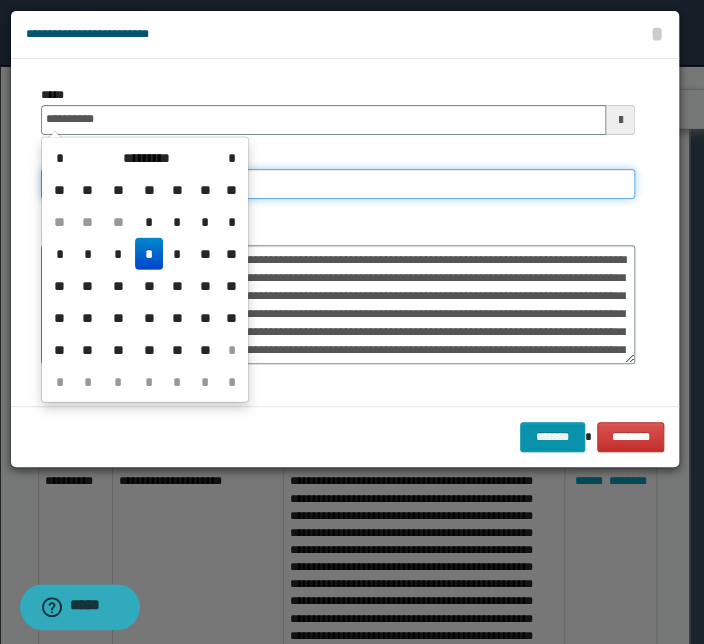 type on "**********" 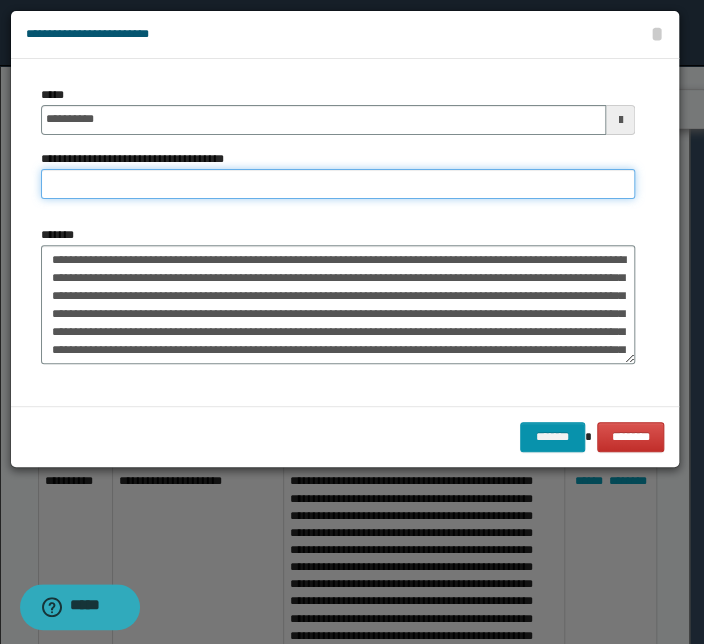 click on "**********" at bounding box center [338, 184] 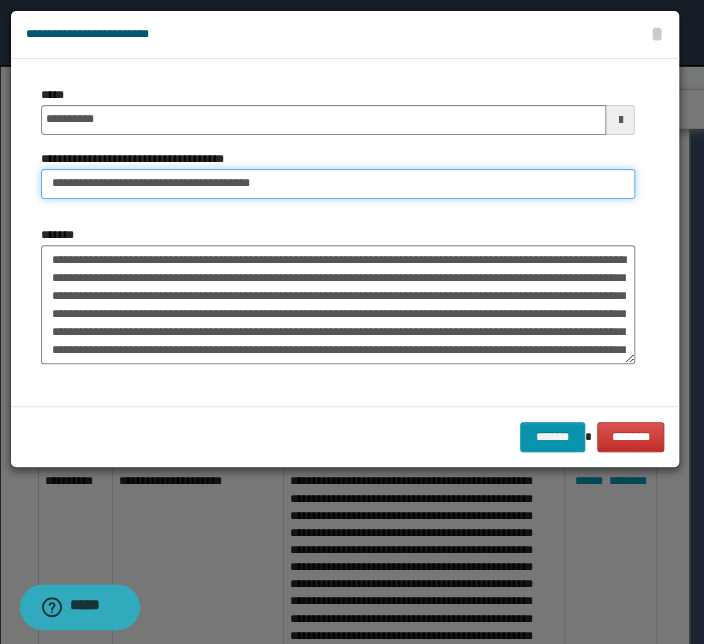 drag, startPoint x: 114, startPoint y: 186, endPoint x: -88, endPoint y: 185, distance: 202.00247 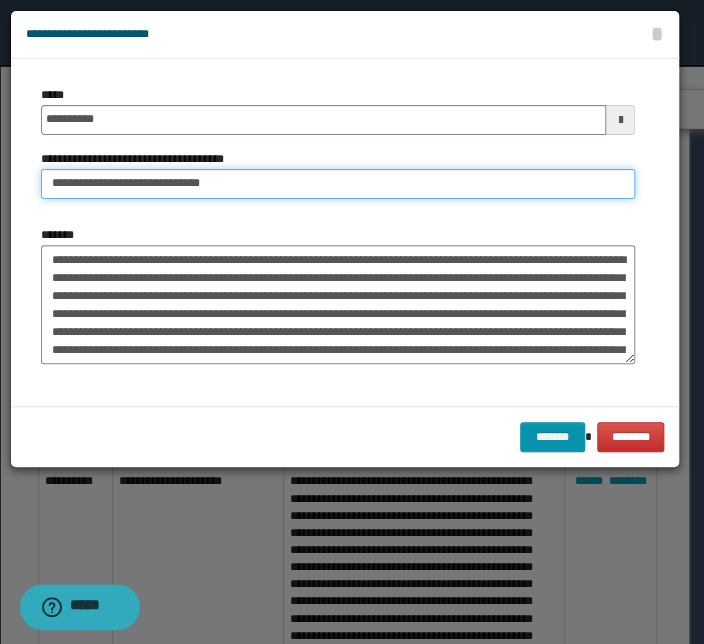 type on "**********" 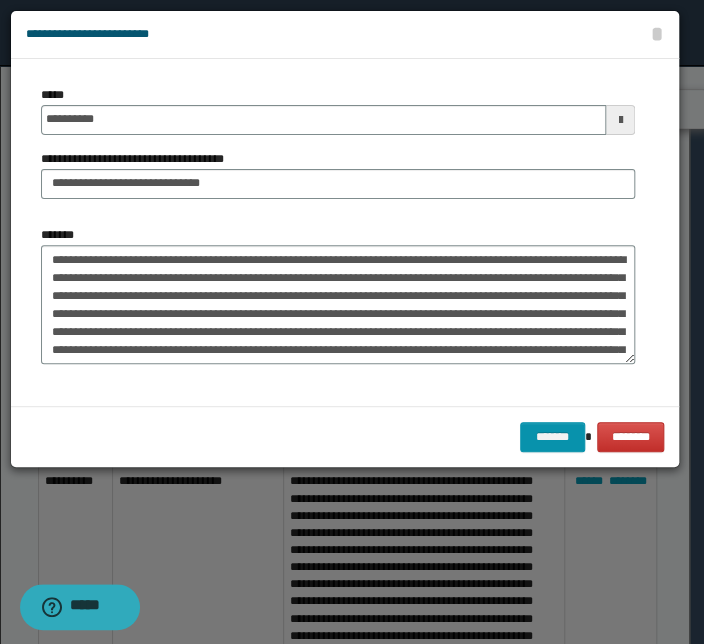 click on "**********" at bounding box center [338, 150] 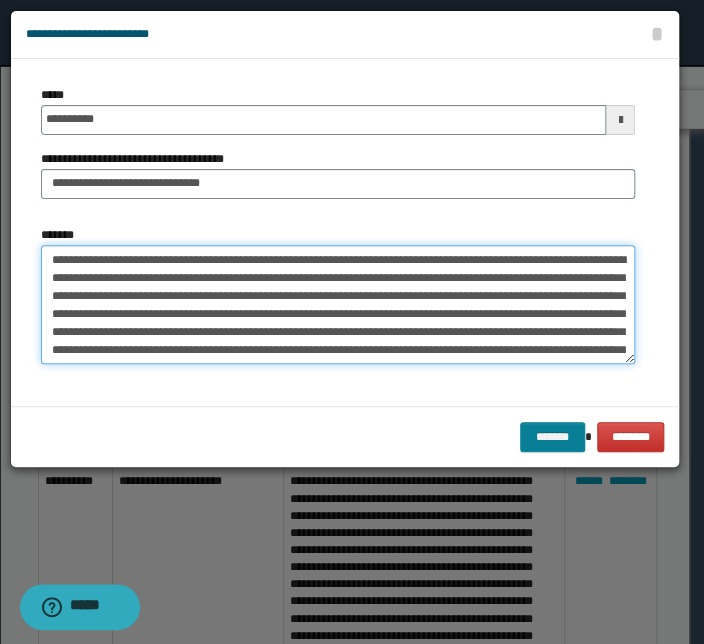 type on "**********" 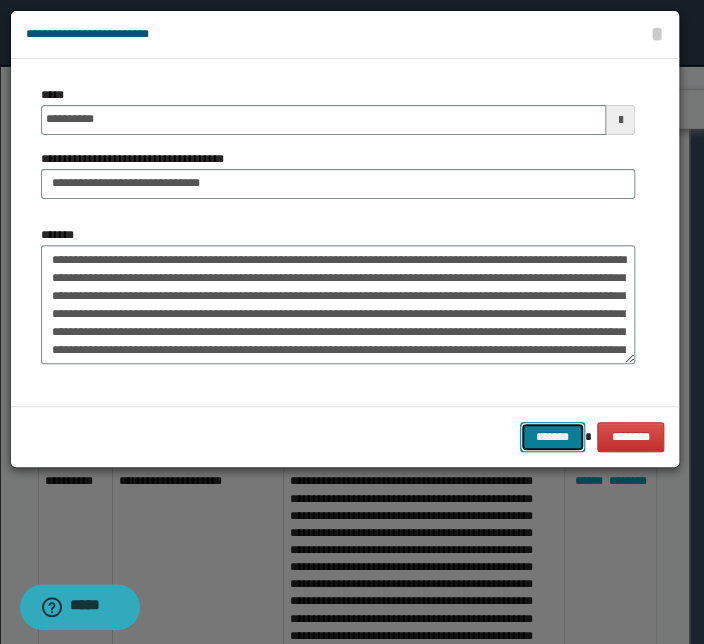 click on "*******" at bounding box center (552, 437) 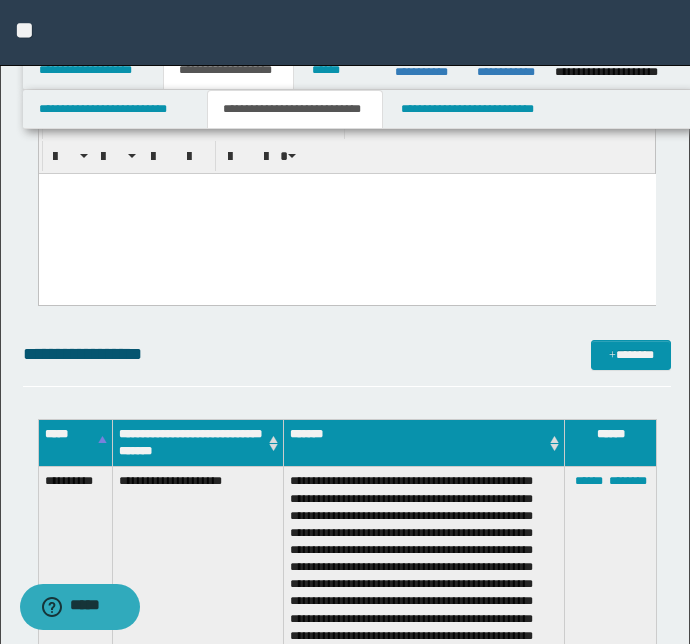 click at bounding box center [346, 213] 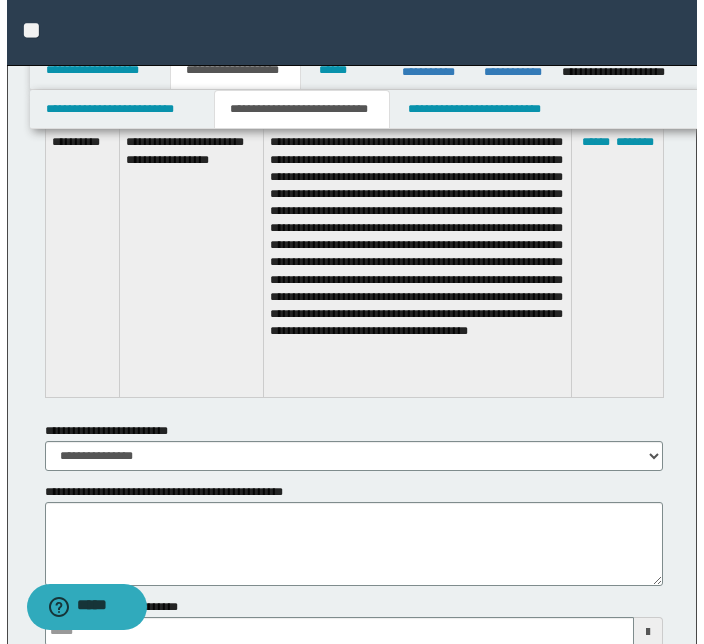 scroll, scrollTop: 6169, scrollLeft: 0, axis: vertical 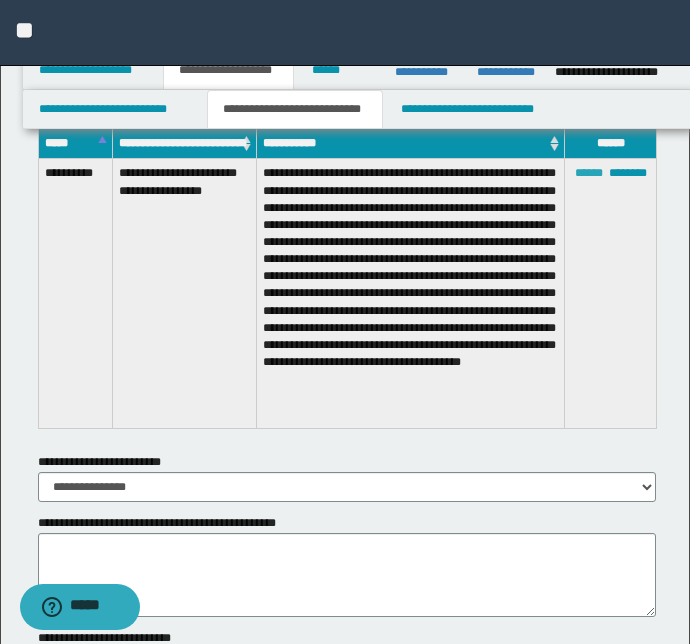click on "******" at bounding box center [589, 173] 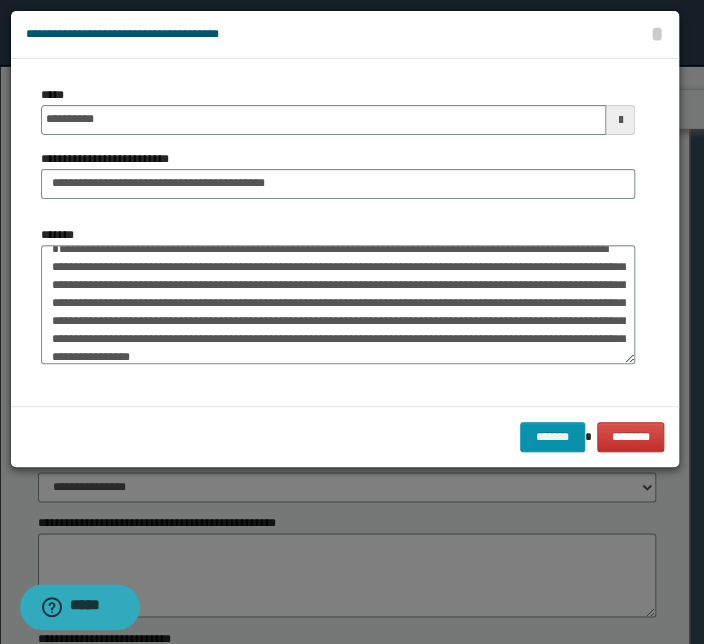 scroll, scrollTop: 18, scrollLeft: 0, axis: vertical 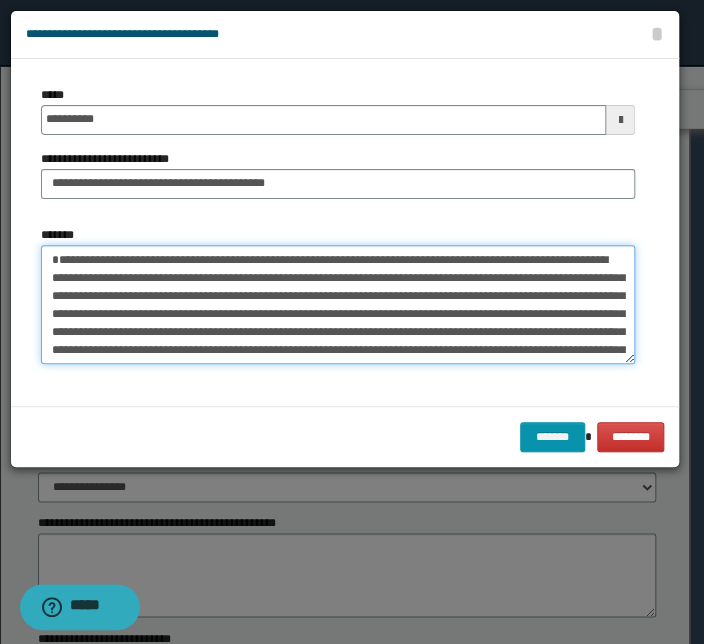 drag, startPoint x: 479, startPoint y: 340, endPoint x: -23, endPoint y: 219, distance: 516.3768 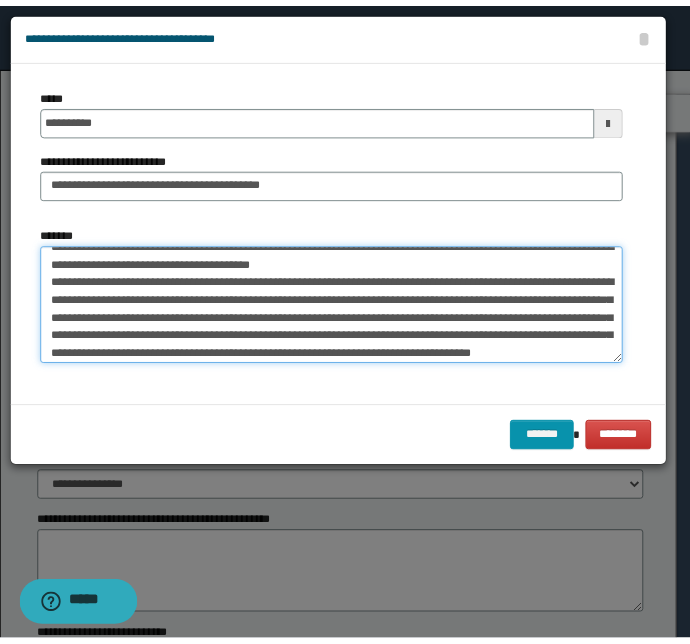 scroll, scrollTop: 0, scrollLeft: 0, axis: both 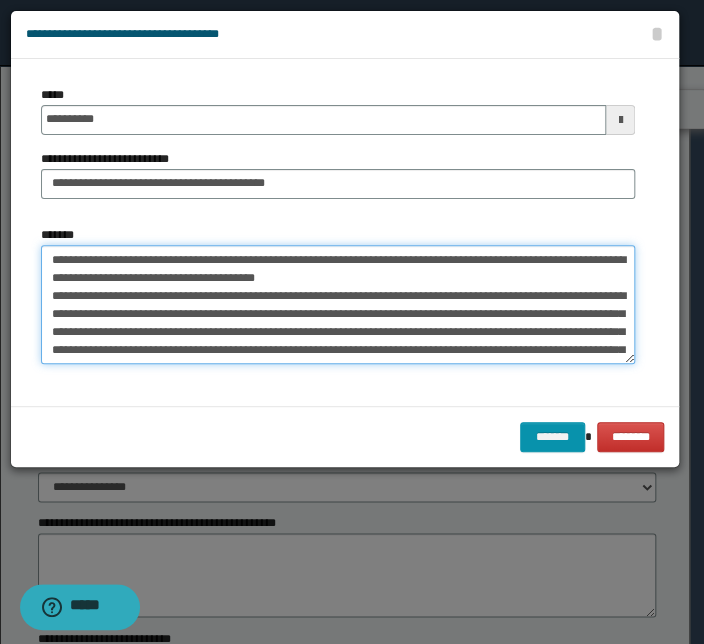 click on "**********" at bounding box center (338, 305) 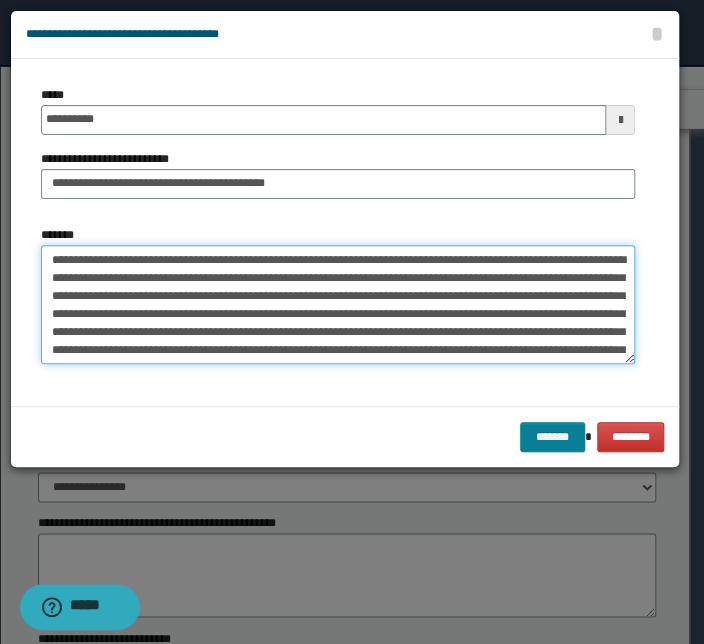 type on "**********" 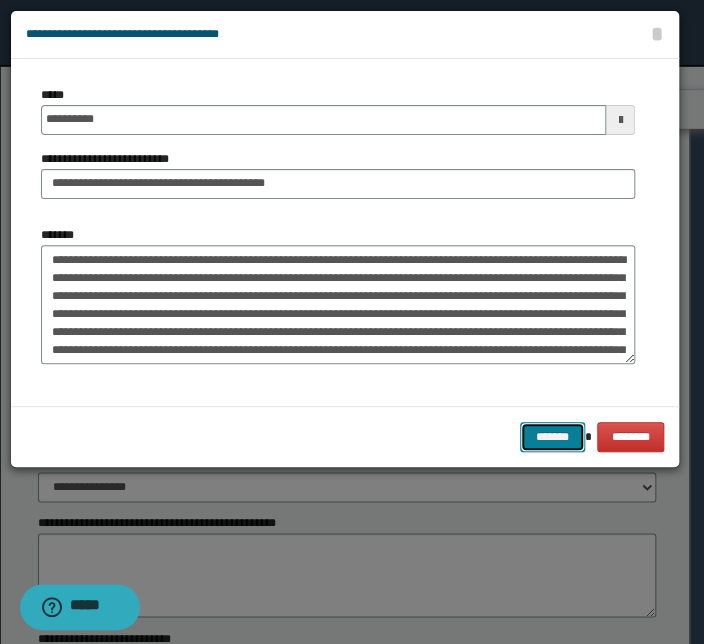 click on "*******" at bounding box center [552, 437] 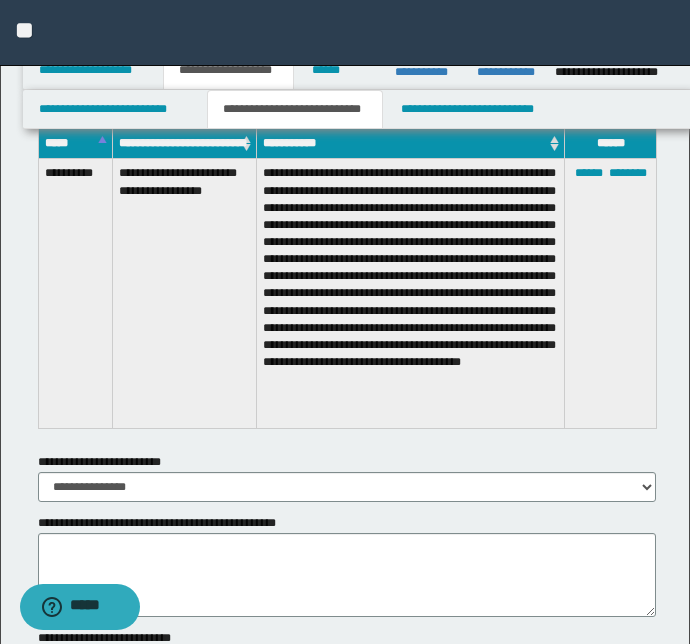 click on "**********" at bounding box center [184, 294] 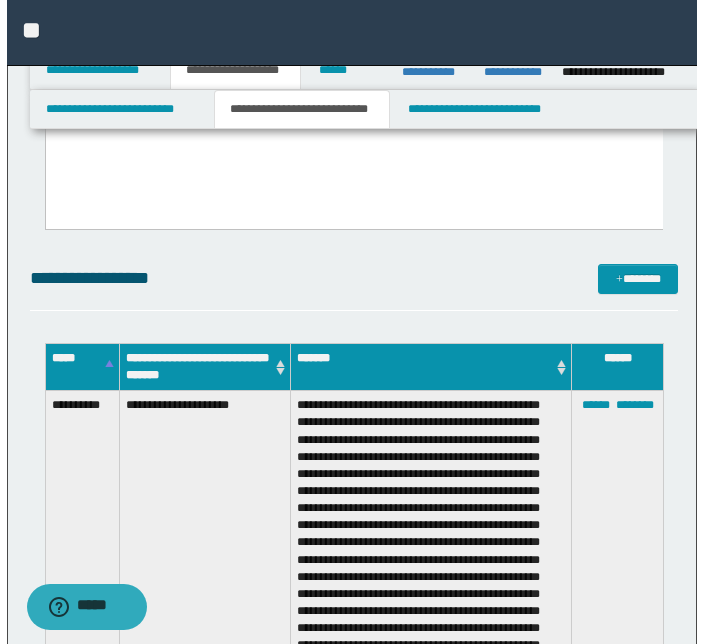 scroll, scrollTop: 3065, scrollLeft: 0, axis: vertical 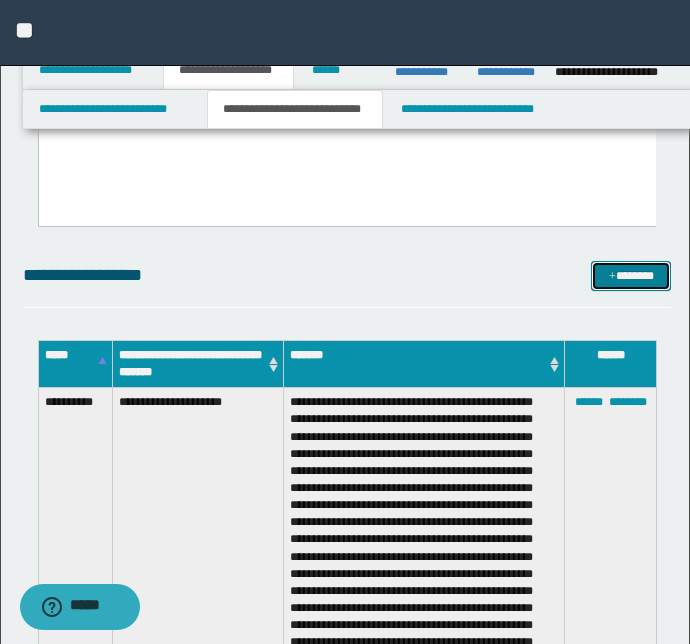 click on "*******" at bounding box center [631, 276] 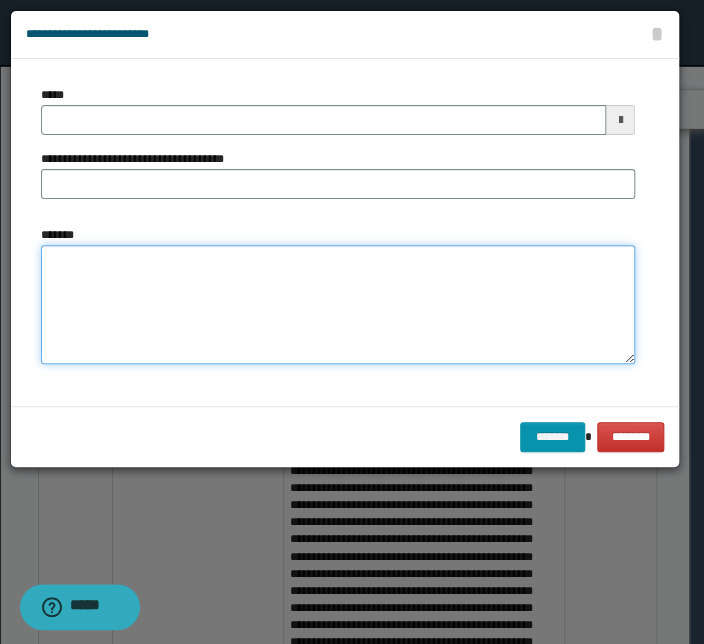 click on "*******" at bounding box center (338, 305) 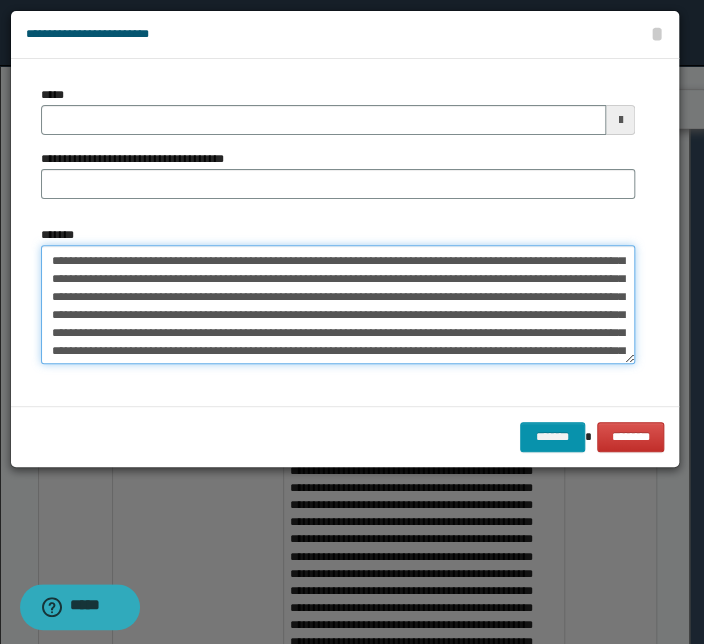scroll, scrollTop: 0, scrollLeft: 0, axis: both 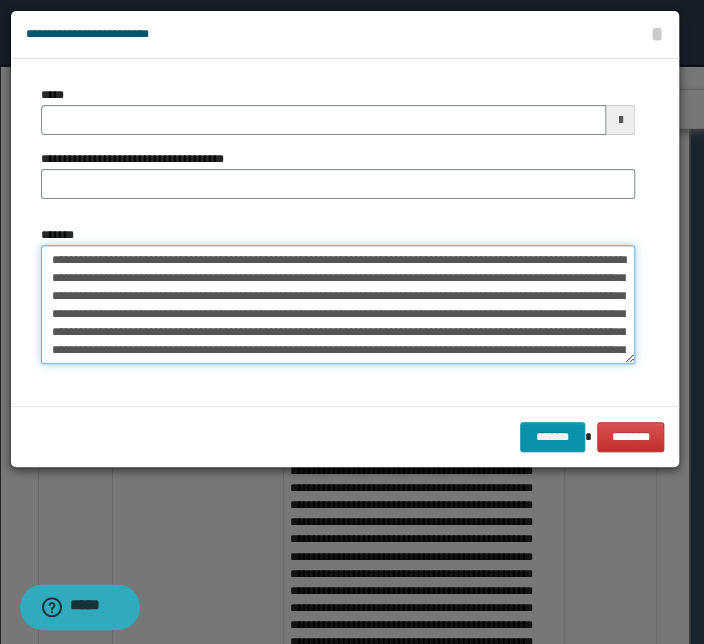 drag, startPoint x: 254, startPoint y: 254, endPoint x: 29, endPoint y: 255, distance: 225.00223 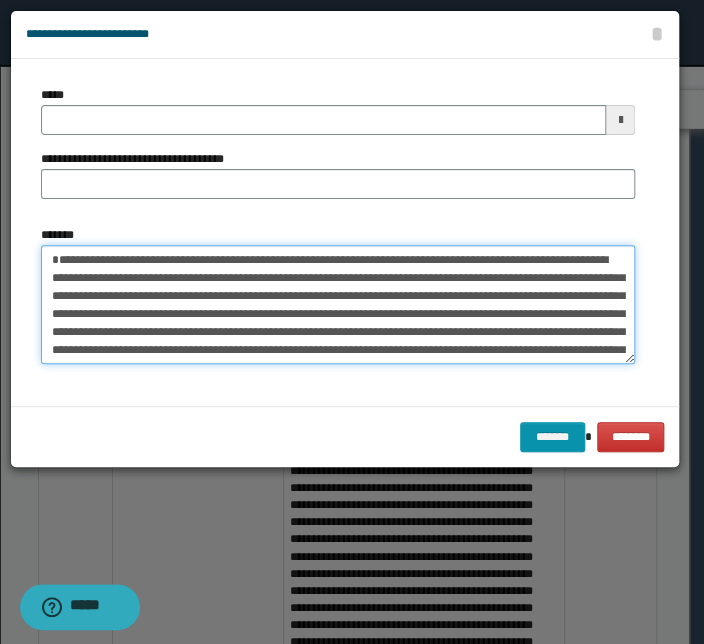 type 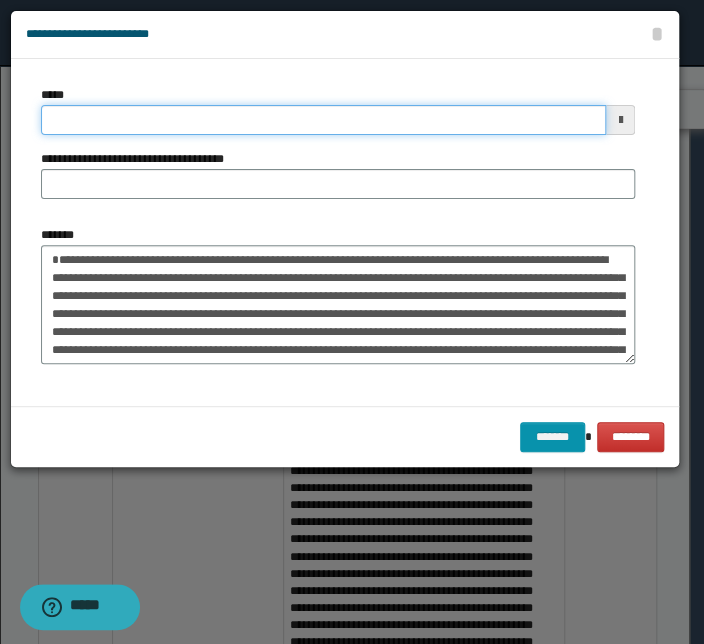 click on "*****" at bounding box center (323, 120) 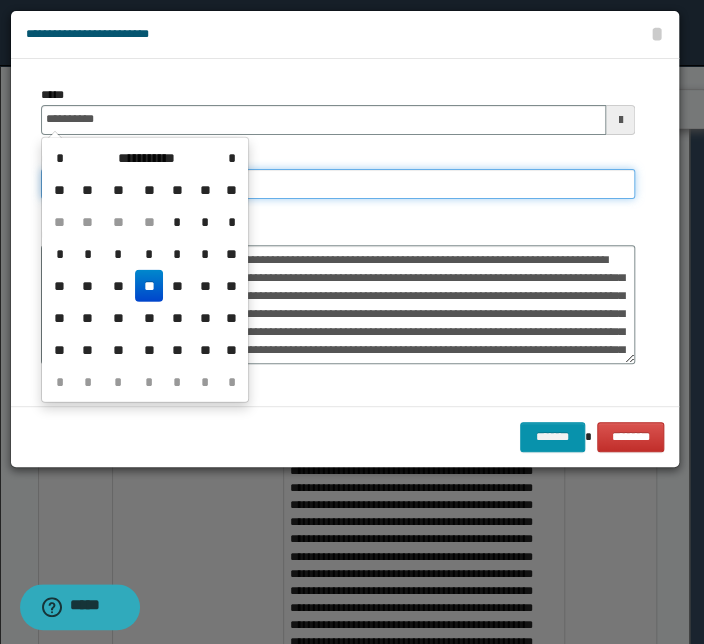 type on "**********" 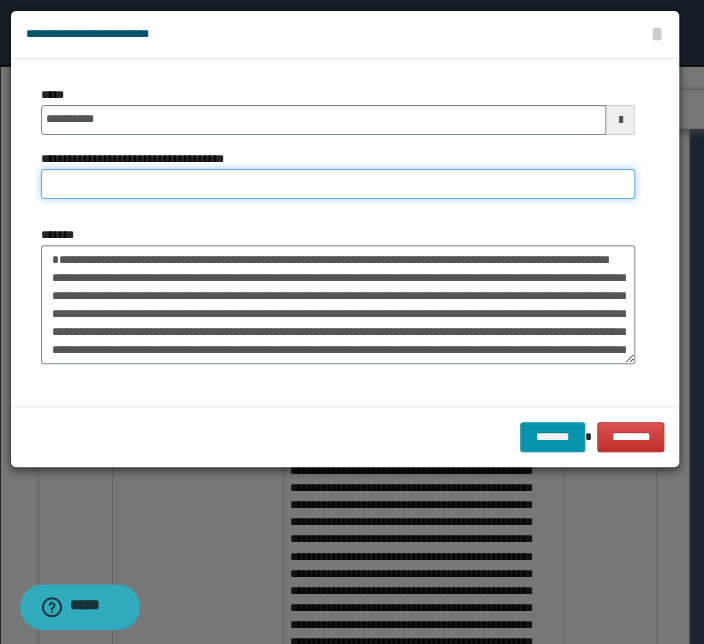 paste on "**********" 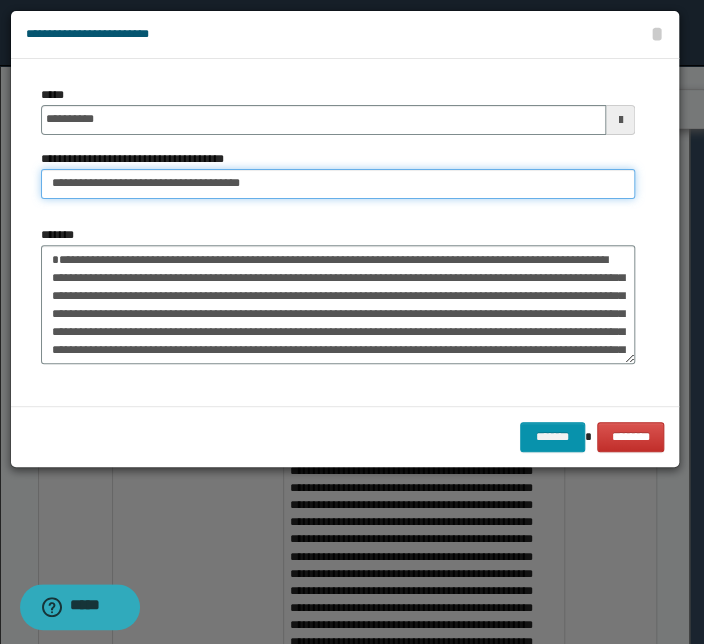 drag, startPoint x: 114, startPoint y: 185, endPoint x: -82, endPoint y: 195, distance: 196.25494 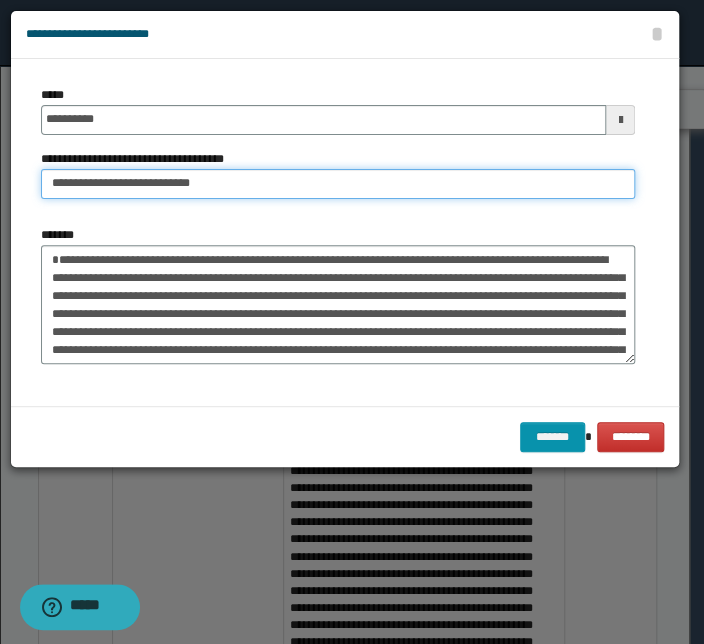 type on "**********" 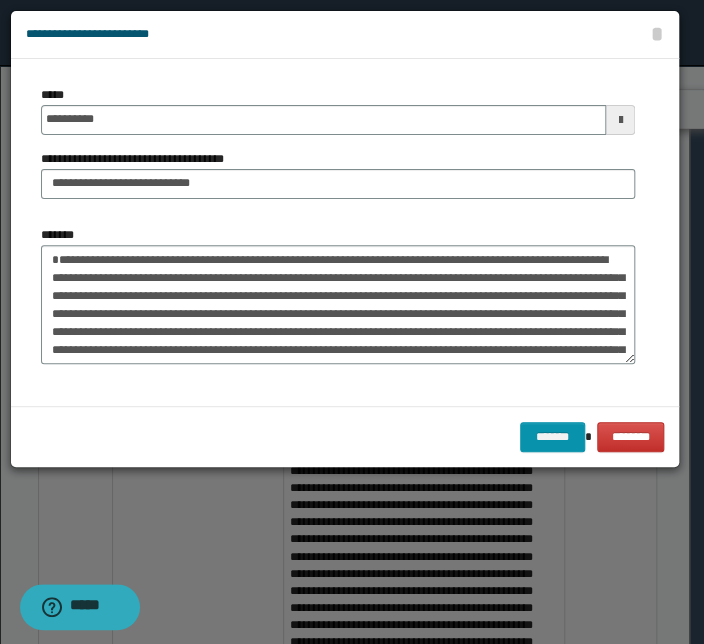 click on "**********" at bounding box center (338, 150) 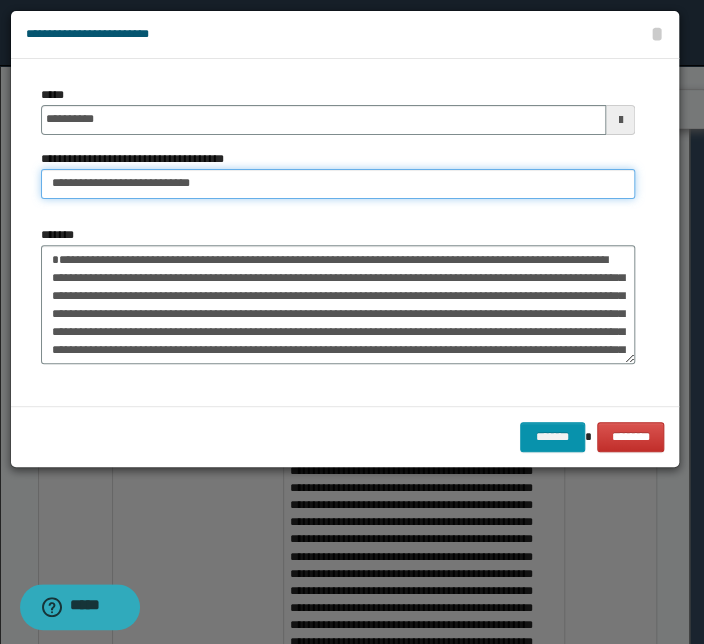 click on "**********" at bounding box center (338, 184) 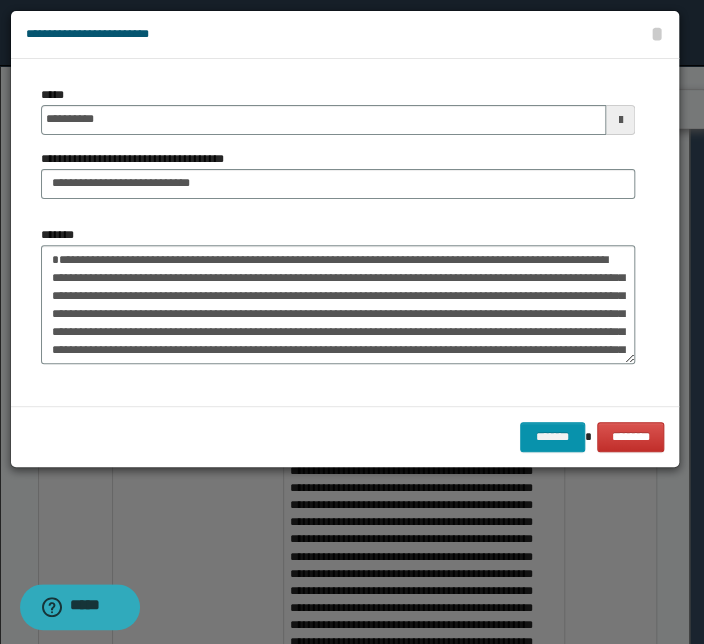 click on "**********" at bounding box center [338, 232] 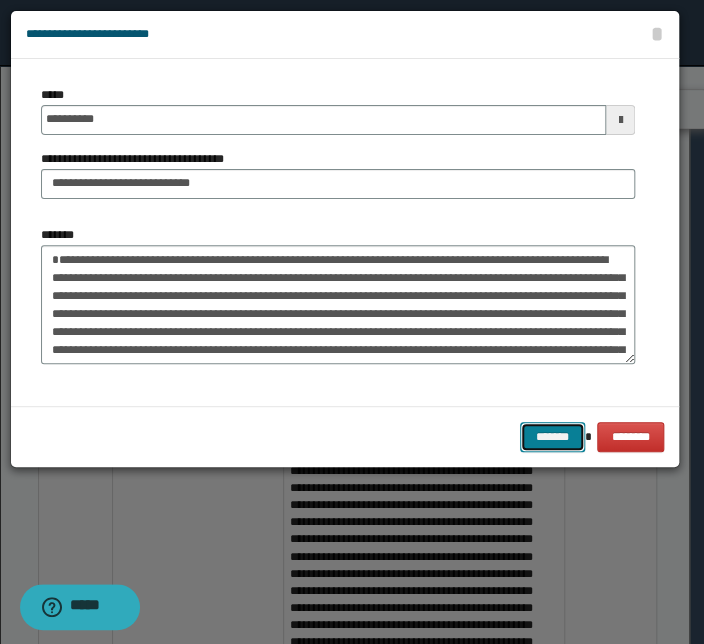 click on "*******" at bounding box center [552, 437] 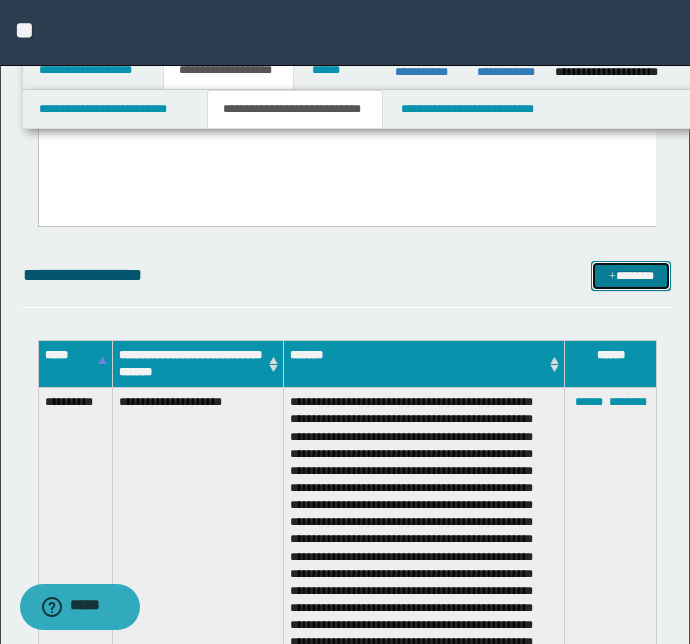 click on "*******" at bounding box center (631, 276) 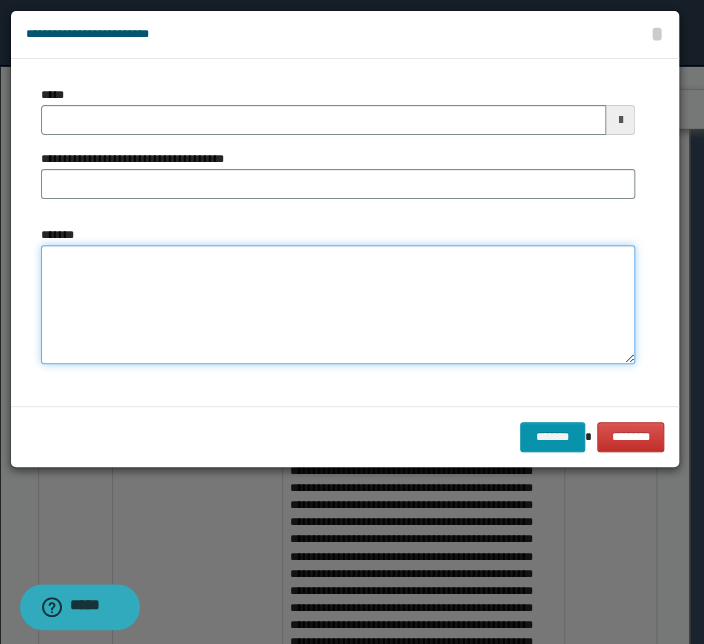 click on "*******" at bounding box center (338, 305) 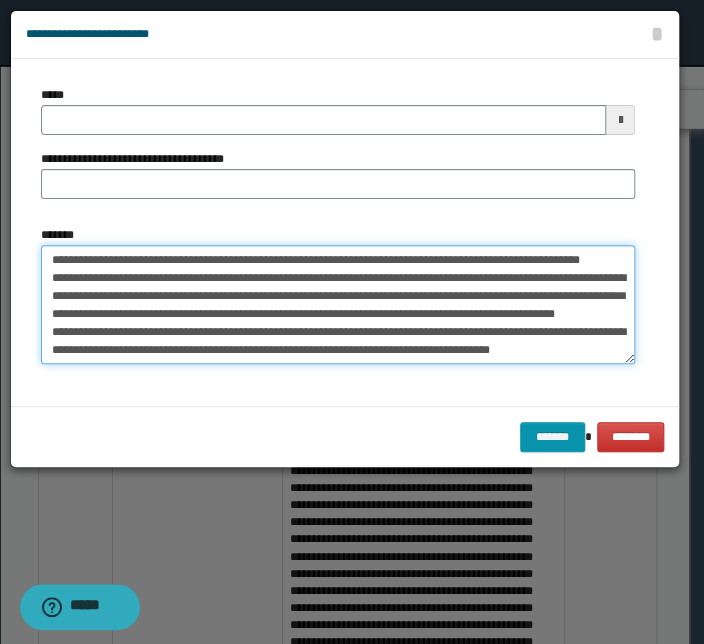 scroll, scrollTop: 0, scrollLeft: 0, axis: both 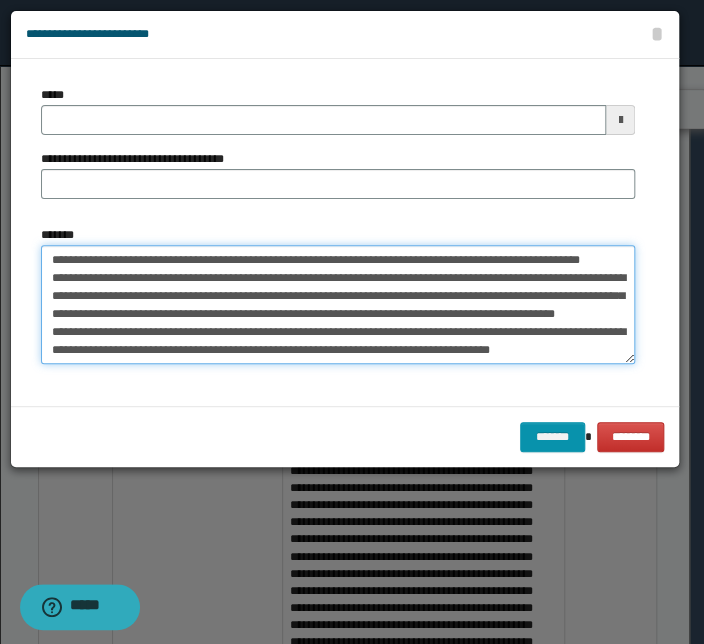 drag, startPoint x: 336, startPoint y: 258, endPoint x: 33, endPoint y: 243, distance: 303.37106 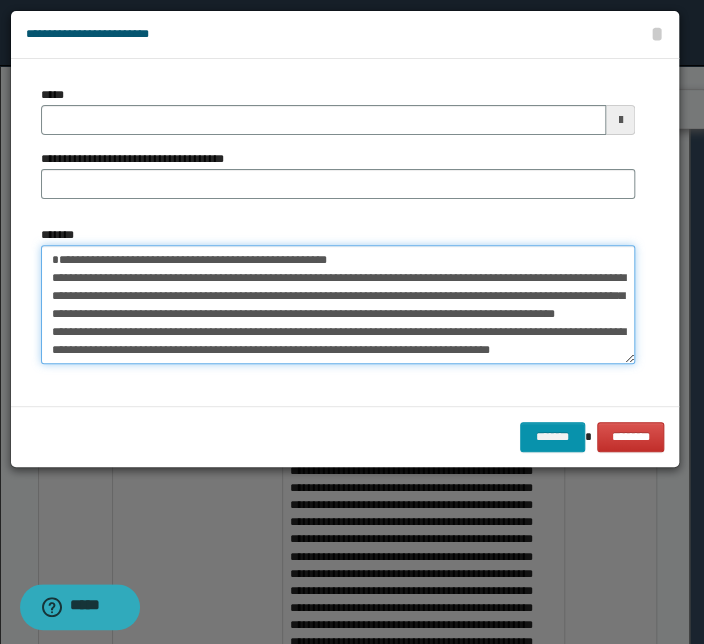 type 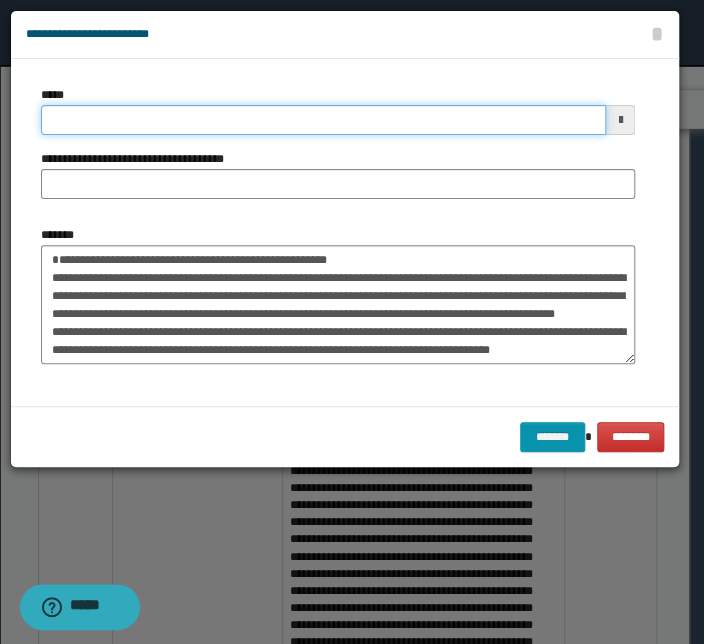 click on "*****" at bounding box center (323, 120) 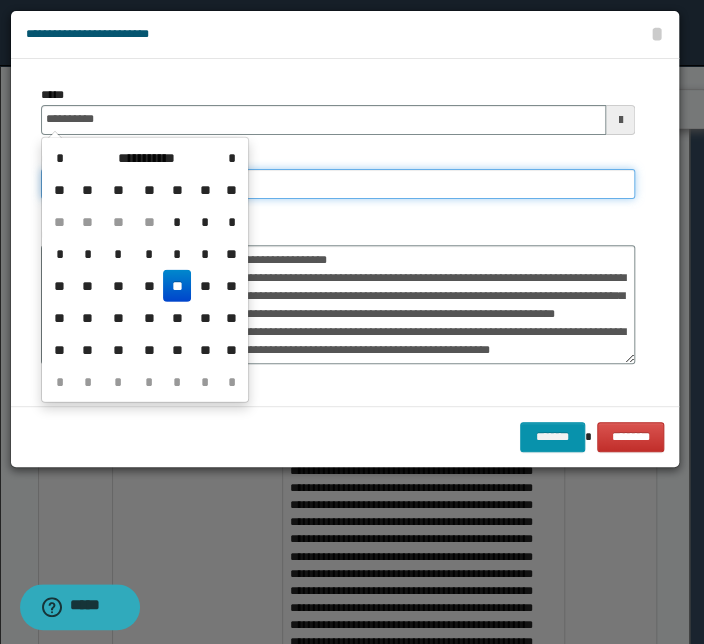 type on "**********" 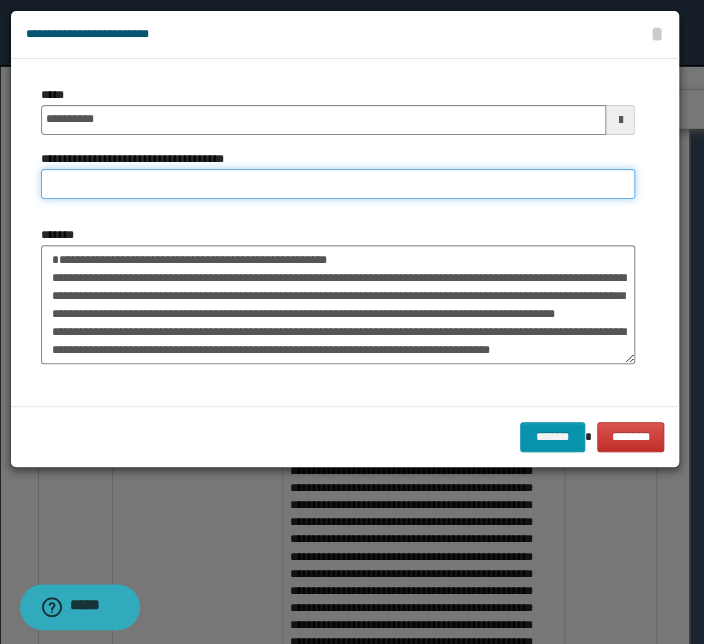 paste on "**********" 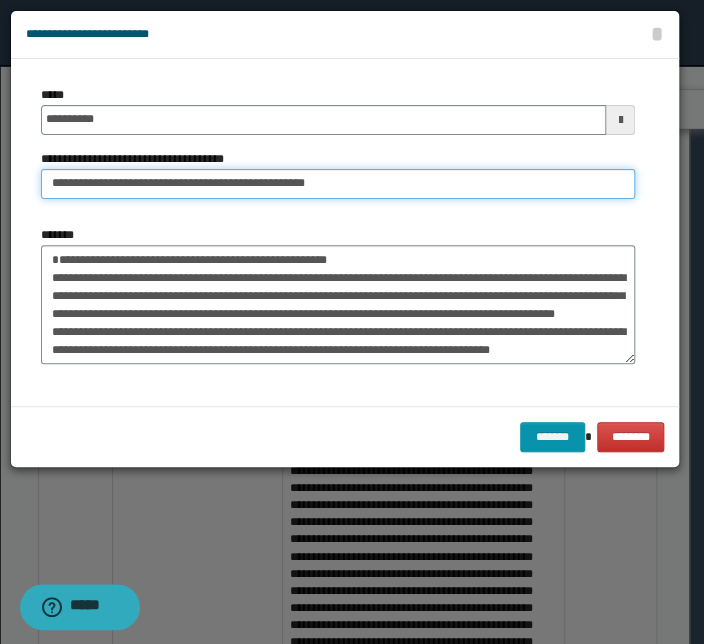 drag, startPoint x: 109, startPoint y: 183, endPoint x: -312, endPoint y: 181, distance: 421.00476 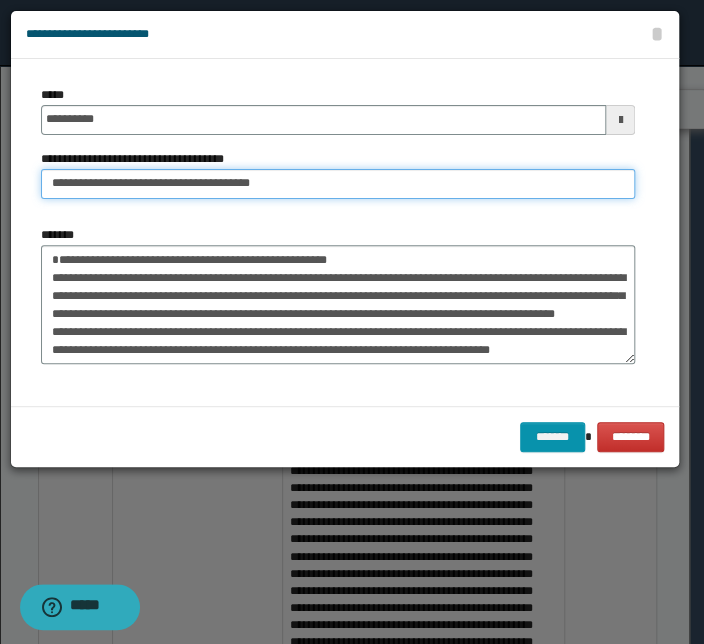 type on "**********" 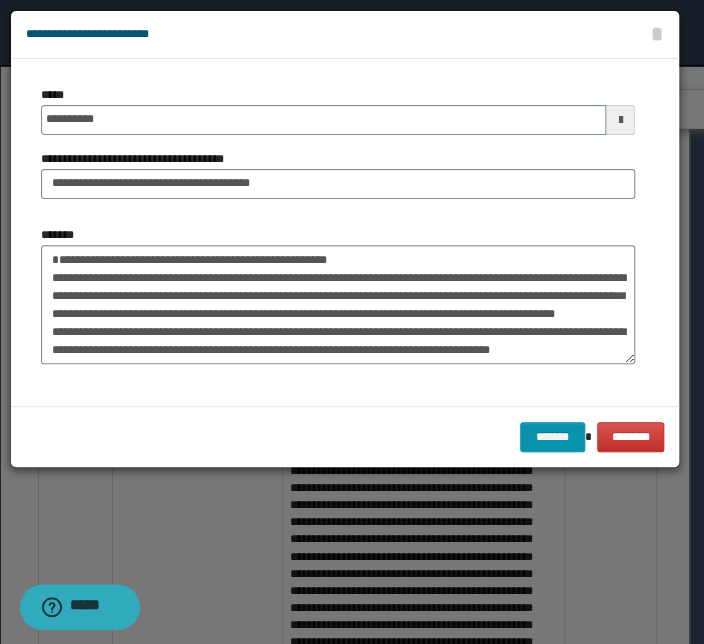 click on "*******
********" at bounding box center (345, 436) 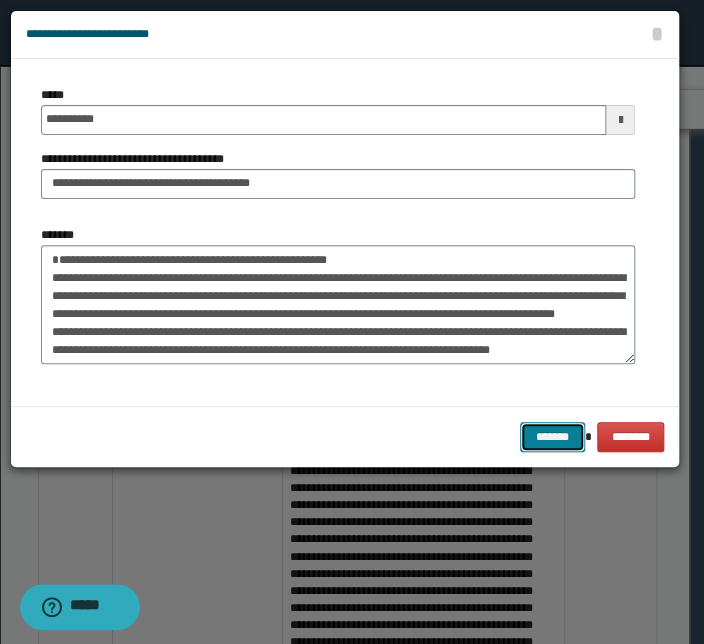 click on "*******" at bounding box center [552, 437] 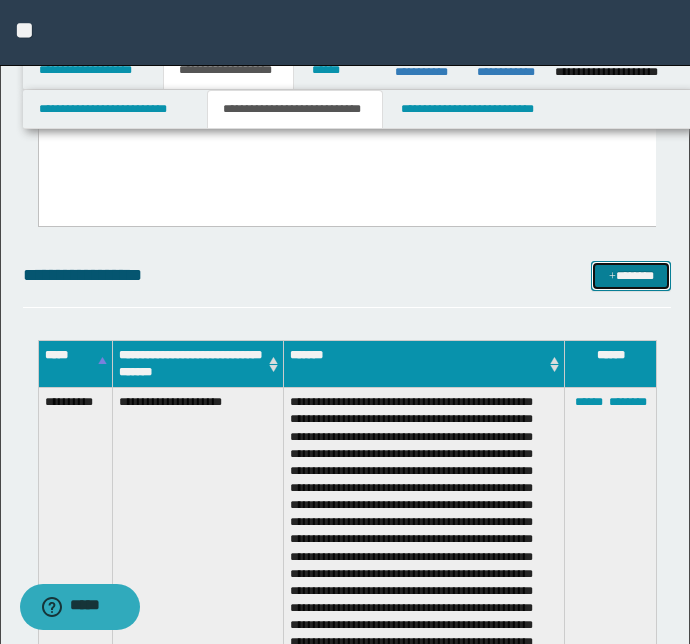 click on "*******" at bounding box center [631, 276] 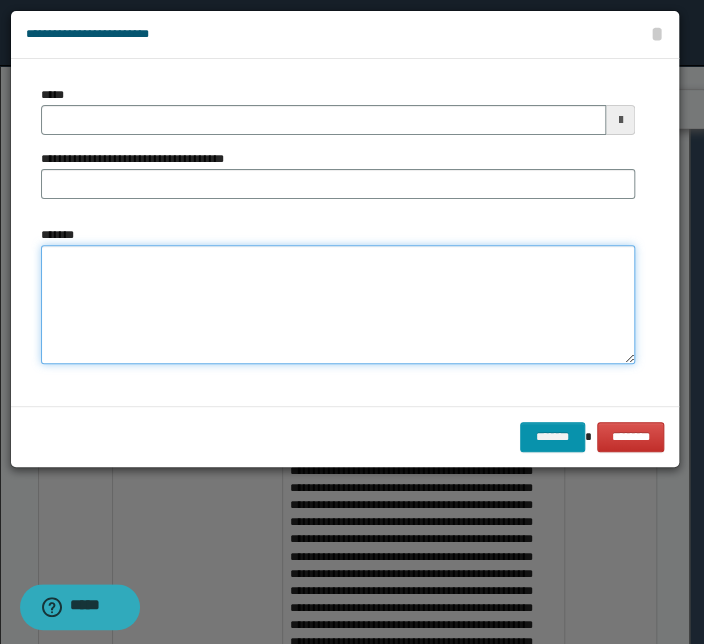 click on "*******" at bounding box center [338, 305] 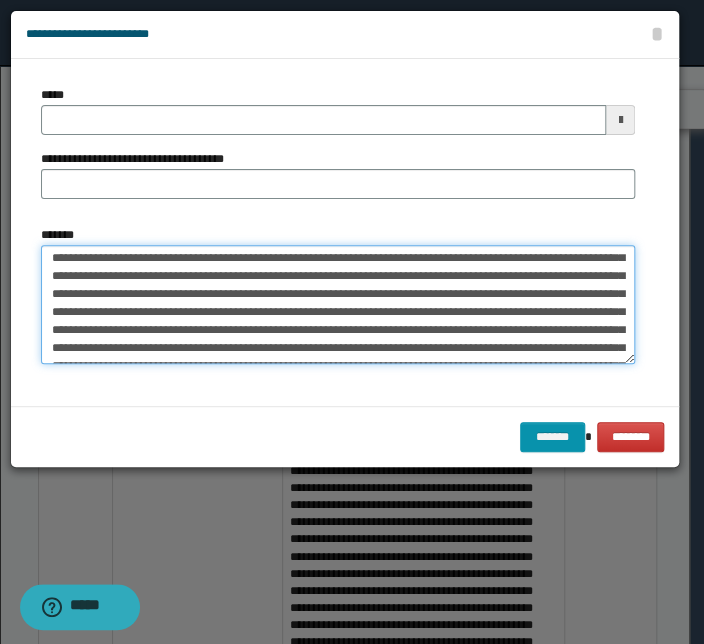scroll, scrollTop: 0, scrollLeft: 0, axis: both 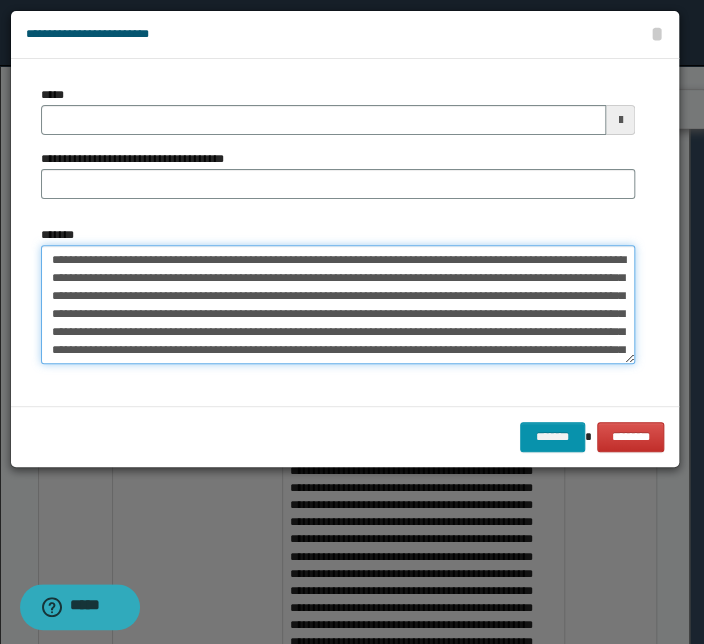 drag, startPoint x: 311, startPoint y: 259, endPoint x: 63, endPoint y: 270, distance: 248.24384 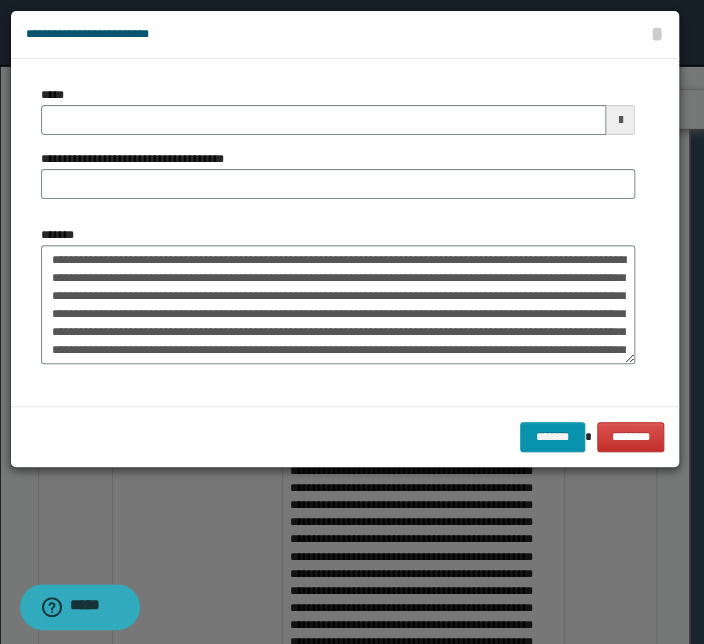 click on "**********" at bounding box center (338, 150) 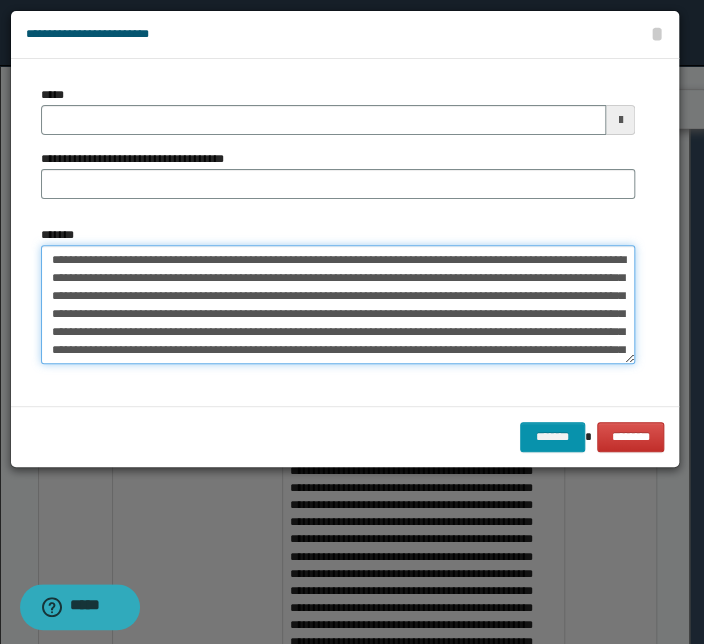 drag, startPoint x: 315, startPoint y: 260, endPoint x: -20, endPoint y: 265, distance: 335.03732 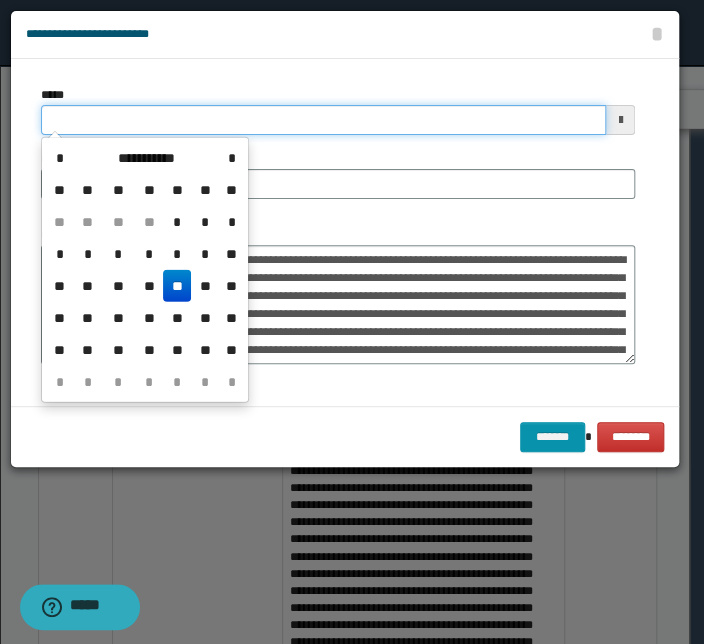 click on "*****" at bounding box center [323, 120] 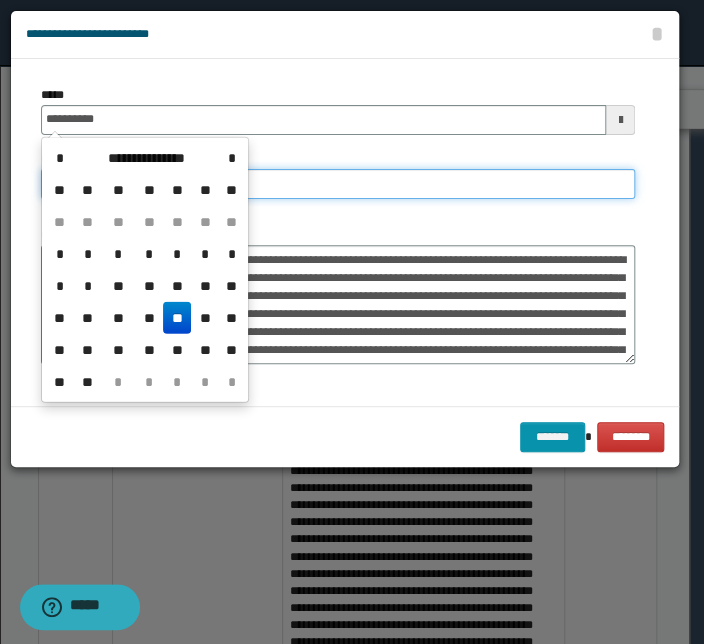 type on "**********" 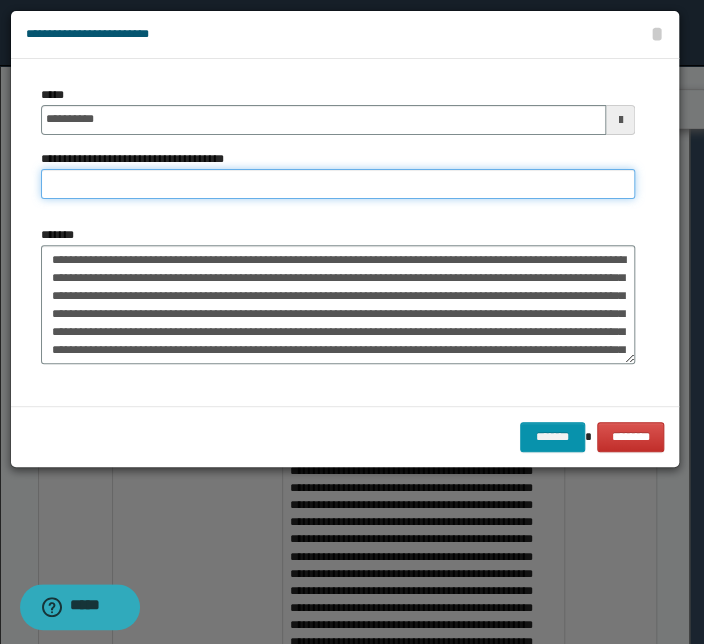 paste on "**********" 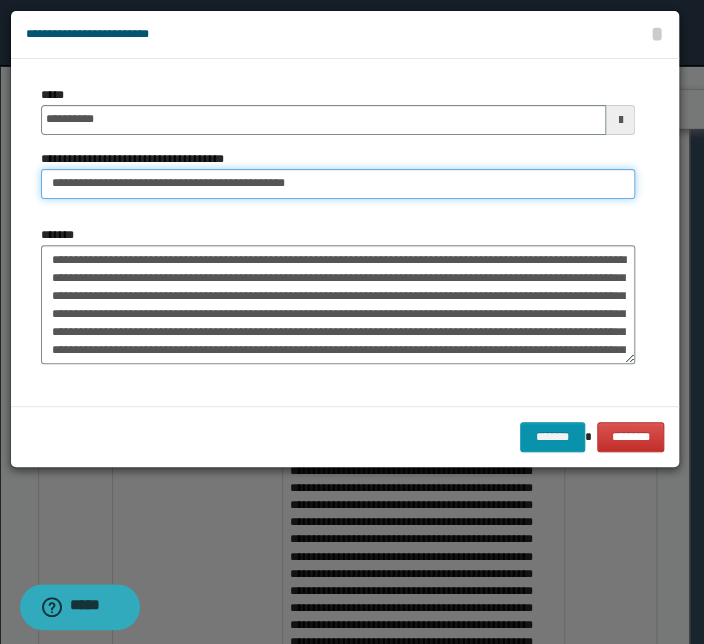 drag, startPoint x: 113, startPoint y: 187, endPoint x: -103, endPoint y: 189, distance: 216.00926 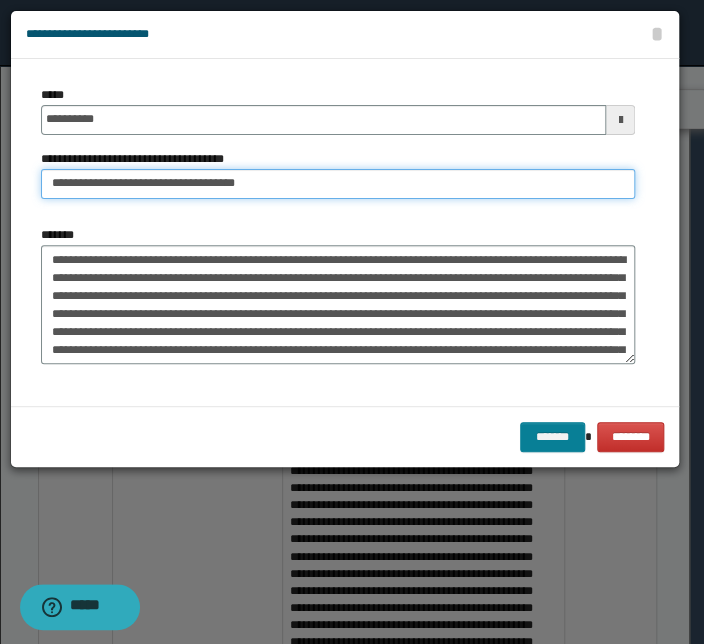 type on "**********" 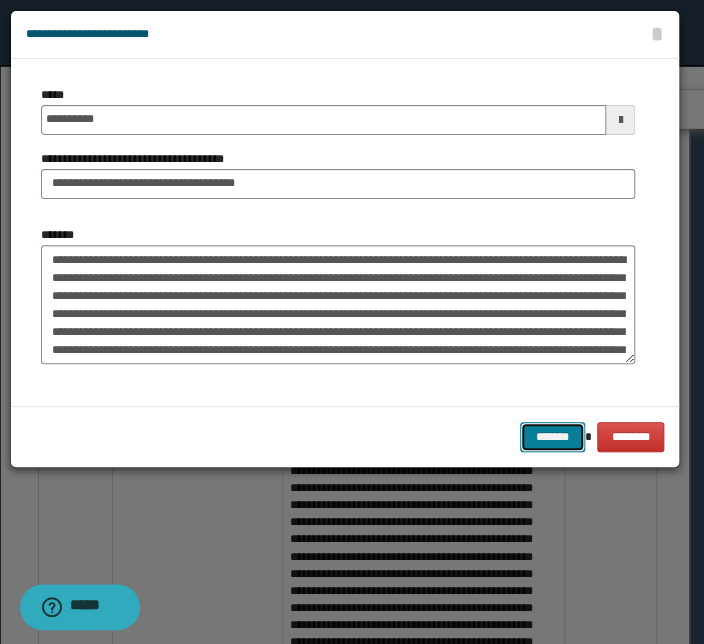 click on "*******" at bounding box center (552, 437) 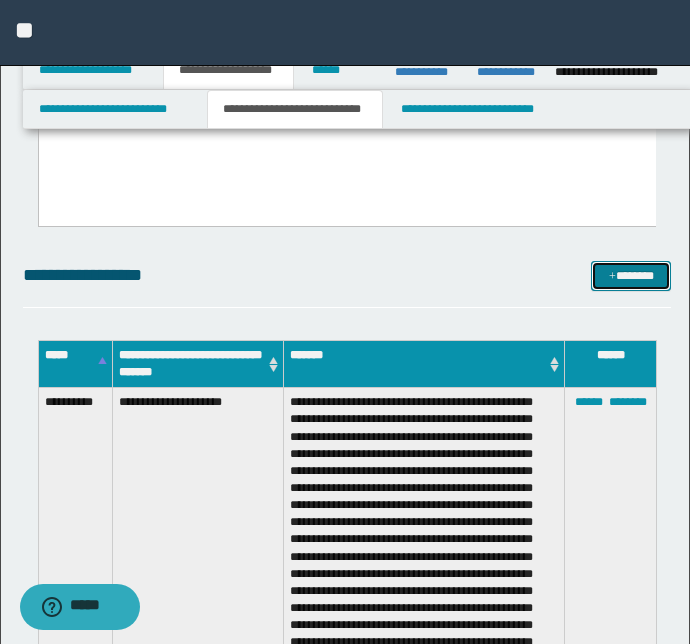 drag, startPoint x: 634, startPoint y: 270, endPoint x: 610, endPoint y: 275, distance: 24.5153 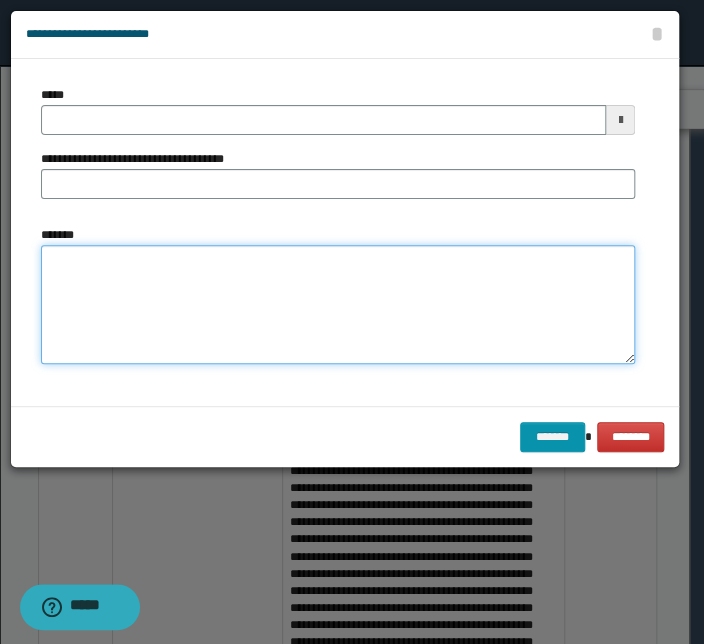 click on "*******" at bounding box center [338, 305] 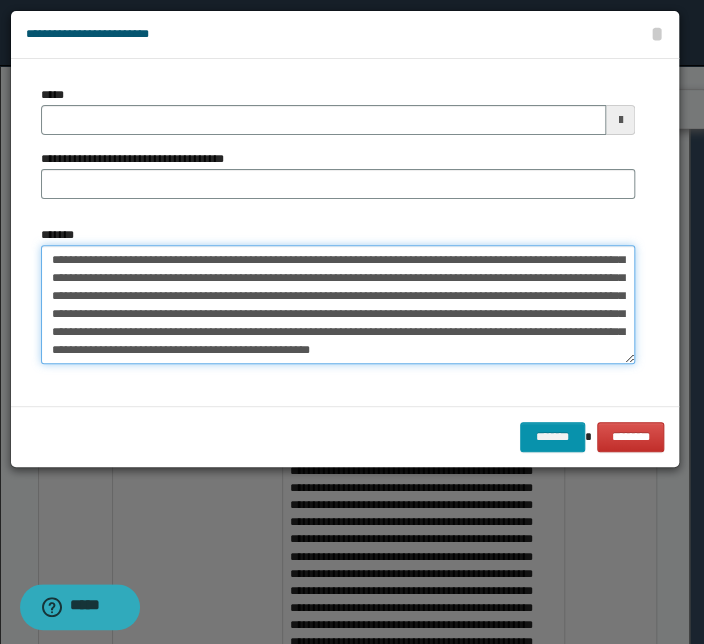 scroll, scrollTop: 0, scrollLeft: 0, axis: both 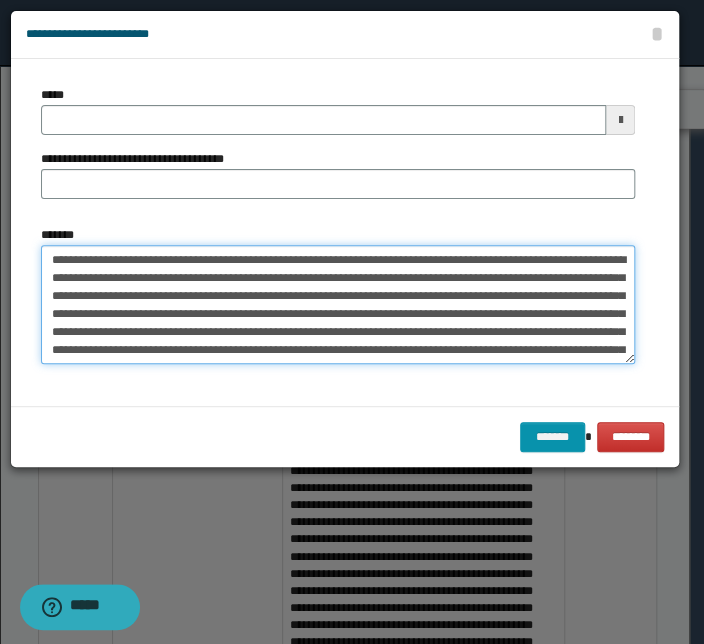 drag, startPoint x: 311, startPoint y: 259, endPoint x: -12, endPoint y: 240, distance: 323.55835 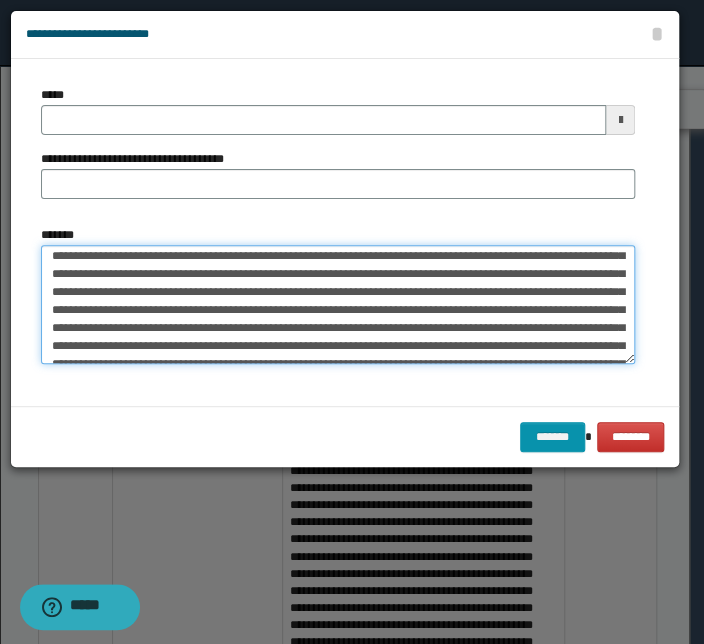 scroll, scrollTop: 305, scrollLeft: 0, axis: vertical 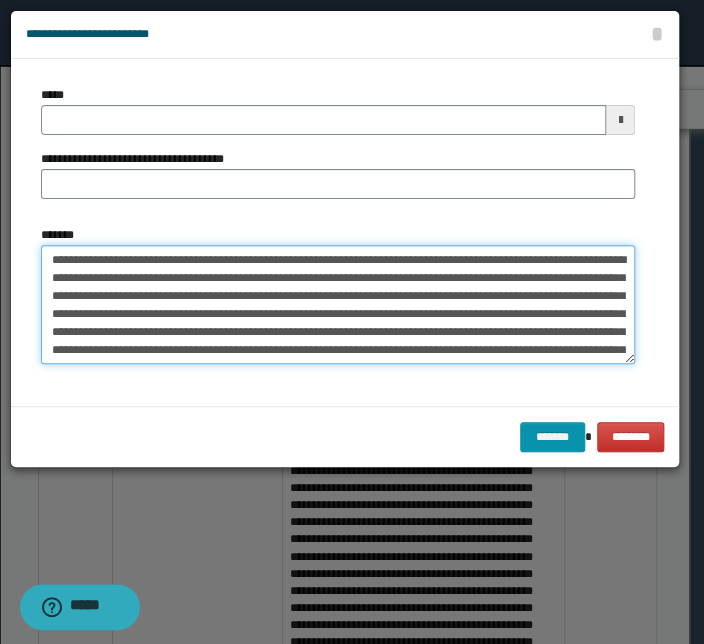drag, startPoint x: 469, startPoint y: 350, endPoint x: -168, endPoint y: 125, distance: 675.5694 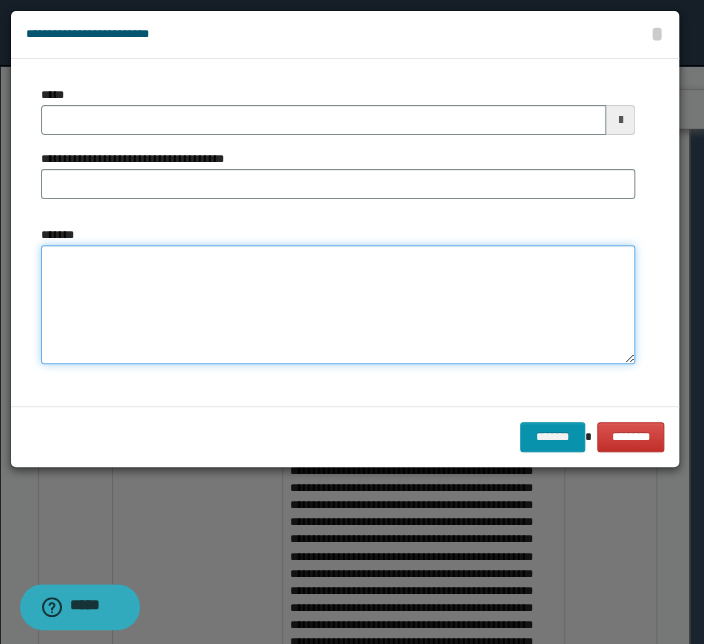 click on "*******" at bounding box center [338, 305] 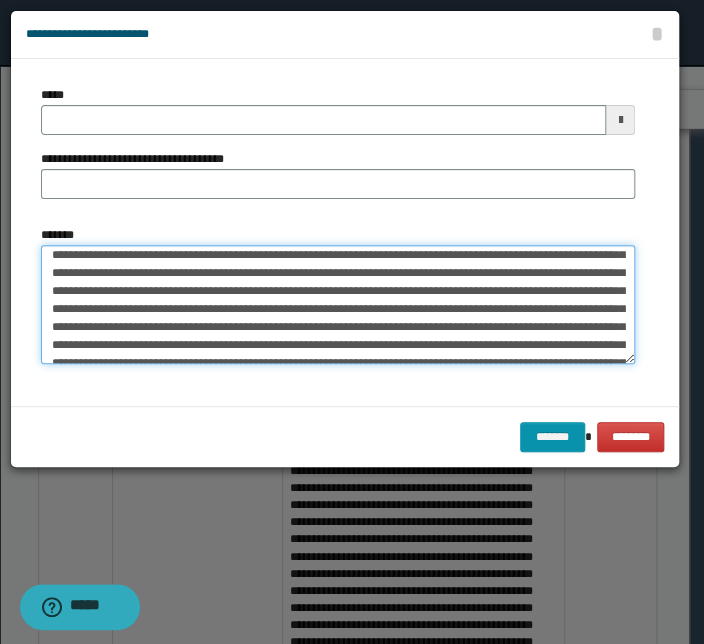 scroll, scrollTop: 0, scrollLeft: 0, axis: both 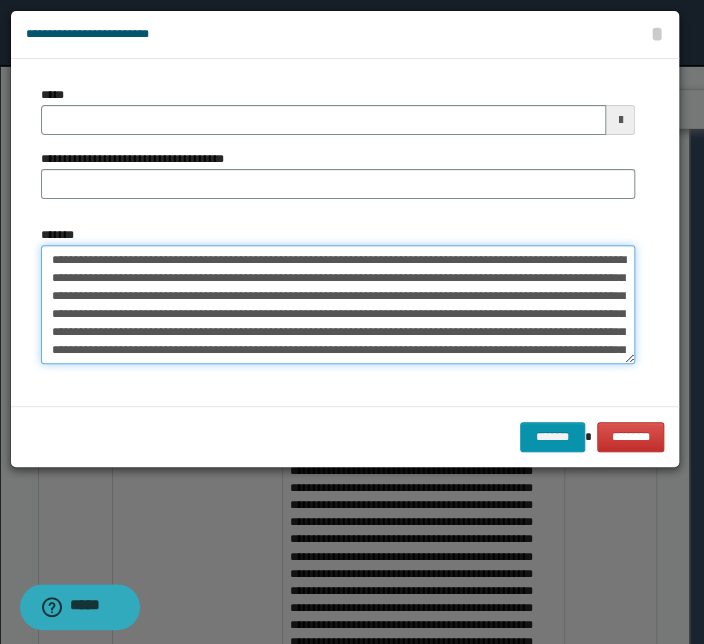 drag, startPoint x: 330, startPoint y: 260, endPoint x: 0, endPoint y: 259, distance: 330.00153 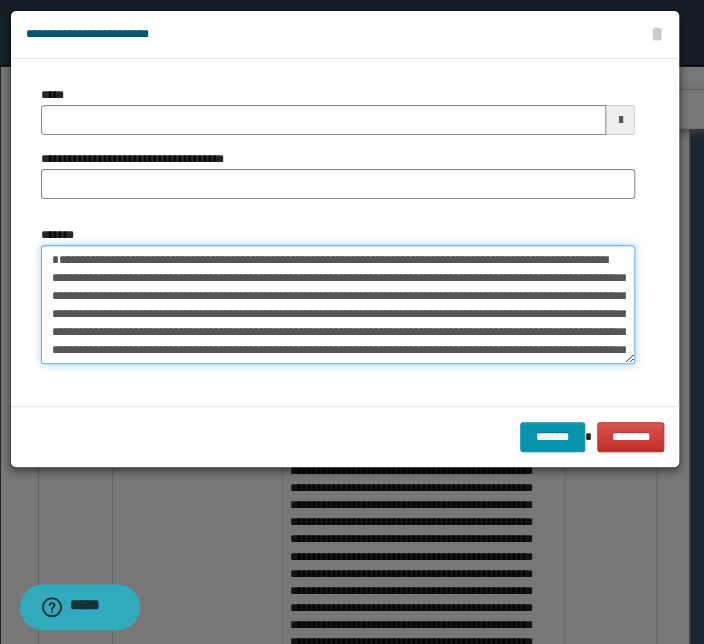 type 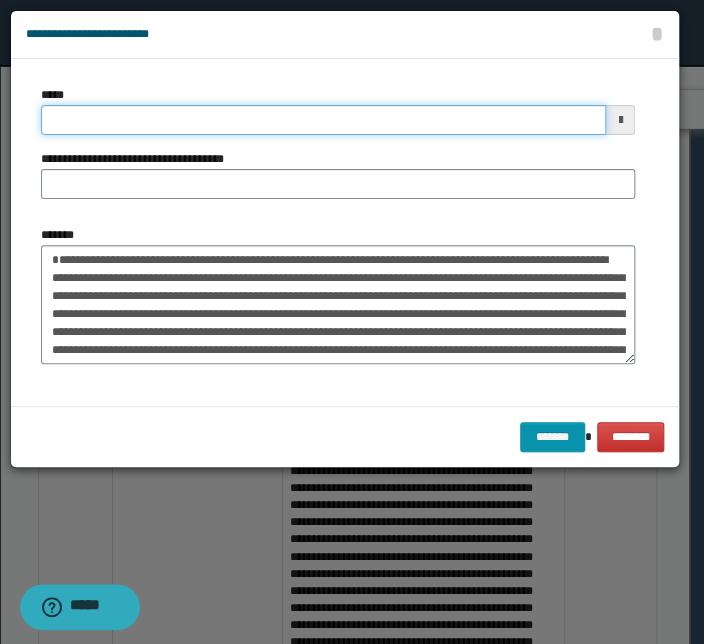 click on "*****" at bounding box center [323, 120] 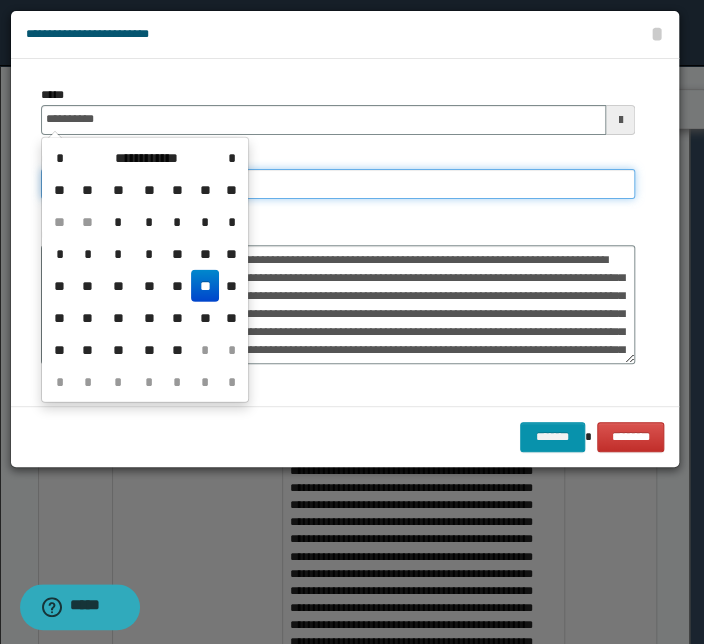 type on "**********" 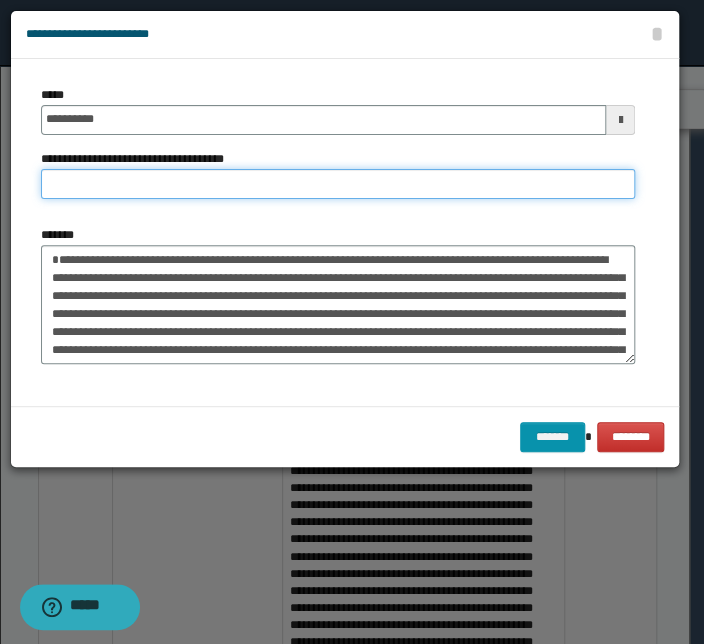 paste on "**********" 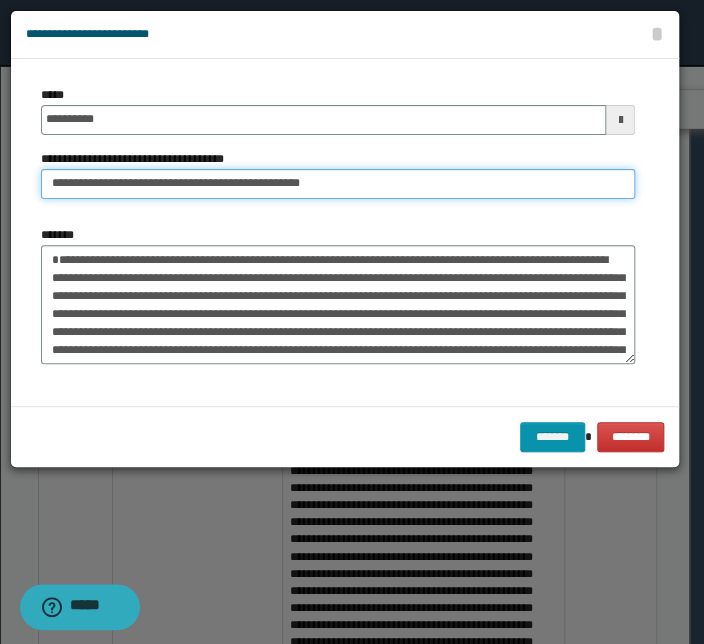 drag, startPoint x: 112, startPoint y: 180, endPoint x: -94, endPoint y: 162, distance: 206.78491 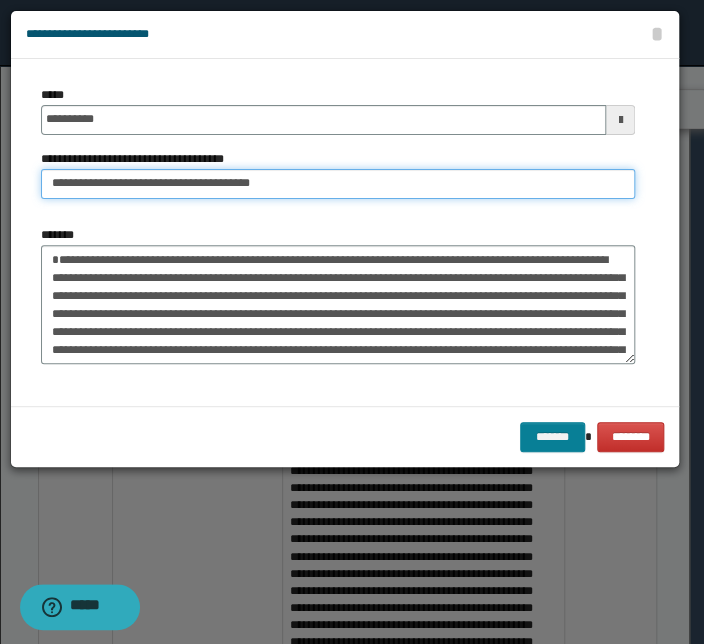 type on "**********" 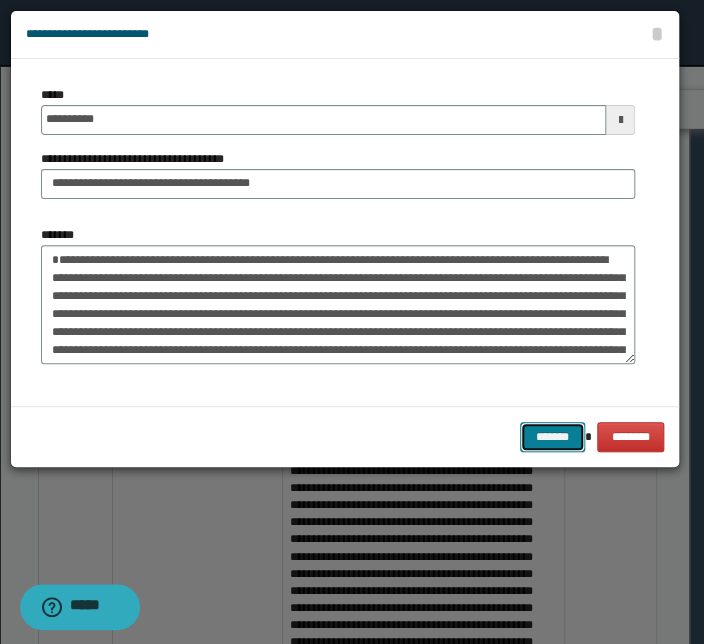 click on "*******" at bounding box center [552, 437] 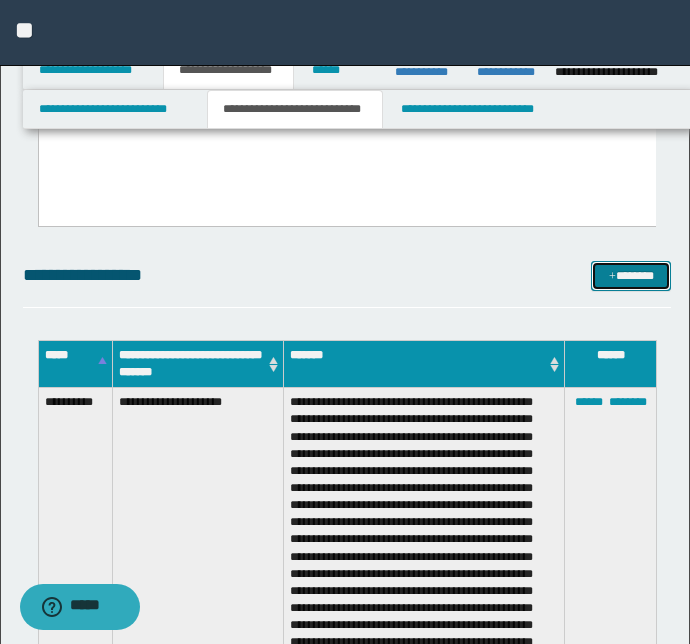 click on "*******" at bounding box center [631, 276] 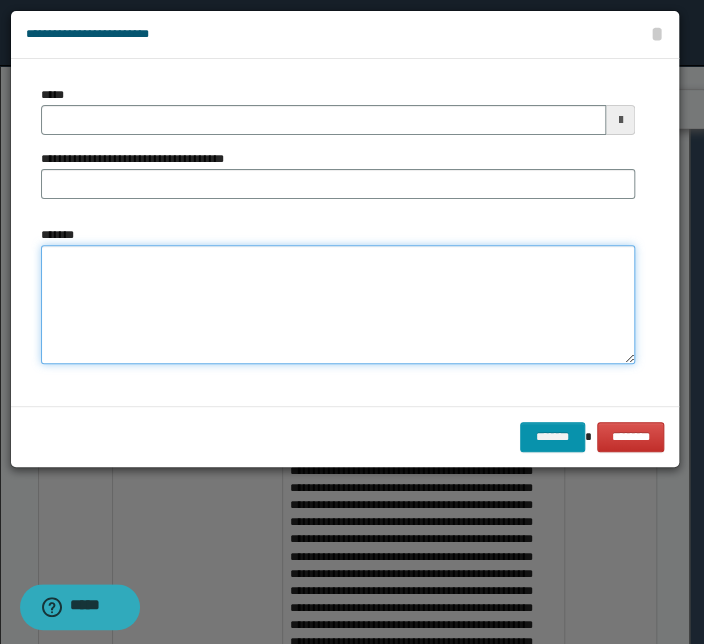 click on "*******" at bounding box center [338, 305] 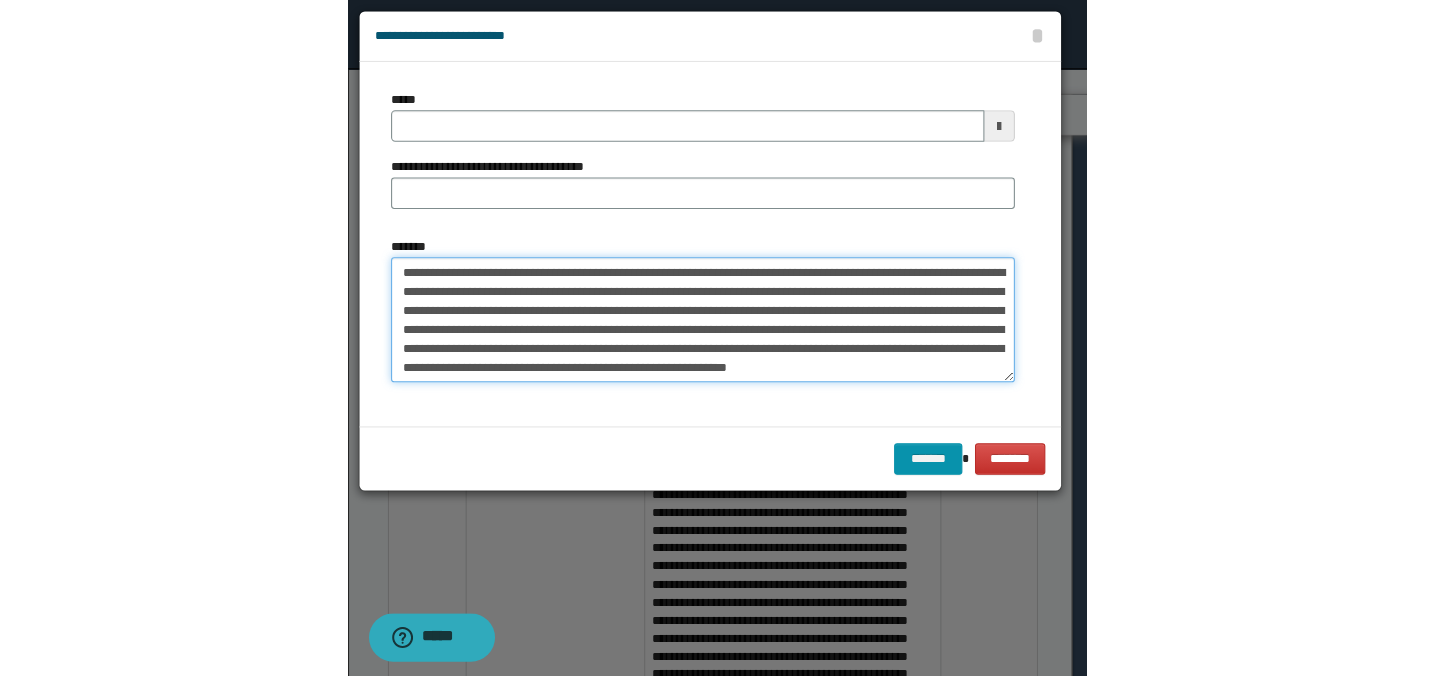 scroll, scrollTop: 0, scrollLeft: 0, axis: both 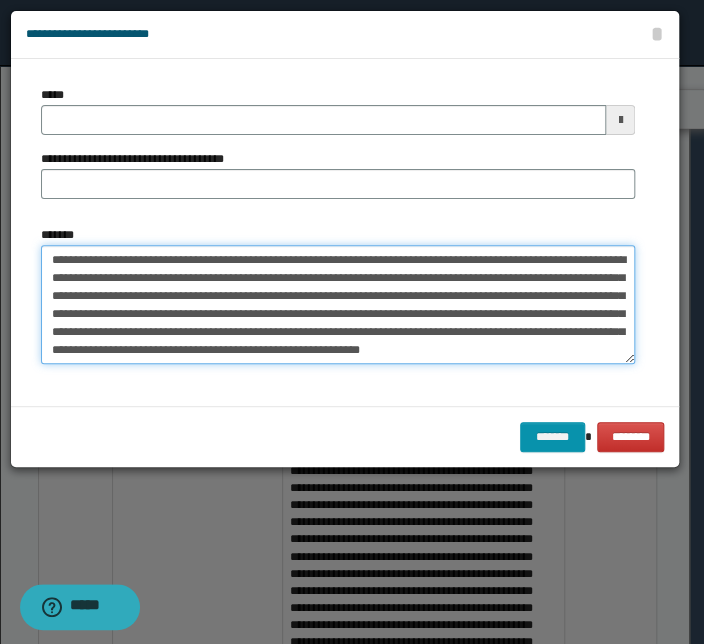 drag, startPoint x: 318, startPoint y: 261, endPoint x: 9, endPoint y: 252, distance: 309.13104 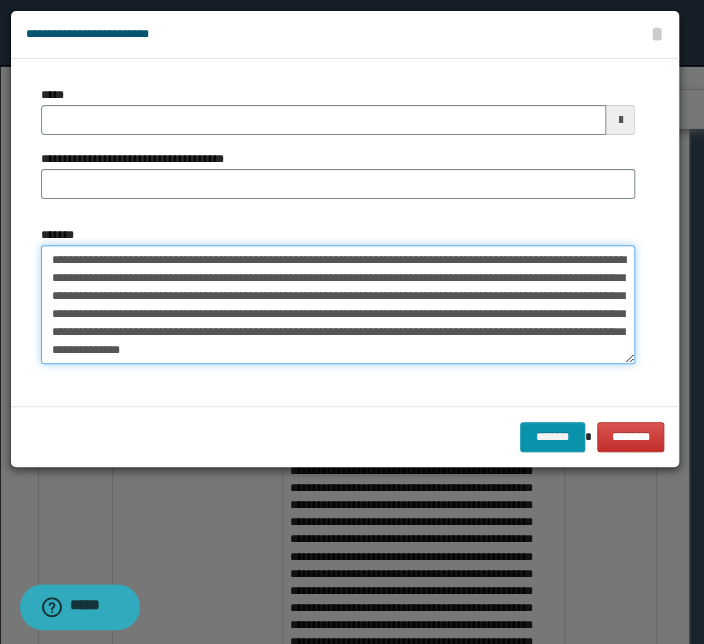 type 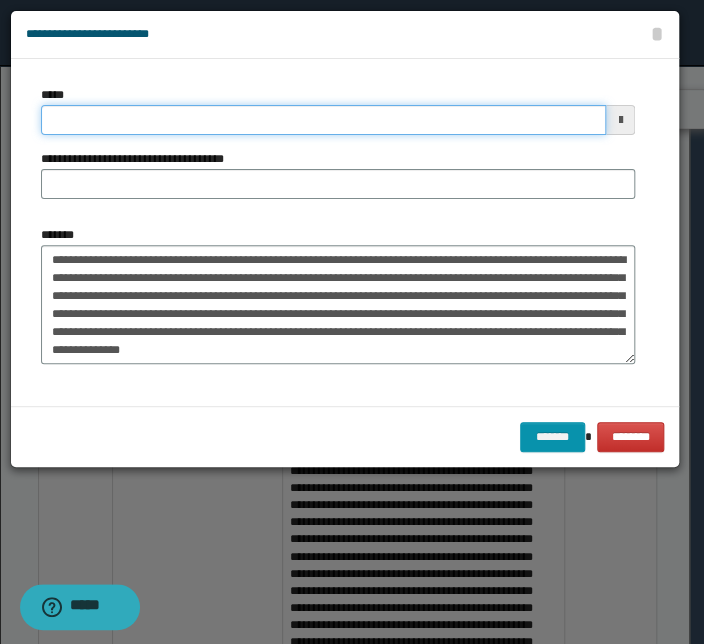 click on "*****" at bounding box center (323, 120) 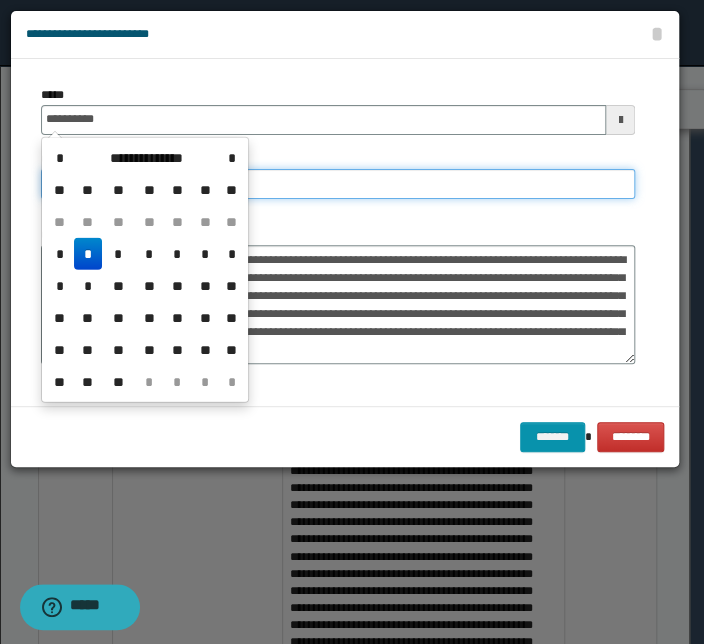 type on "**********" 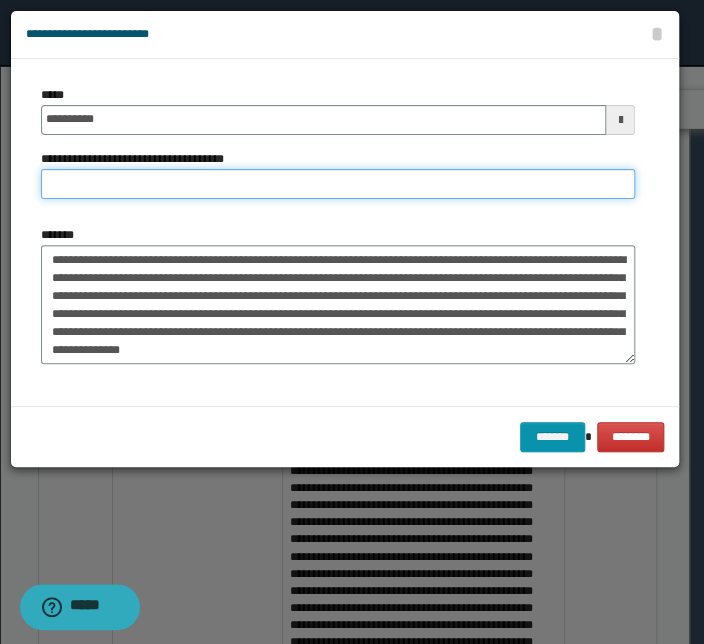 paste on "**********" 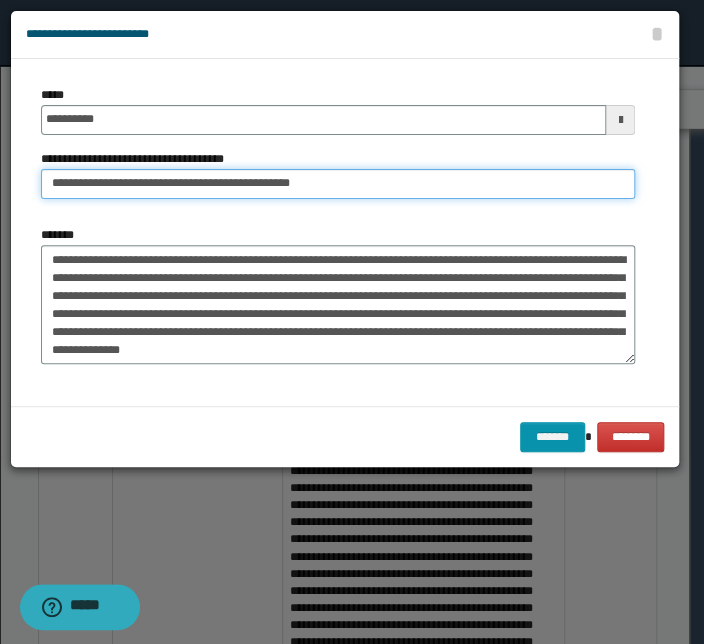 drag, startPoint x: 117, startPoint y: 188, endPoint x: -29, endPoint y: 174, distance: 146.6697 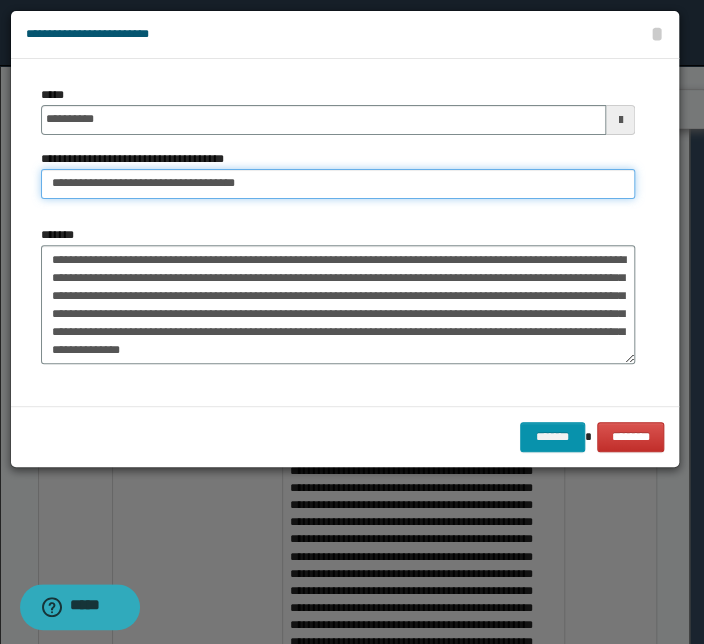 type on "**********" 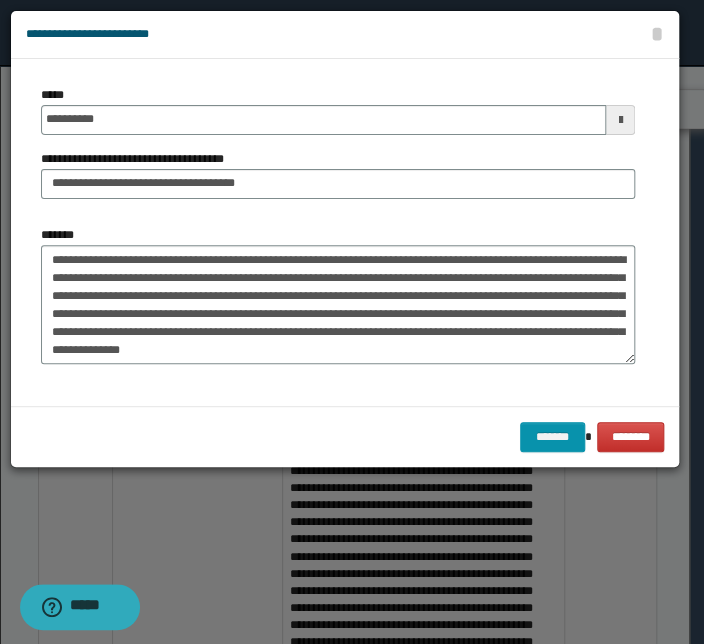 click on "**********" at bounding box center [338, 150] 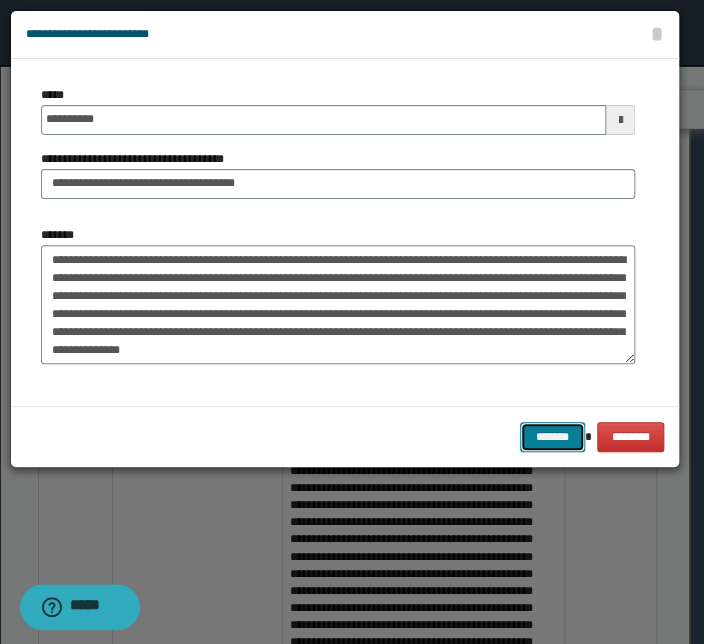 click on "*******" at bounding box center (552, 437) 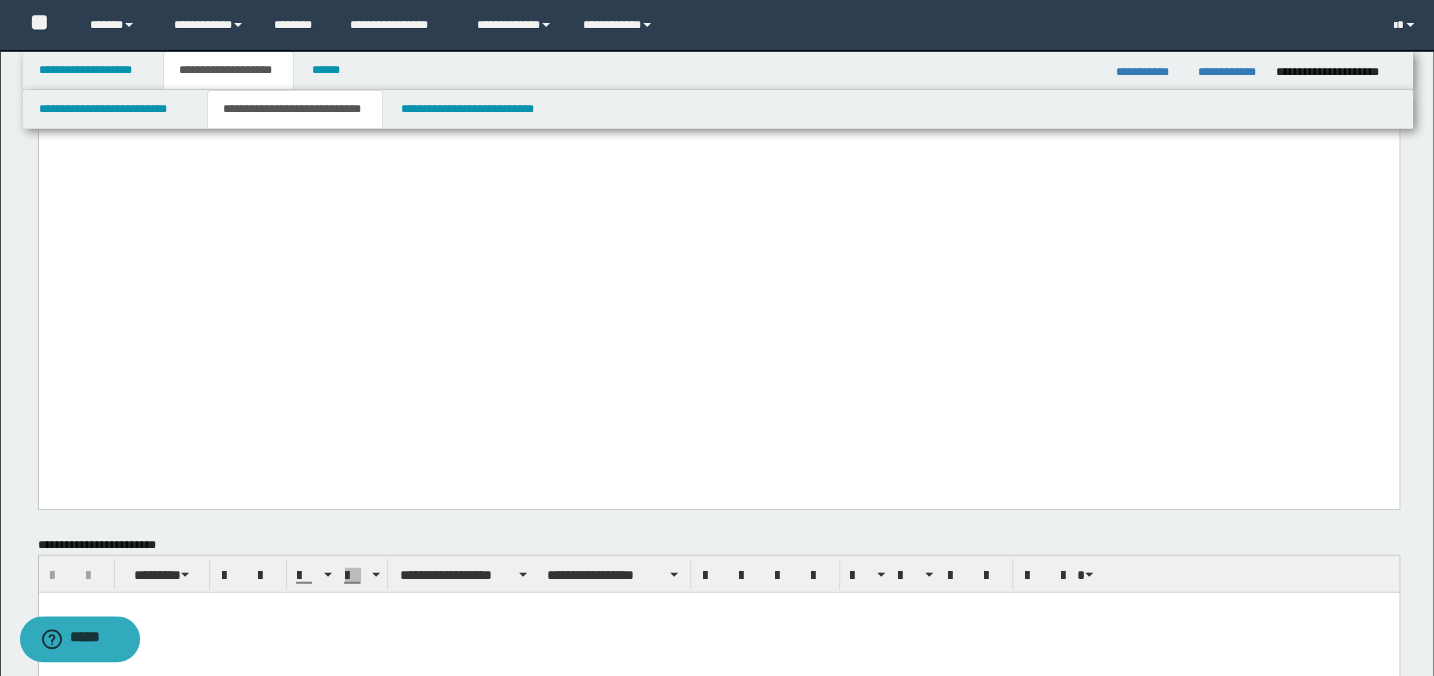 scroll, scrollTop: 2338, scrollLeft: 0, axis: vertical 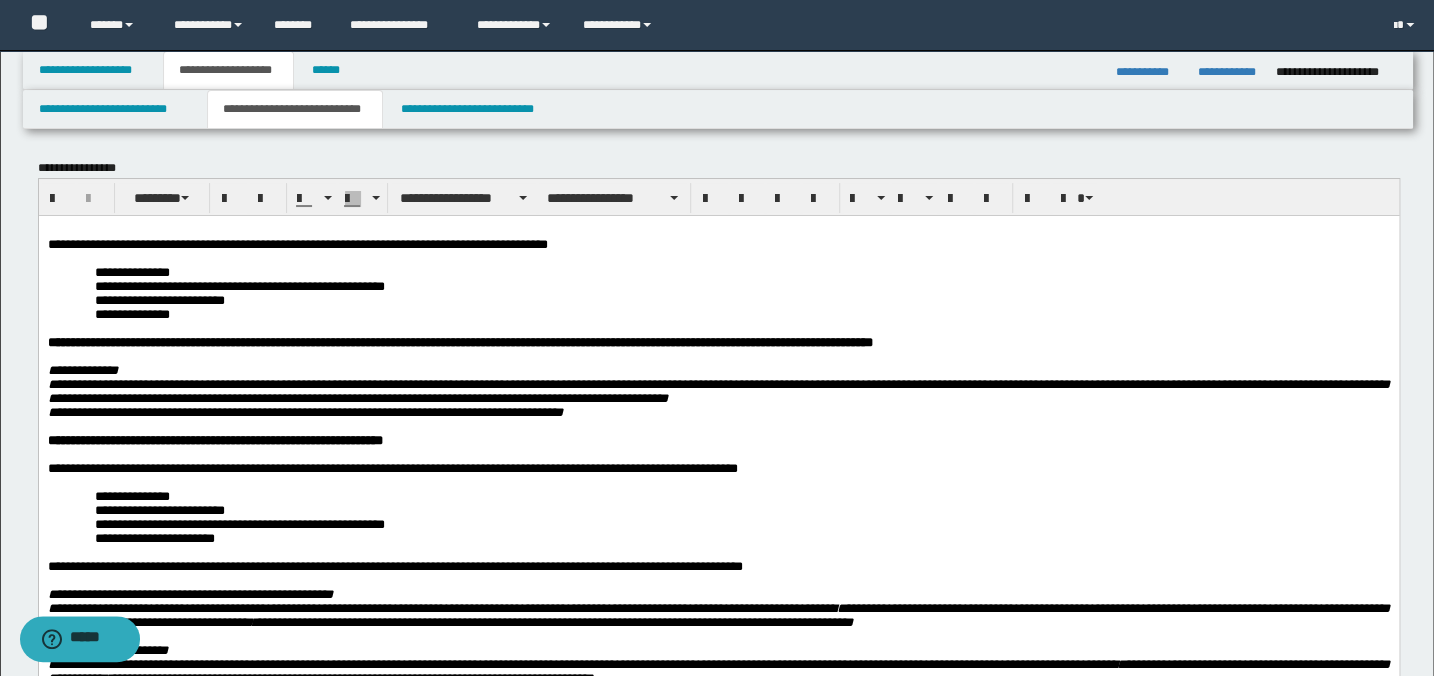 click on "**********" at bounding box center (718, 902) 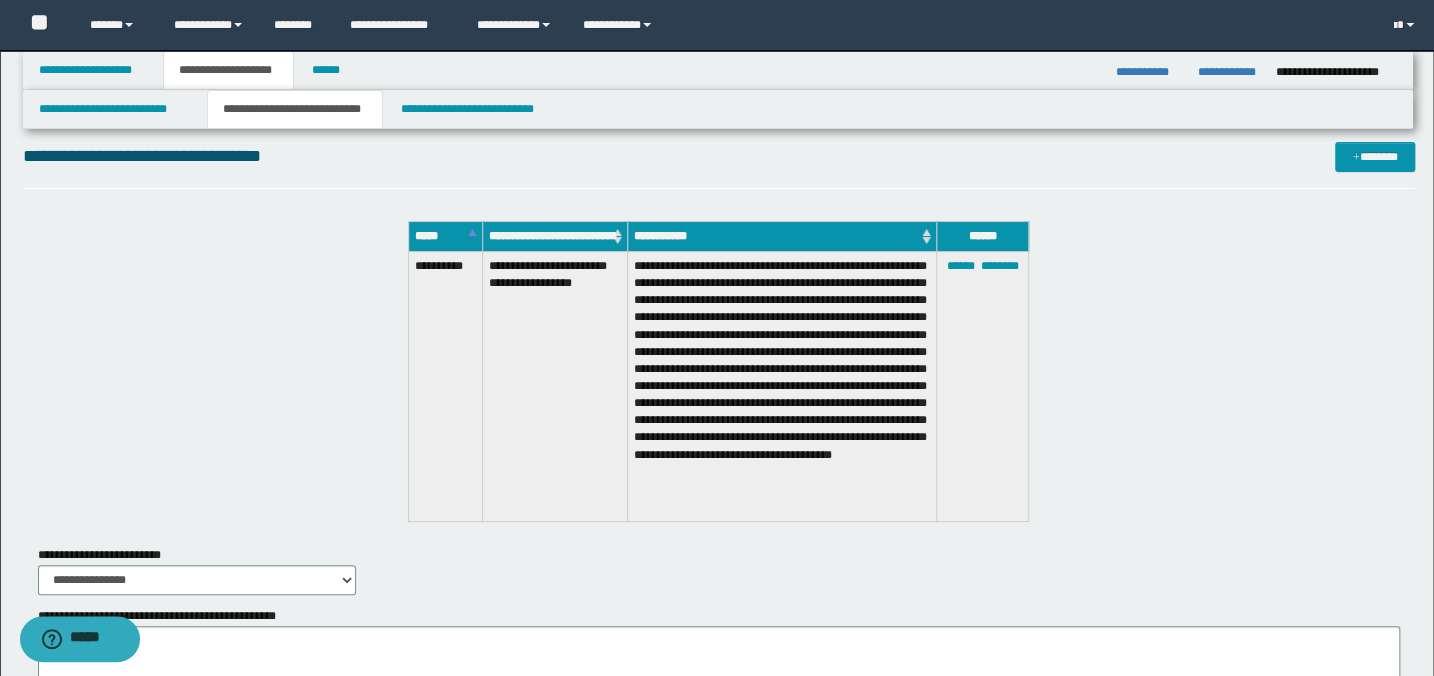 scroll, scrollTop: 7818, scrollLeft: 0, axis: vertical 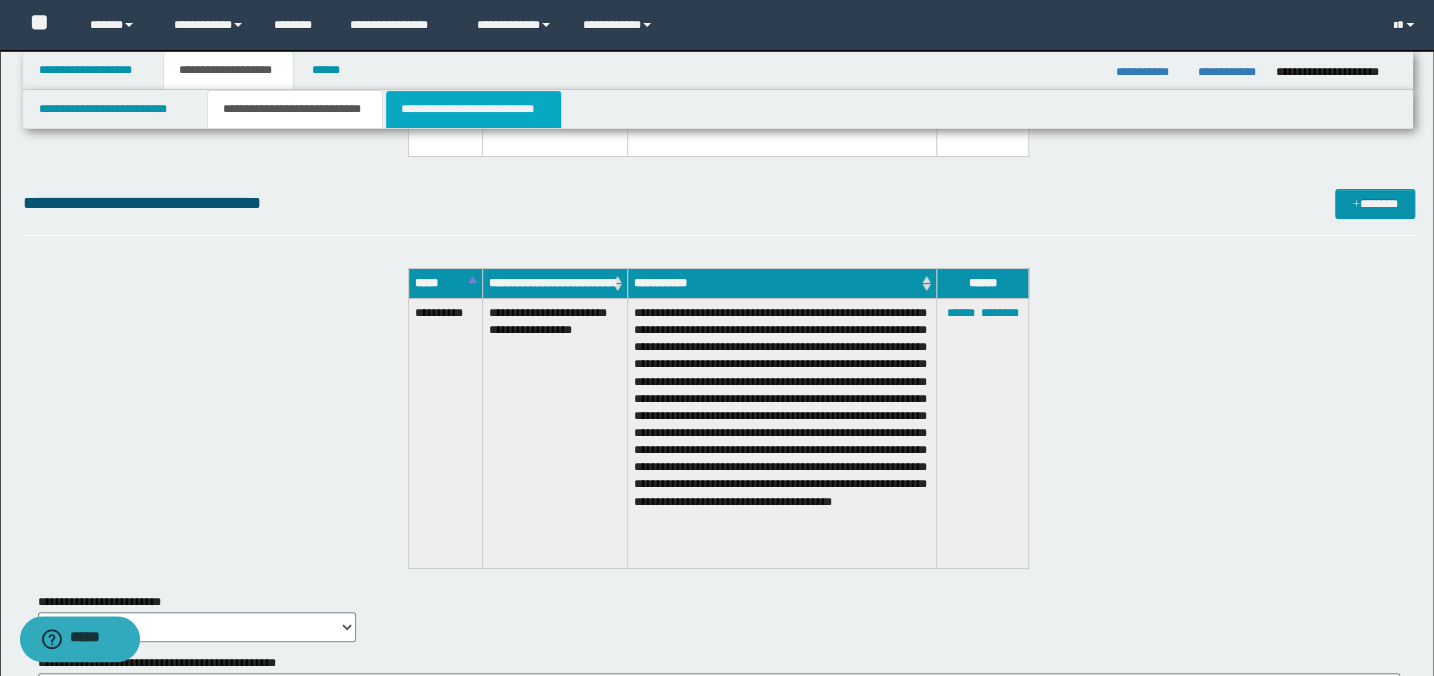 click on "**********" at bounding box center (473, 109) 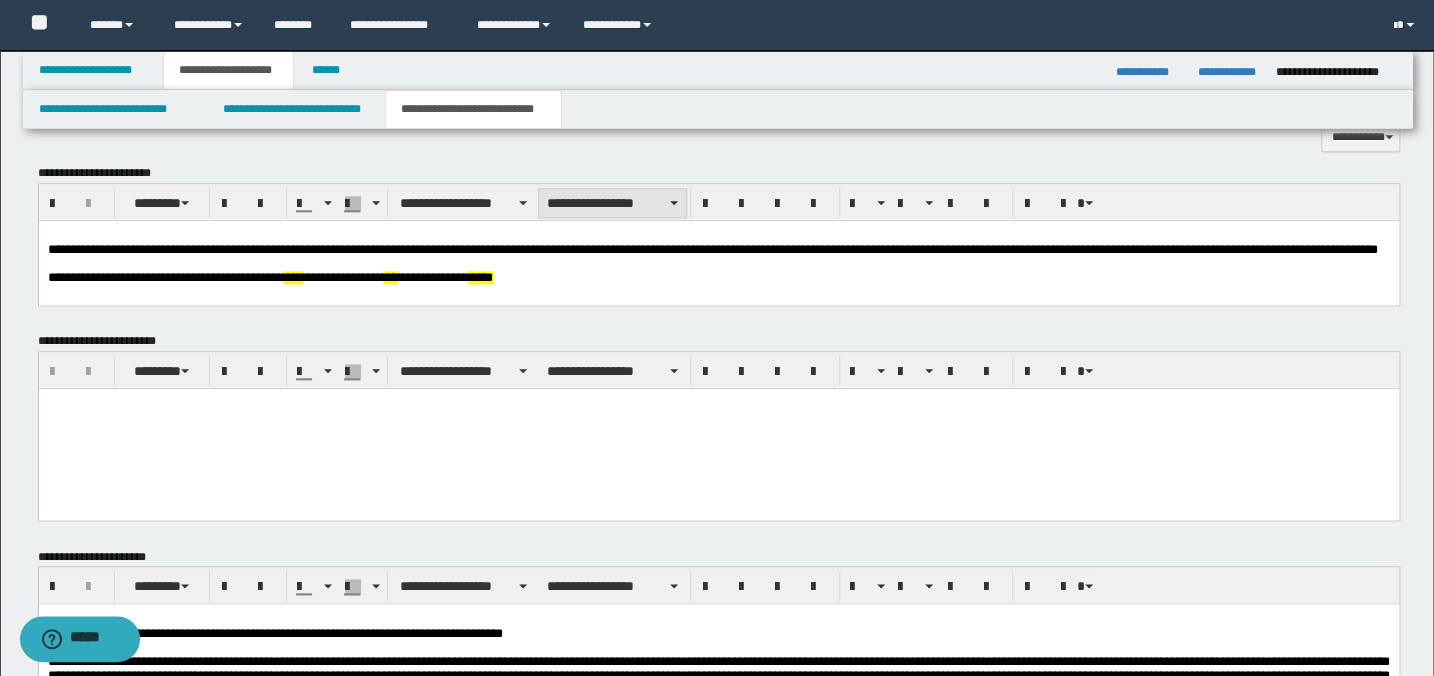 scroll, scrollTop: 777, scrollLeft: 0, axis: vertical 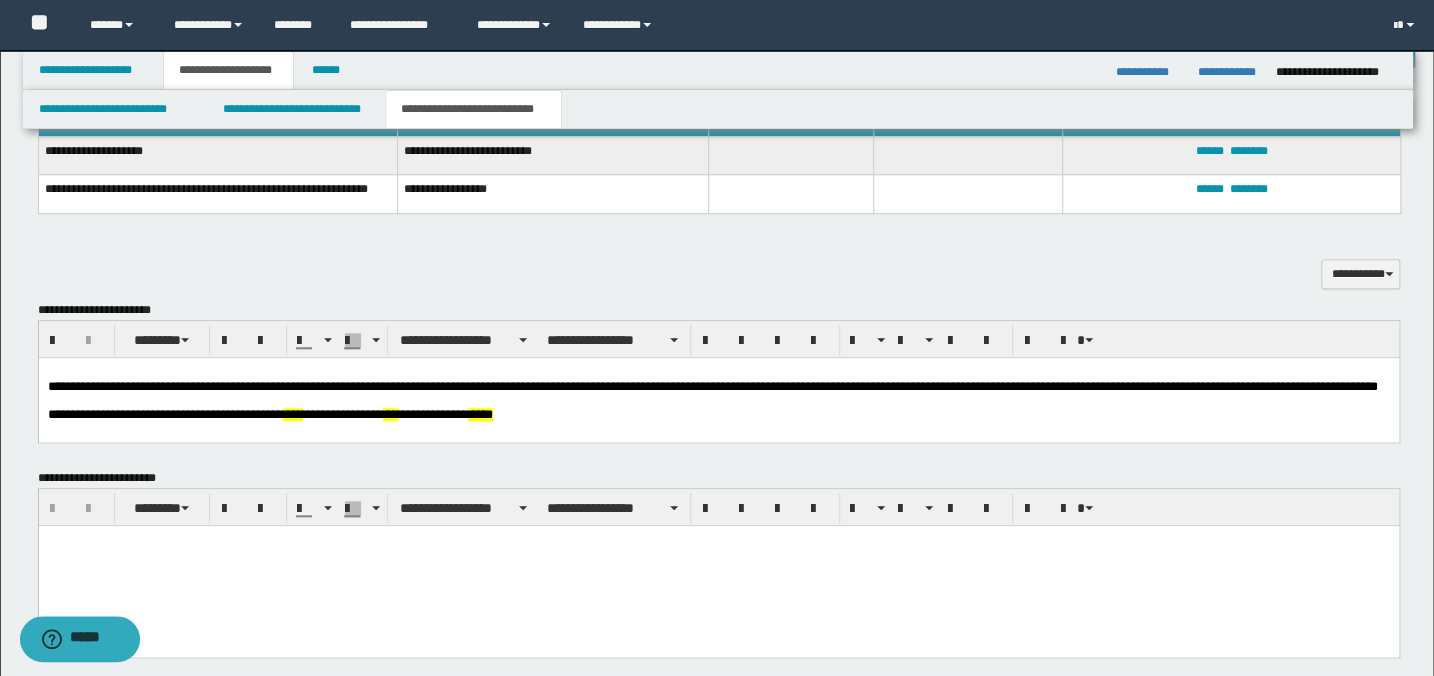 click at bounding box center (718, 400) 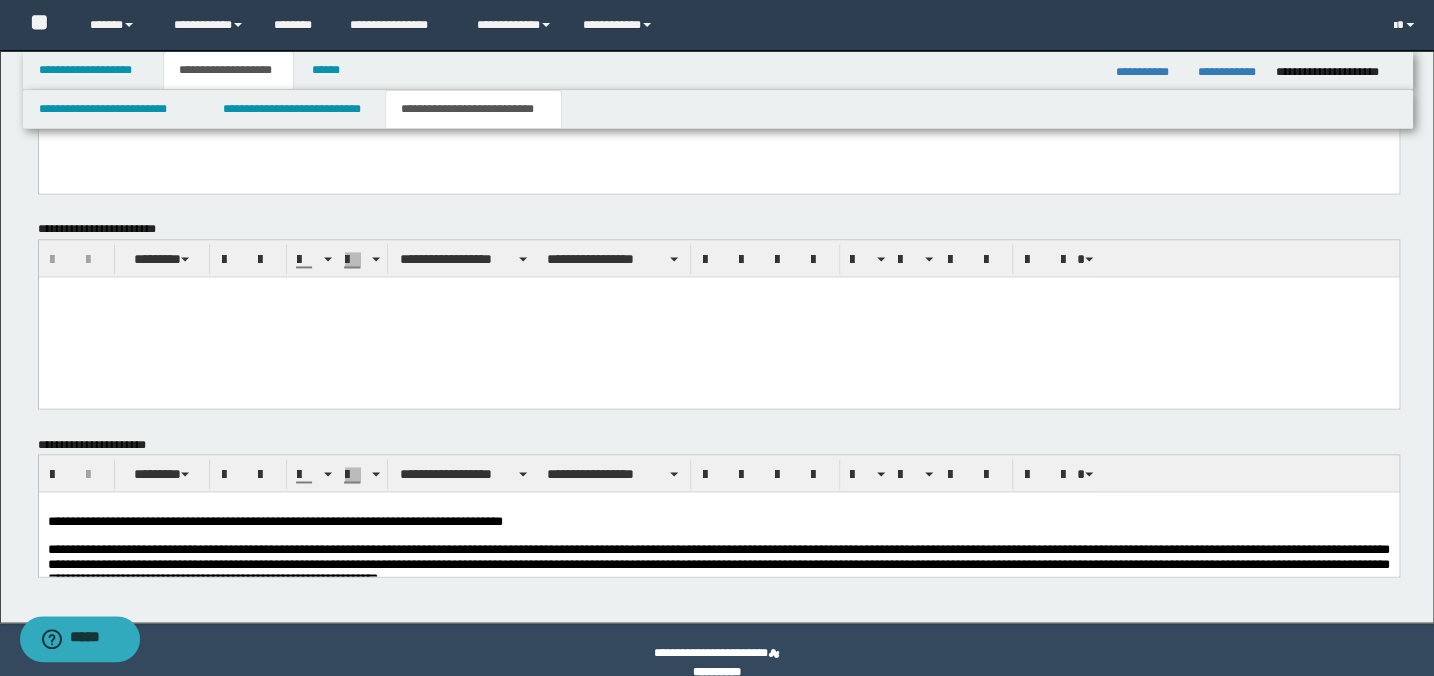scroll, scrollTop: 1437, scrollLeft: 0, axis: vertical 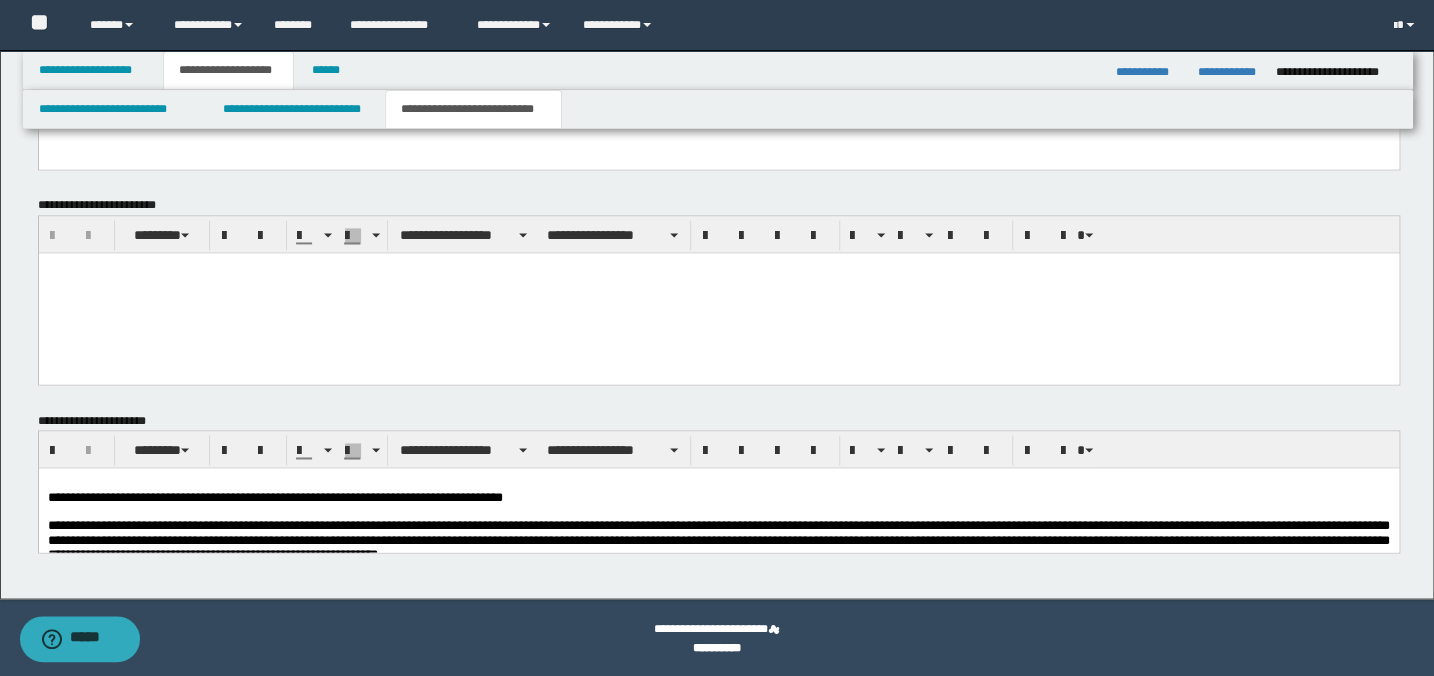 click at bounding box center [718, 483] 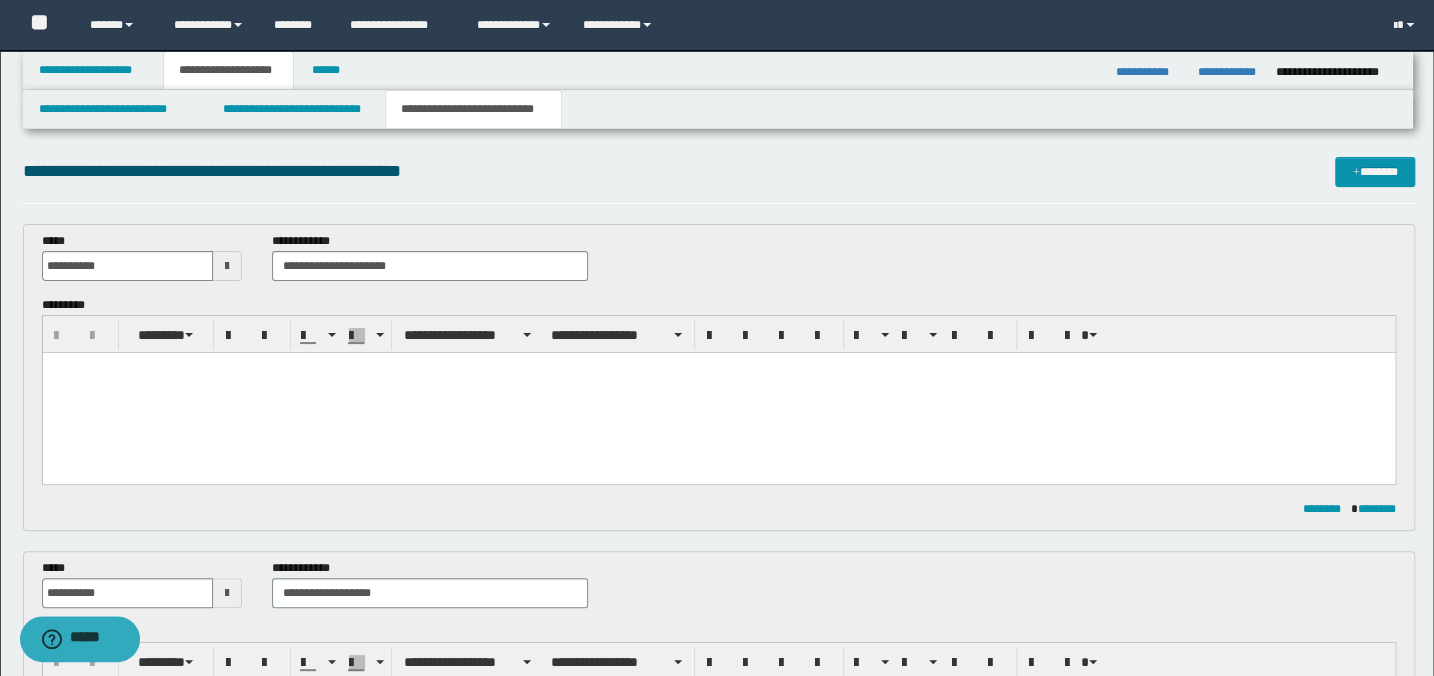 scroll, scrollTop: 0, scrollLeft: 0, axis: both 